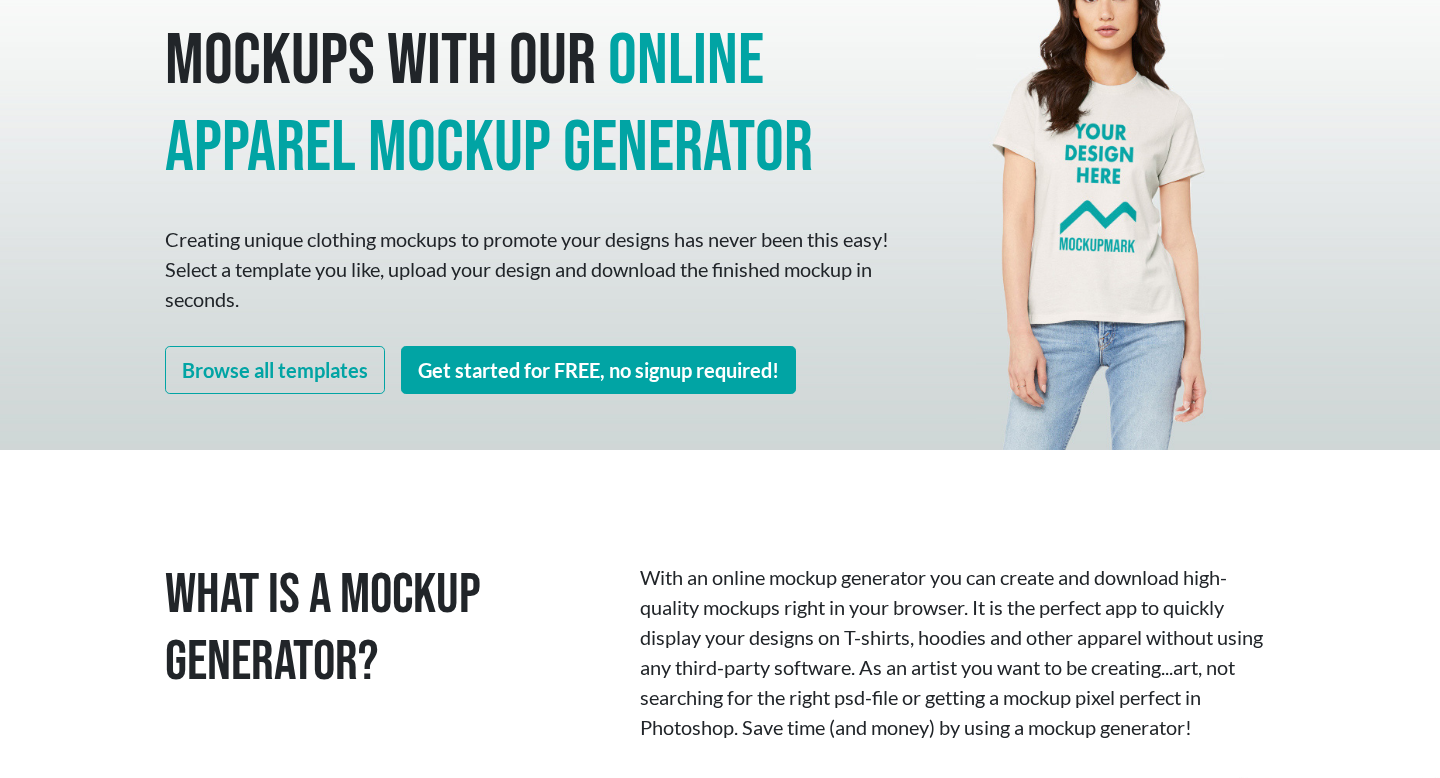 scroll, scrollTop: 0, scrollLeft: 0, axis: both 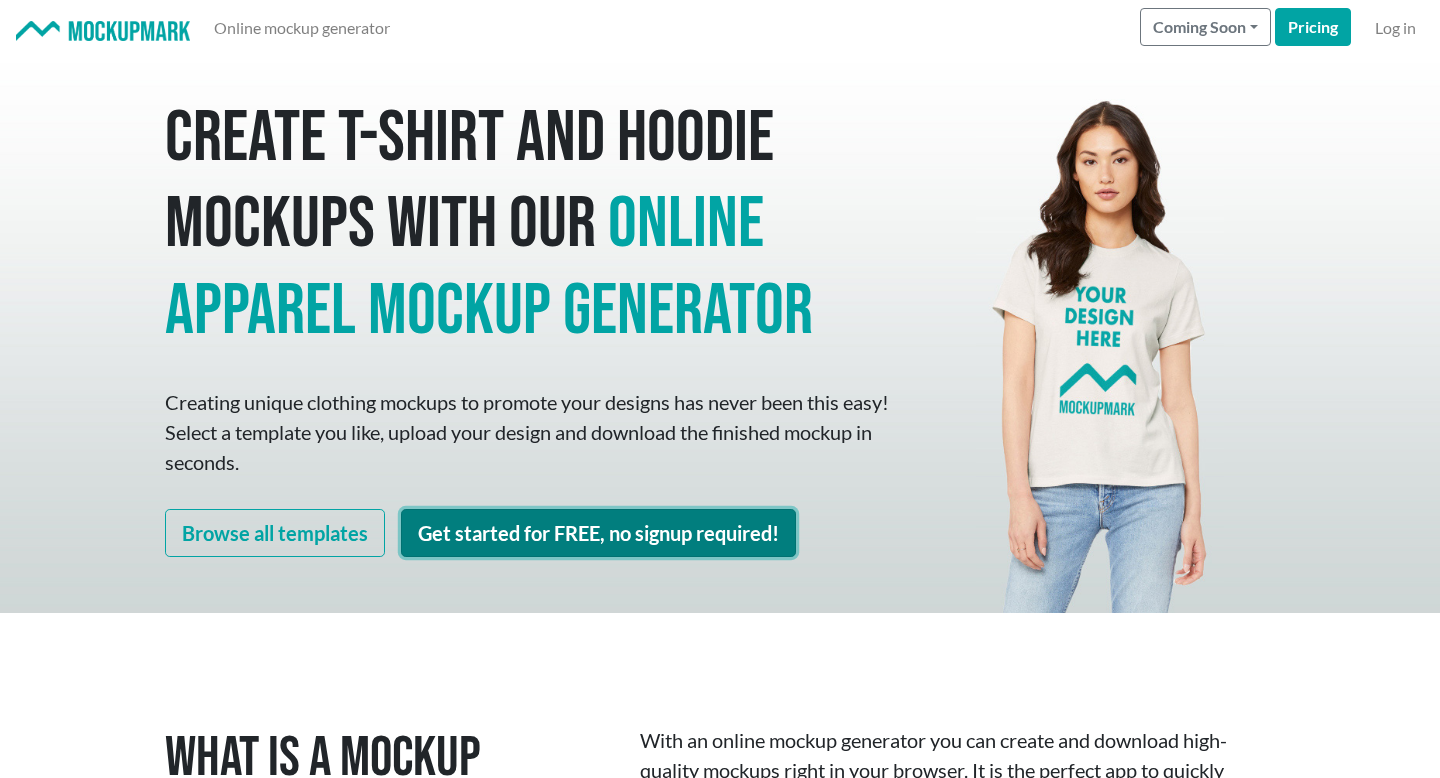 click on "Get started for FREE, no signup required!" at bounding box center (598, 533) 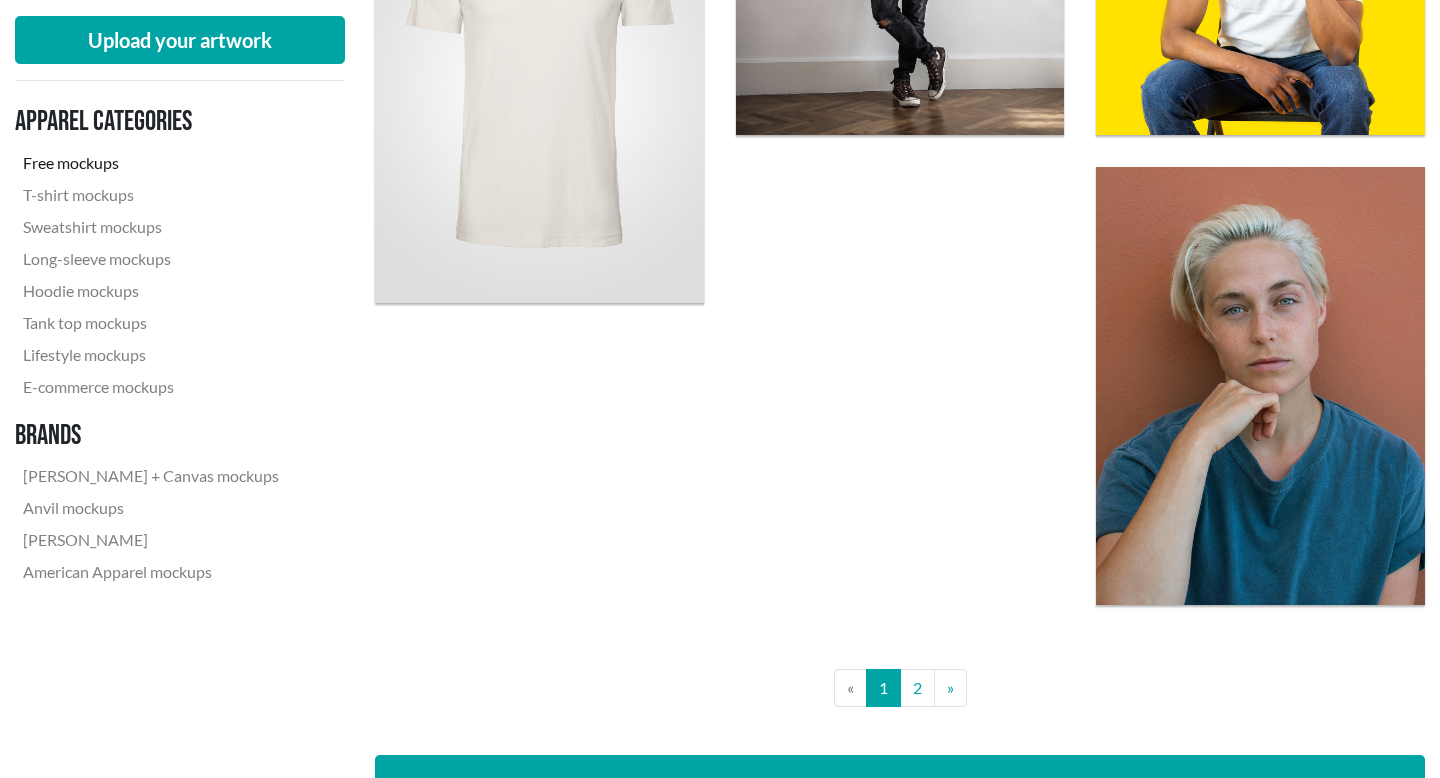 scroll, scrollTop: 3760, scrollLeft: 0, axis: vertical 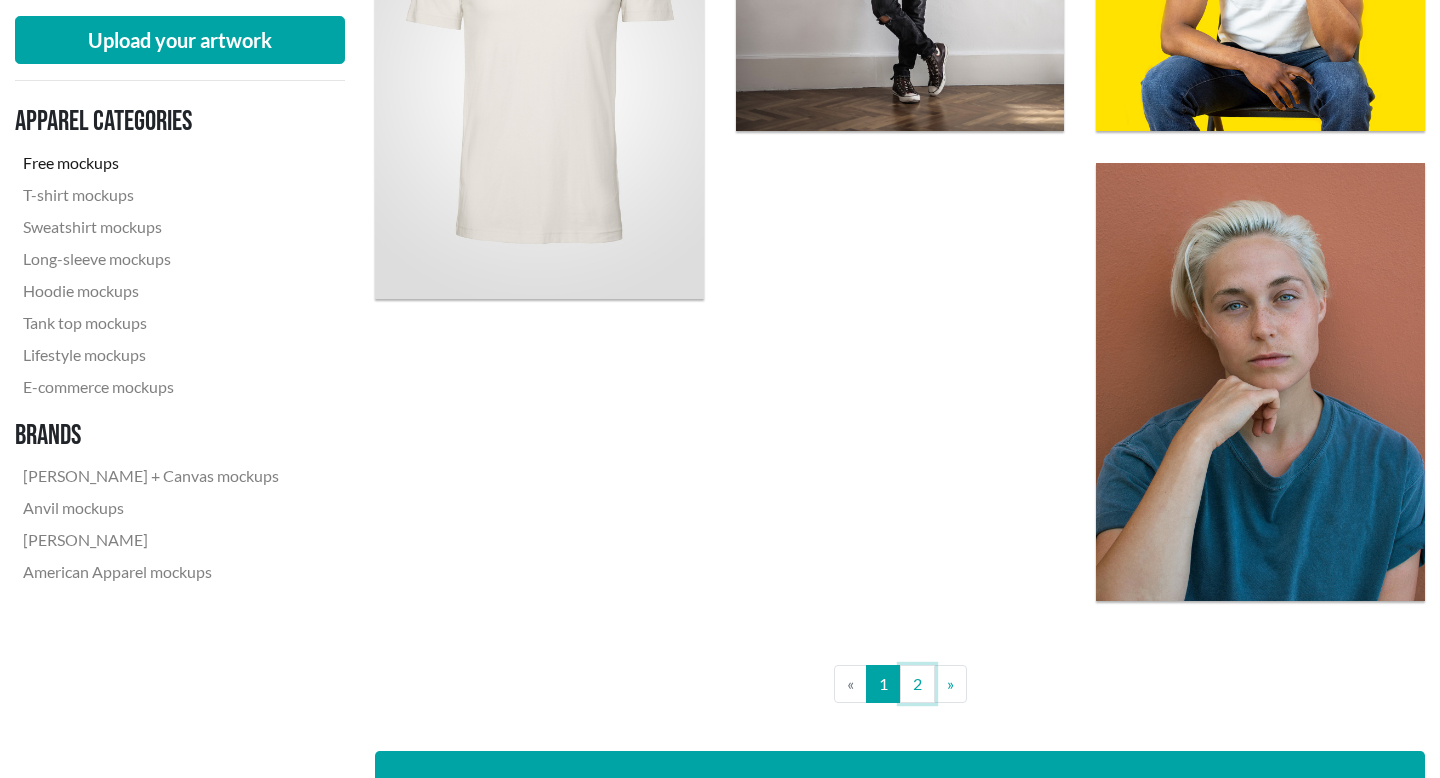 click on "2" at bounding box center [917, 684] 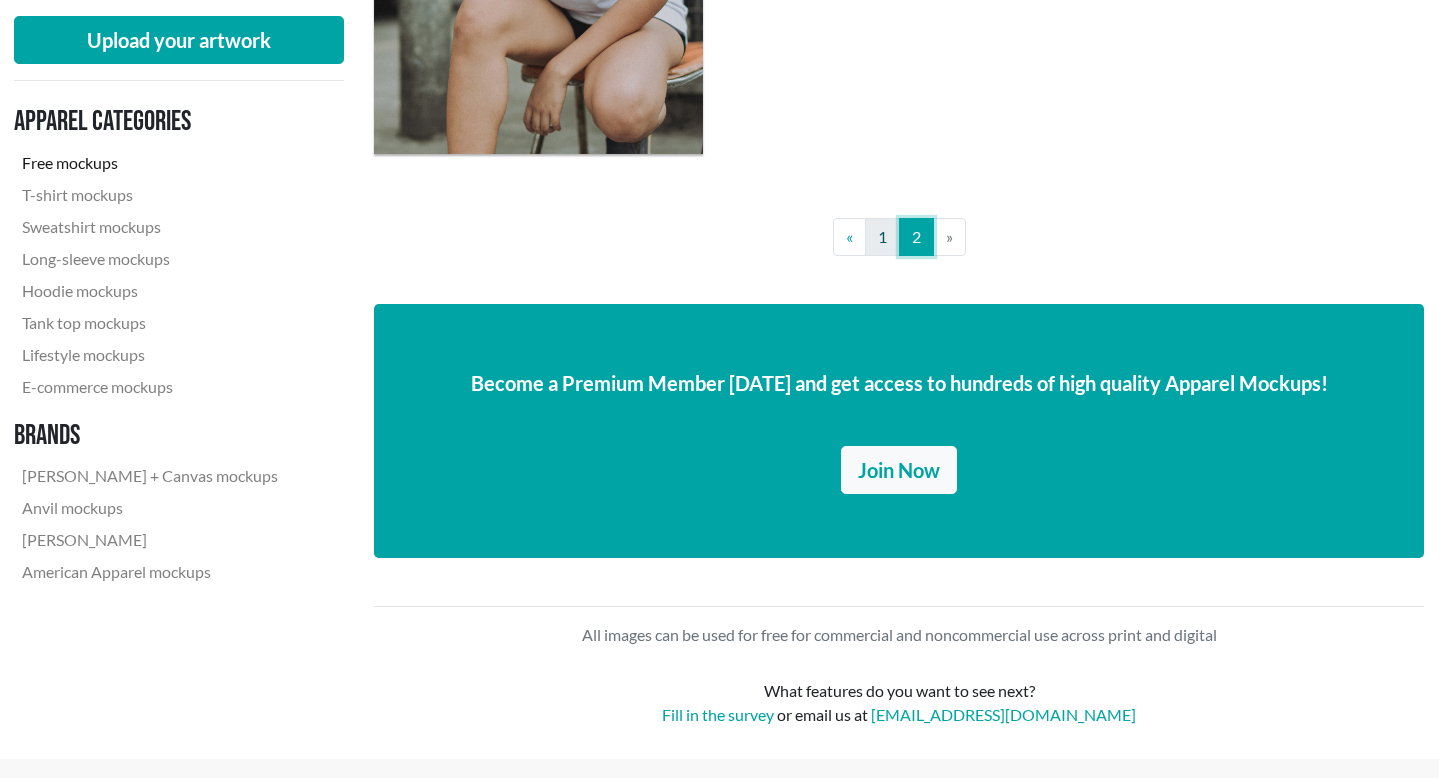 scroll, scrollTop: 2370, scrollLeft: 1, axis: both 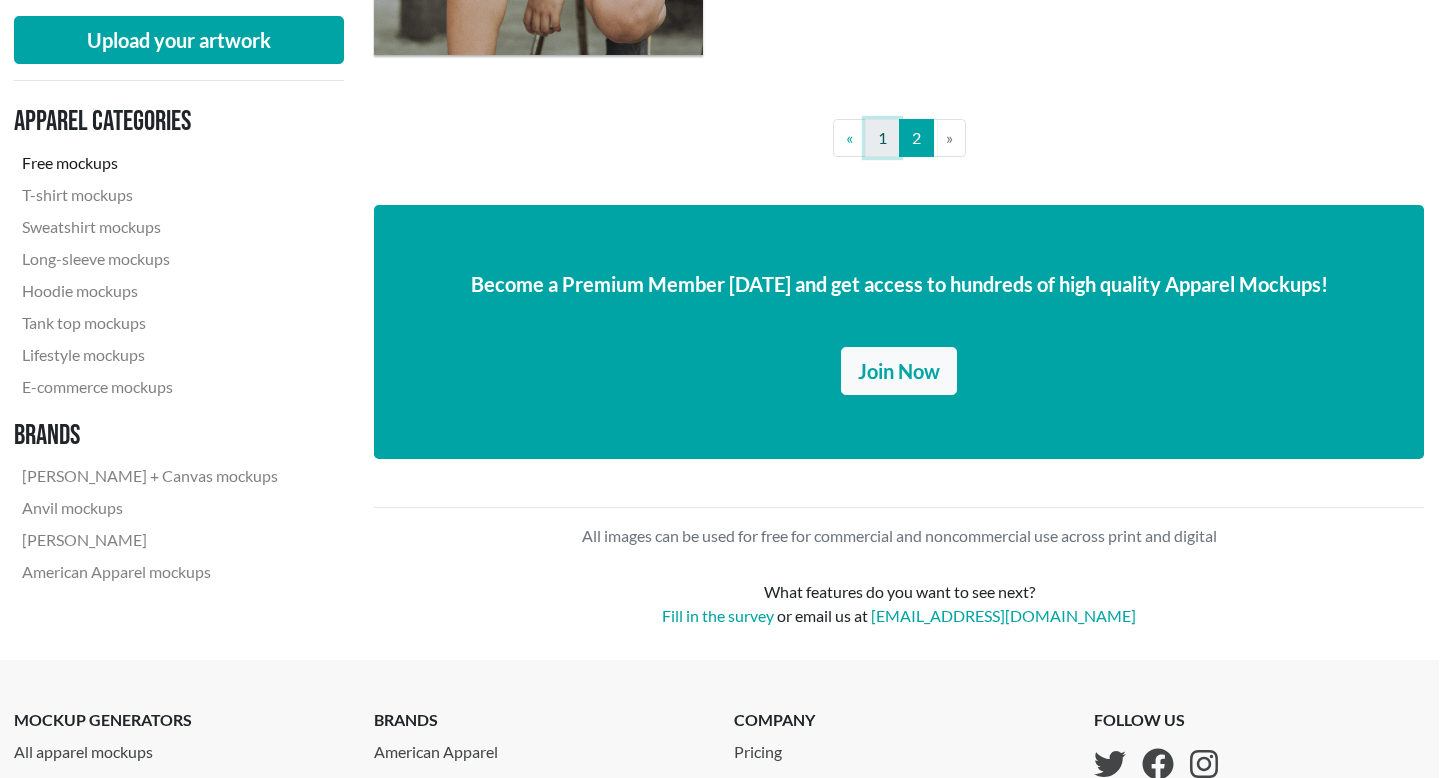 click on "1" at bounding box center (882, 138) 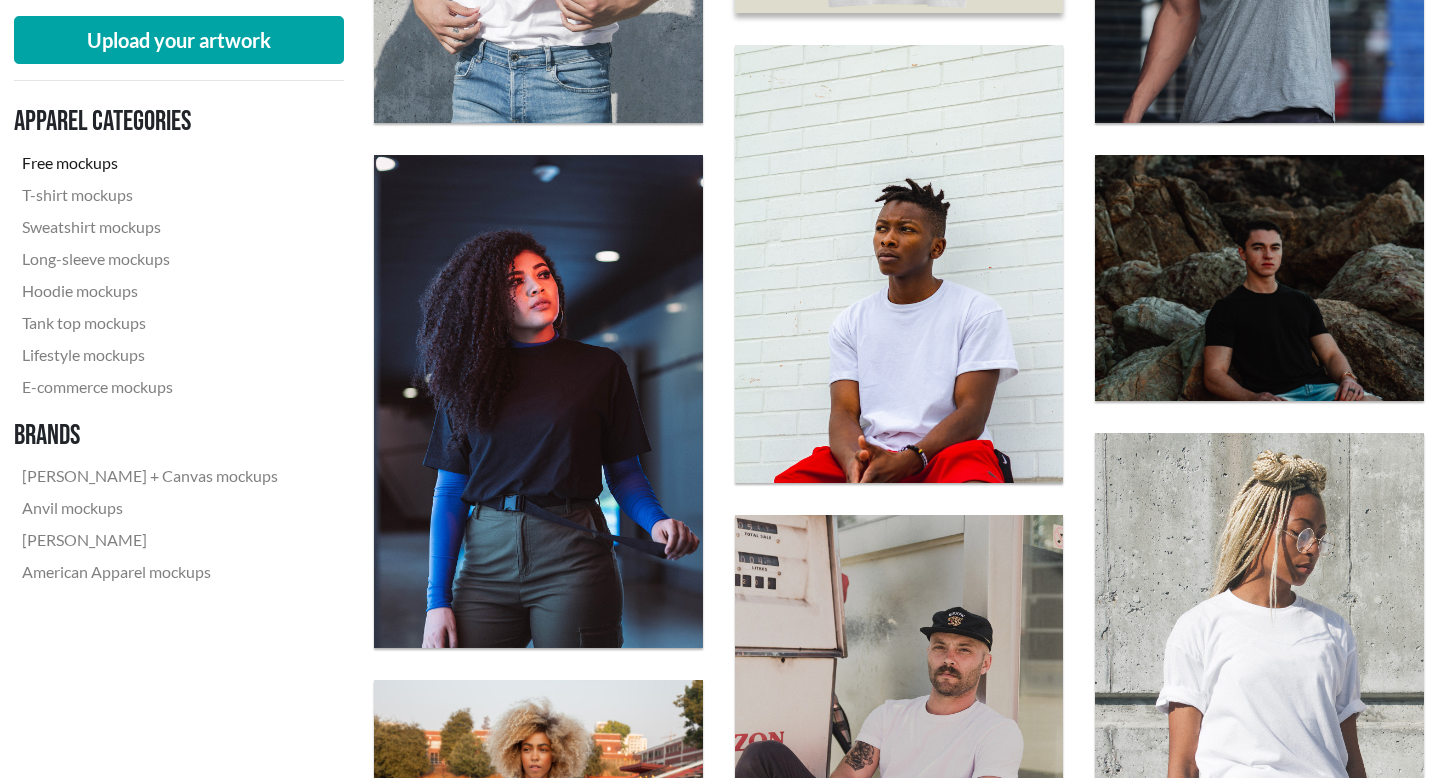 scroll, scrollTop: 487, scrollLeft: 1, axis: both 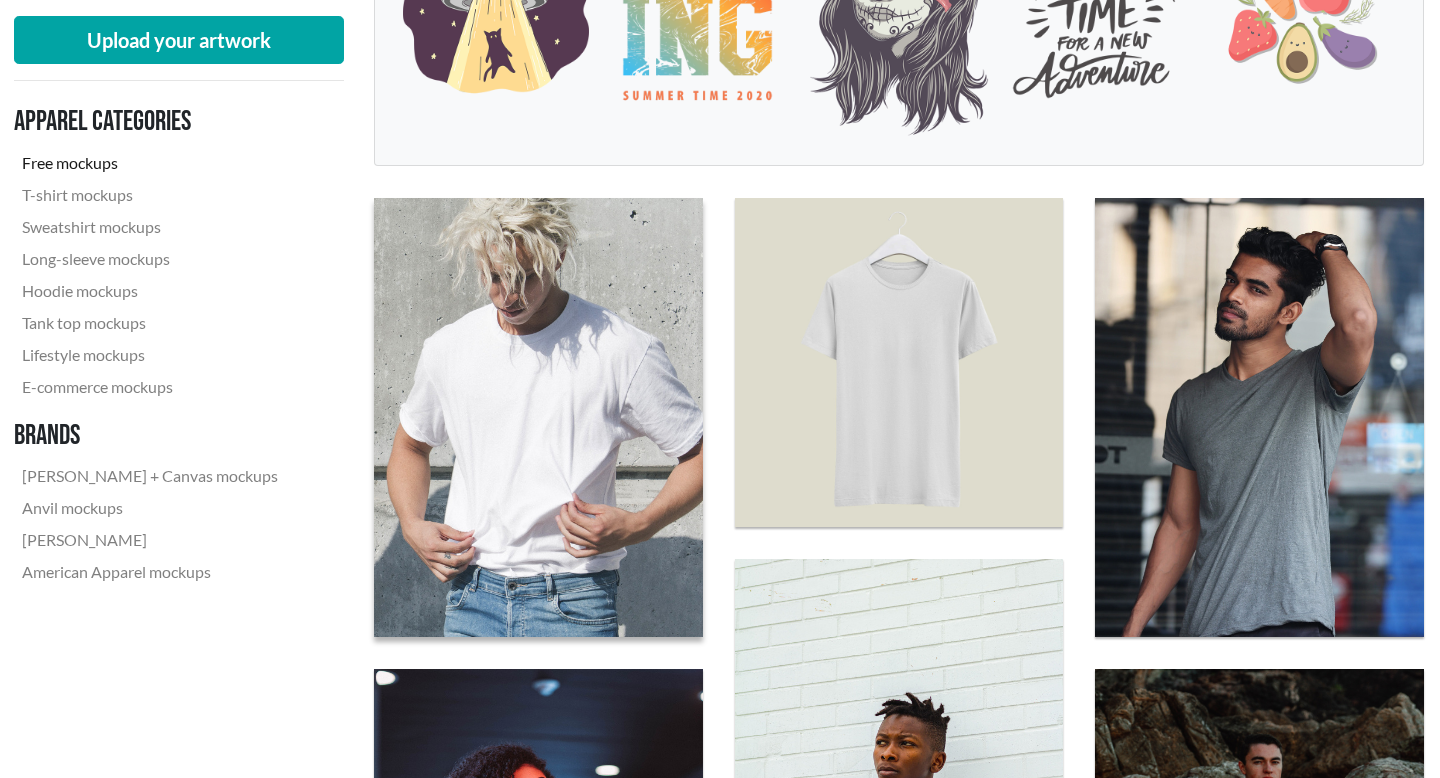click at bounding box center (538, 418) 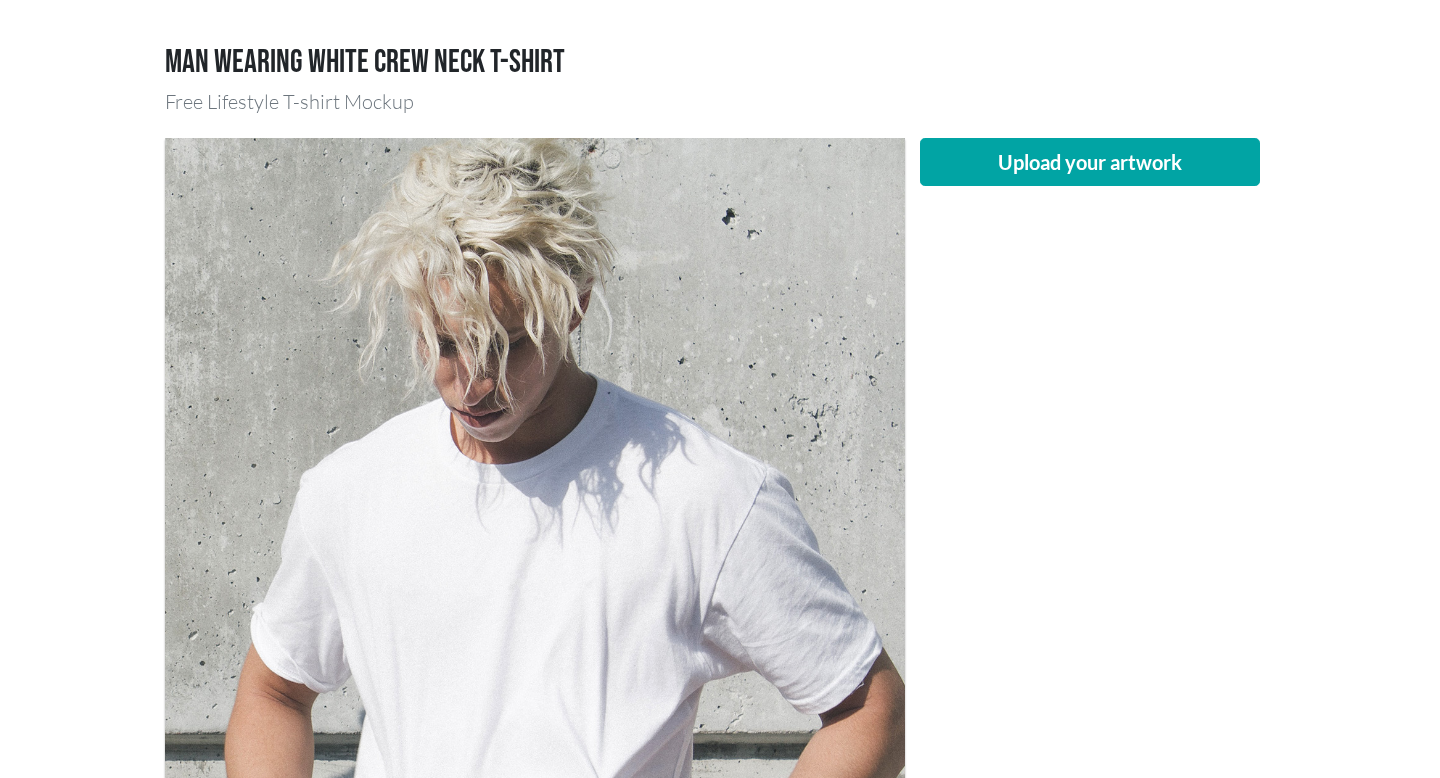 scroll, scrollTop: 37, scrollLeft: 0, axis: vertical 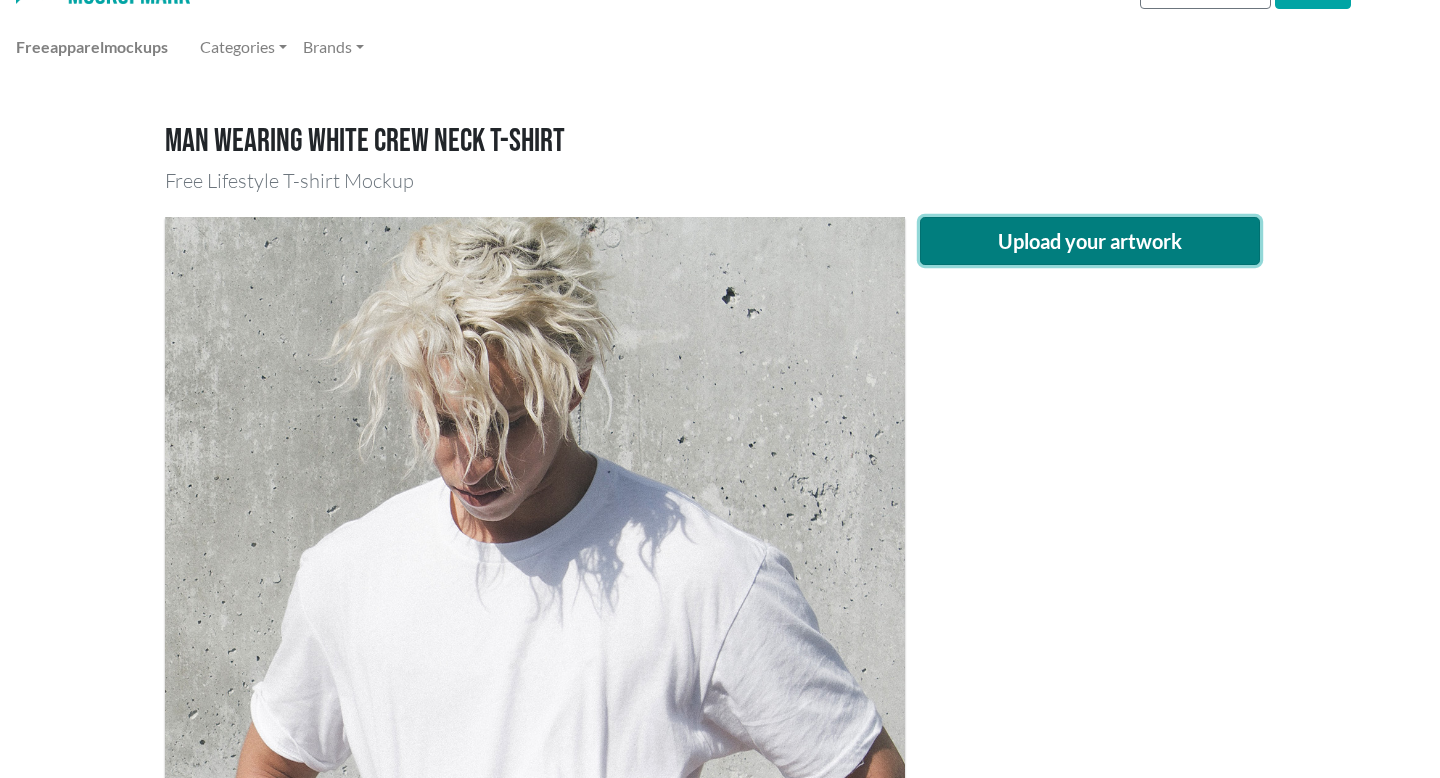 click on "Upload your artwork" at bounding box center [1090, 241] 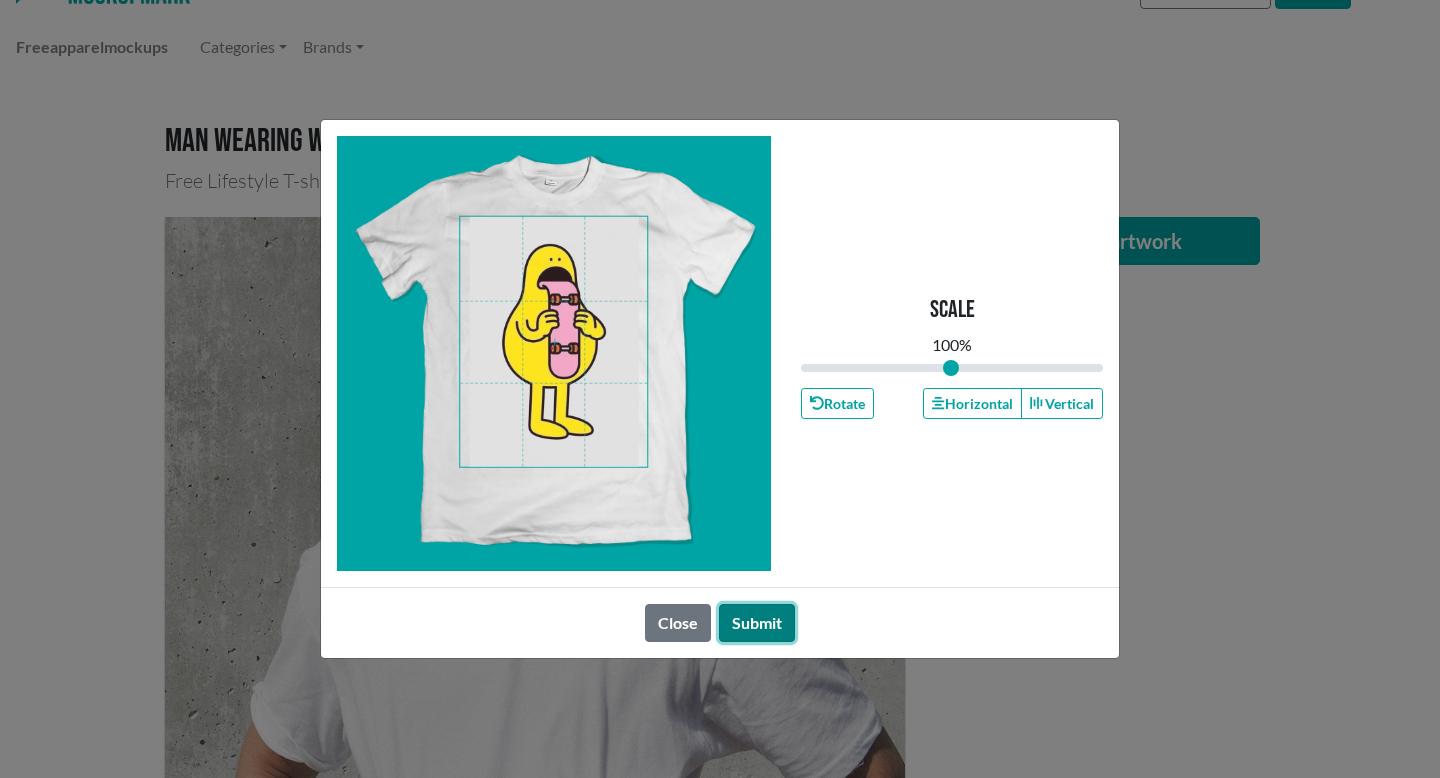 click on "Submit" at bounding box center [757, 623] 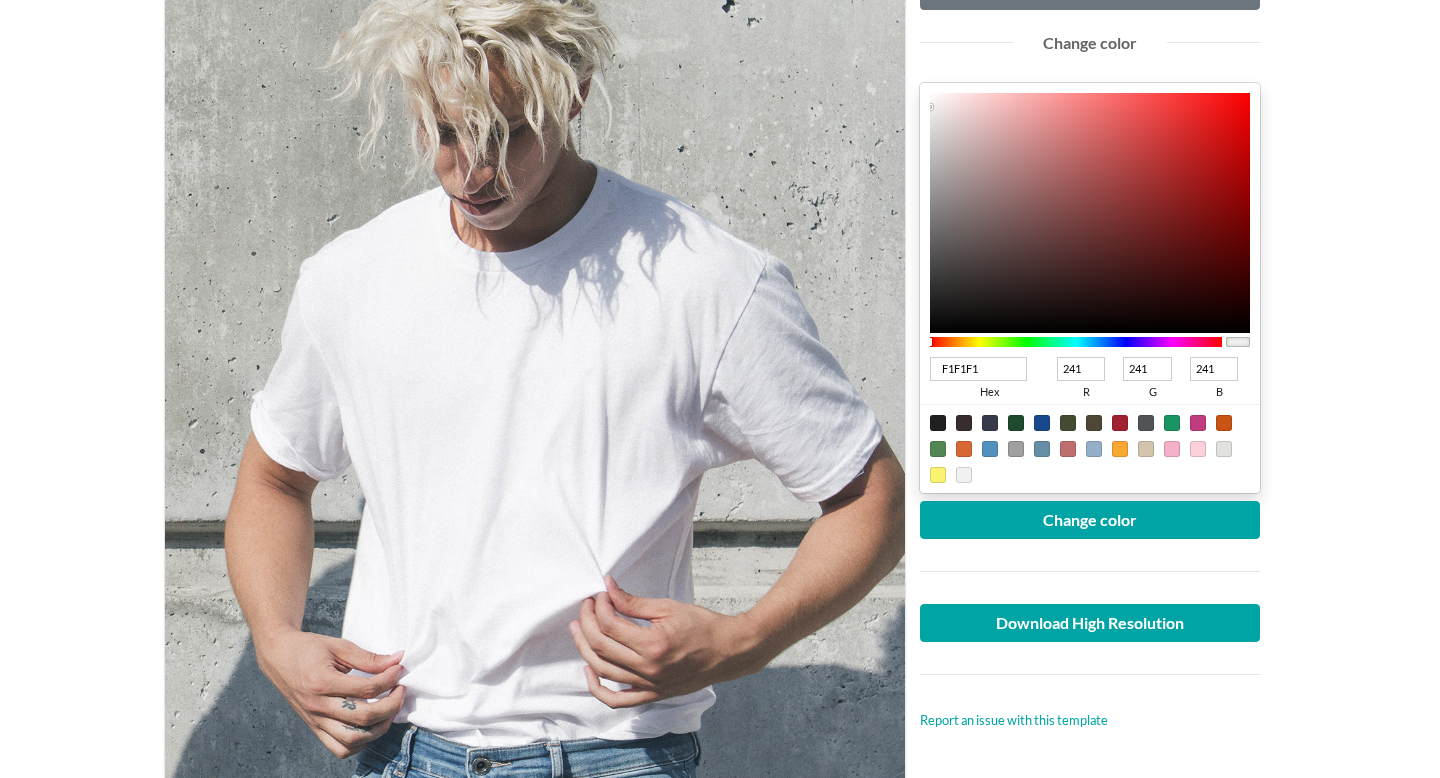 scroll, scrollTop: 335, scrollLeft: 0, axis: vertical 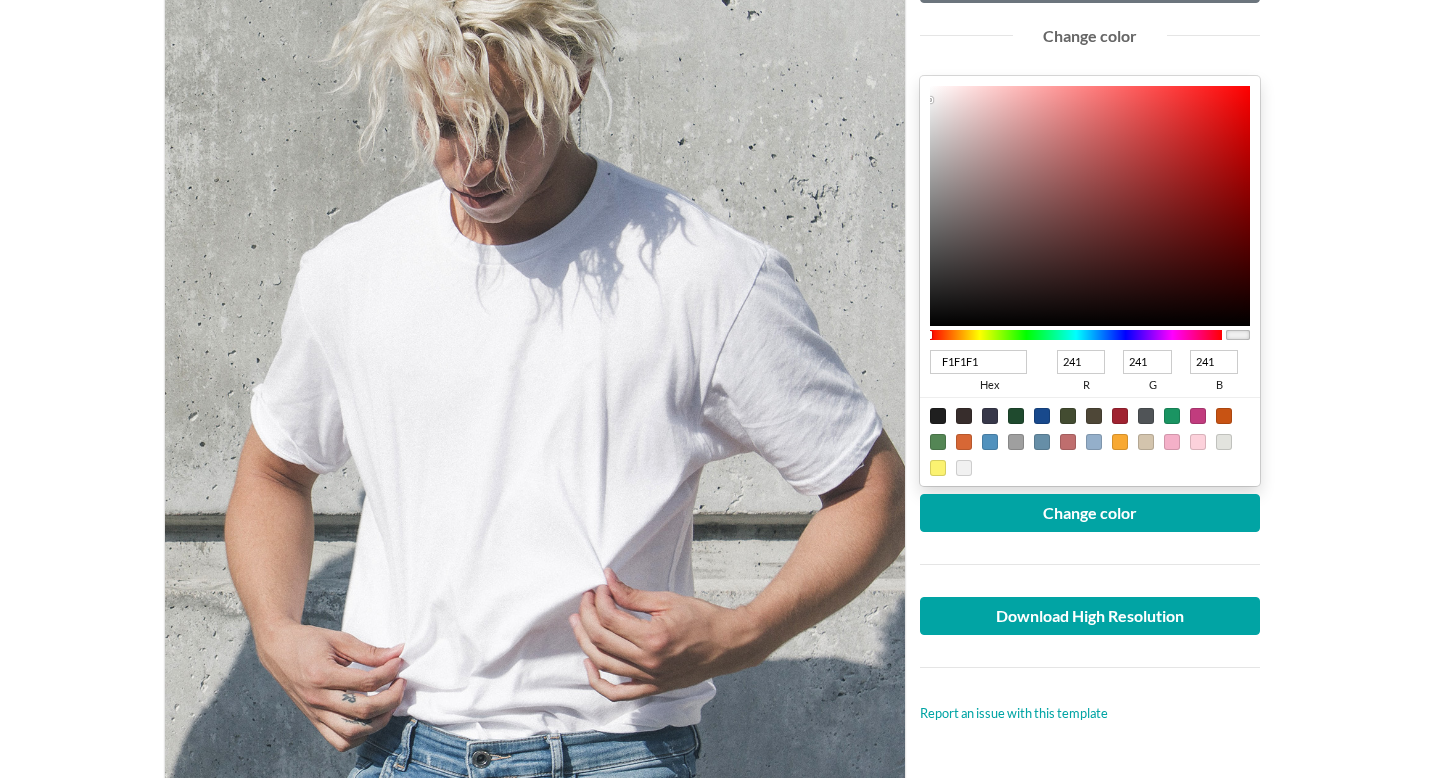 drag, startPoint x: 526, startPoint y: 450, endPoint x: 576, endPoint y: 423, distance: 56.82429 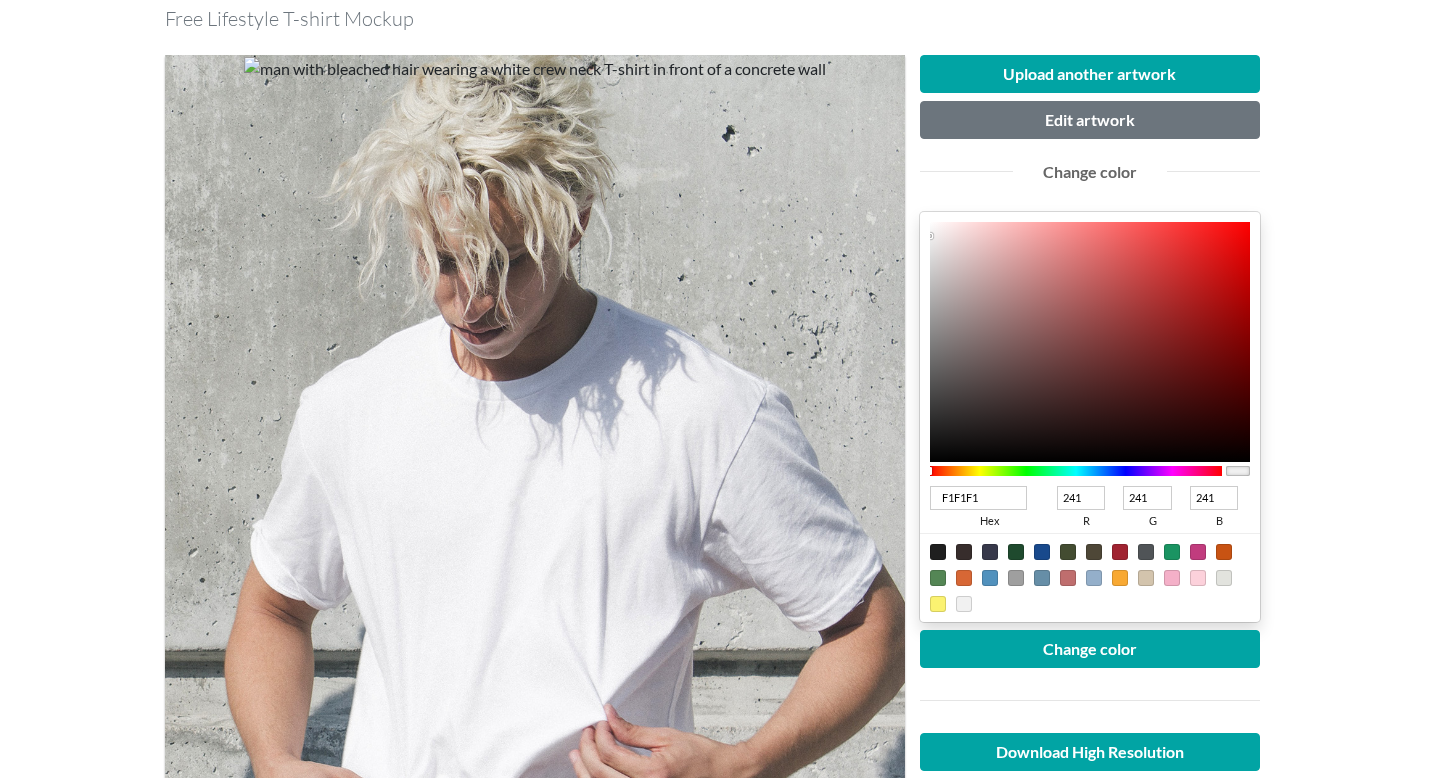 scroll, scrollTop: 221, scrollLeft: 0, axis: vertical 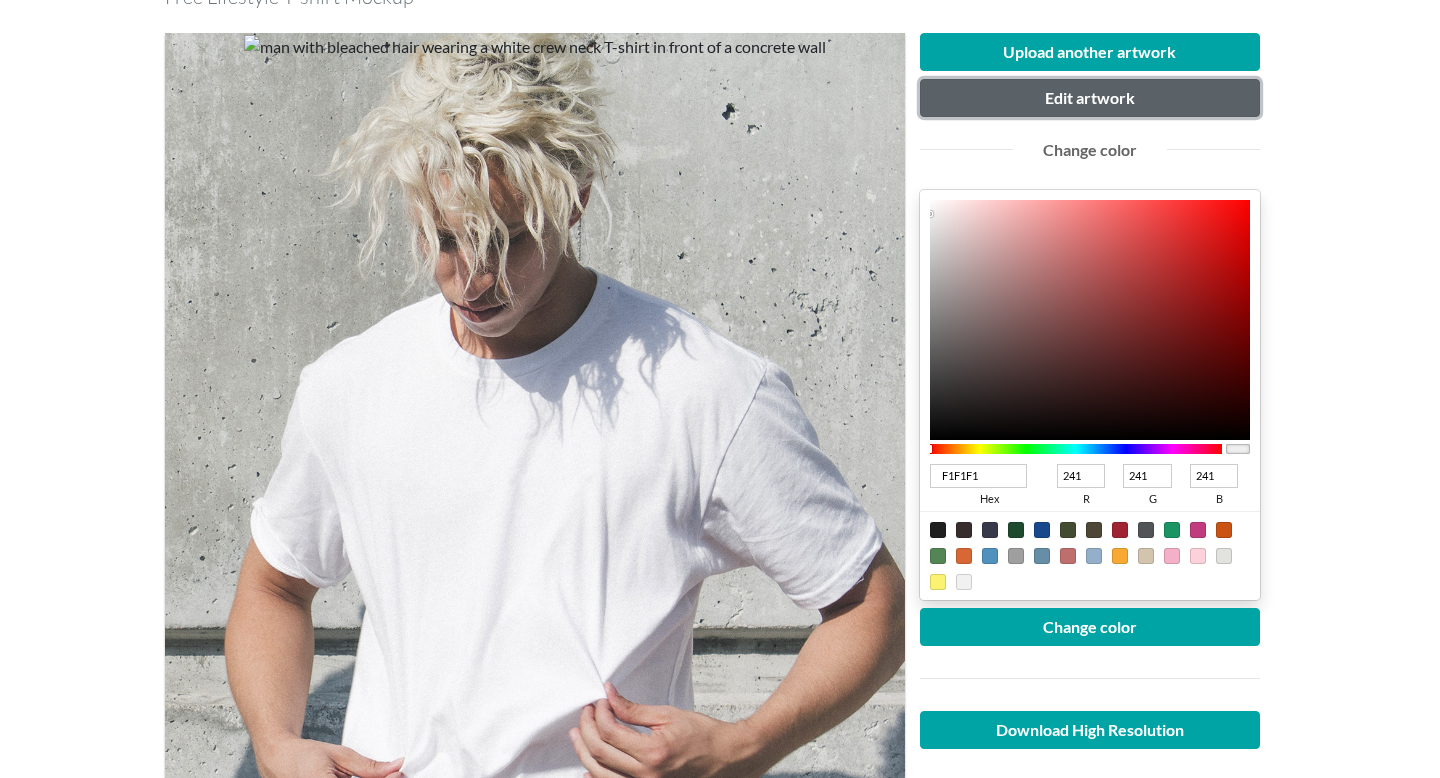 click on "Edit artwork" at bounding box center [1090, 98] 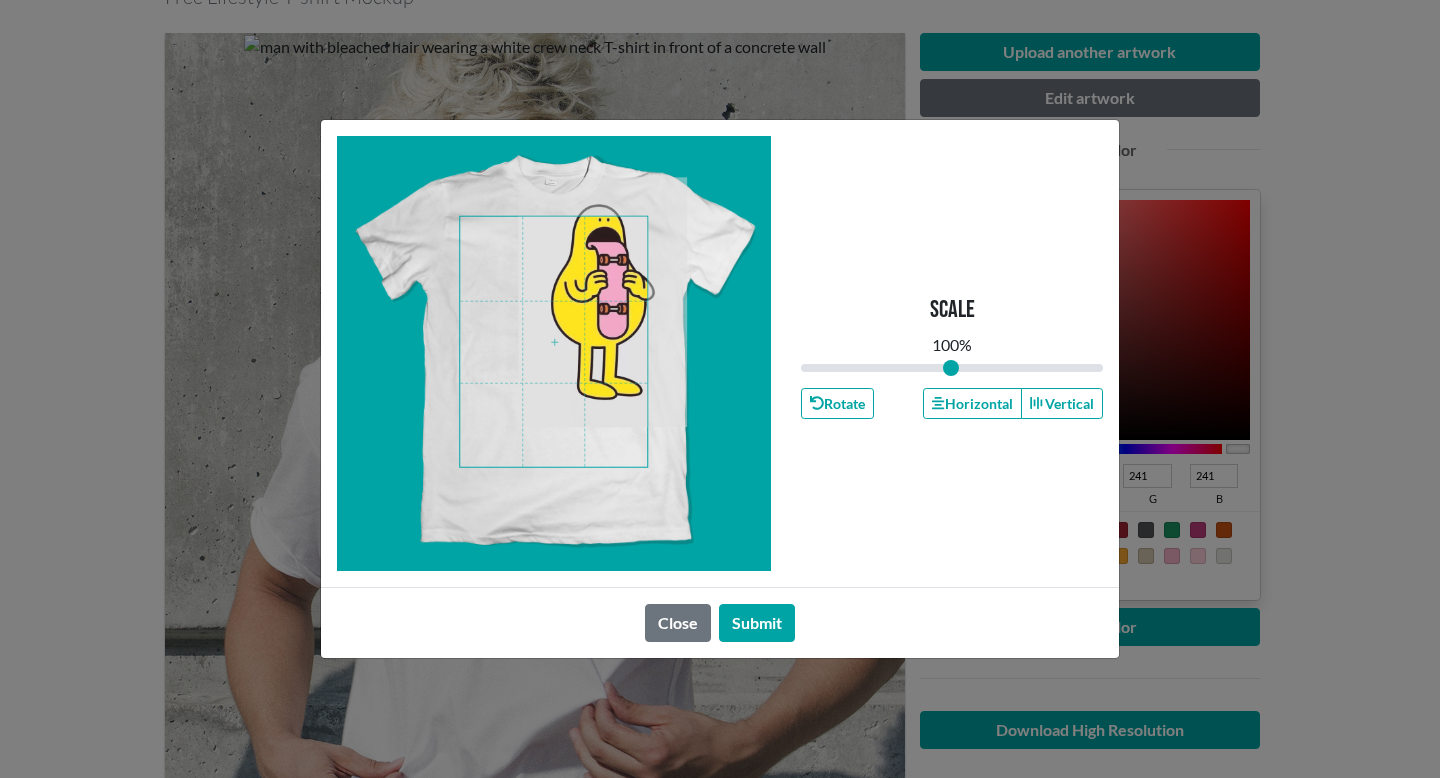 click at bounding box center (553, 342) 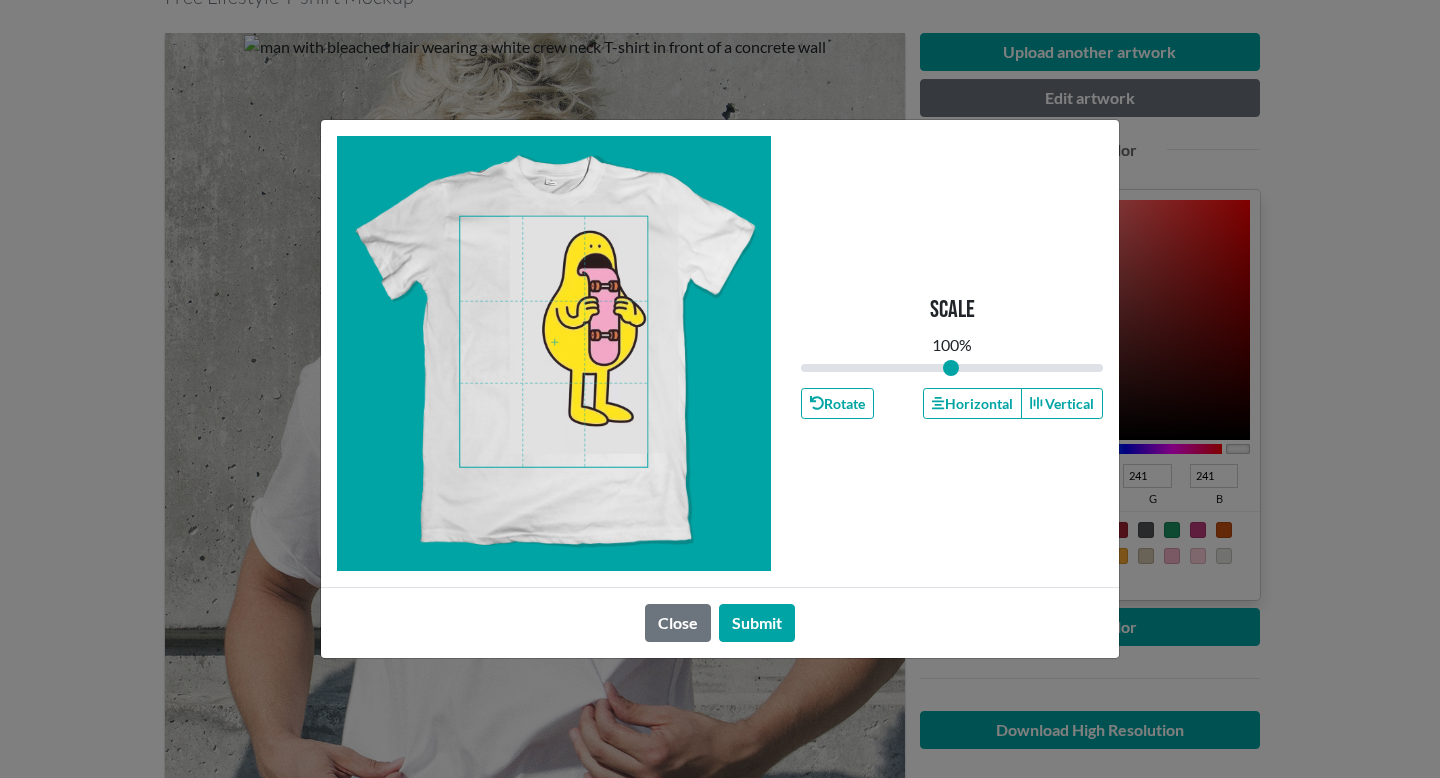 click at bounding box center [553, 342] 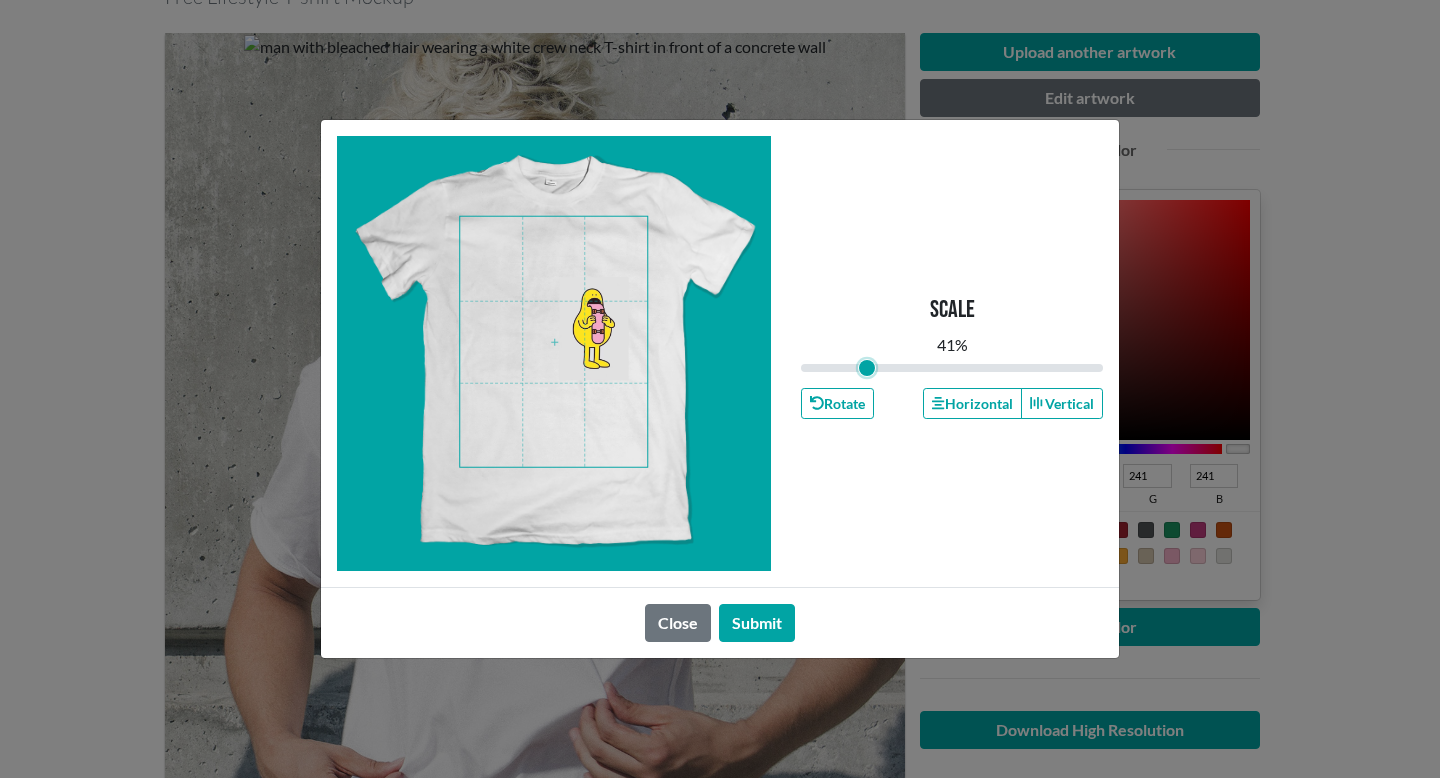 drag, startPoint x: 953, startPoint y: 367, endPoint x: 867, endPoint y: 371, distance: 86.09297 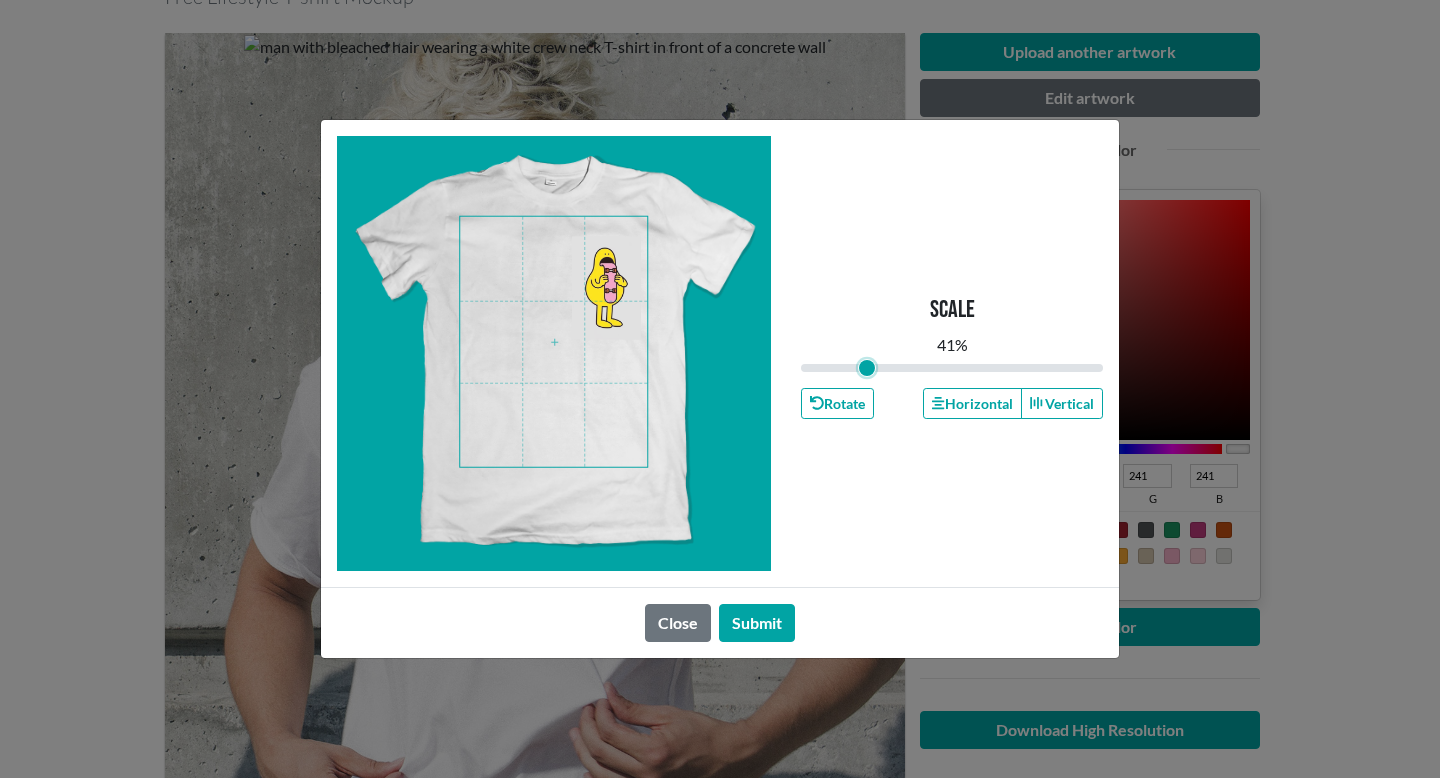 click at bounding box center (553, 342) 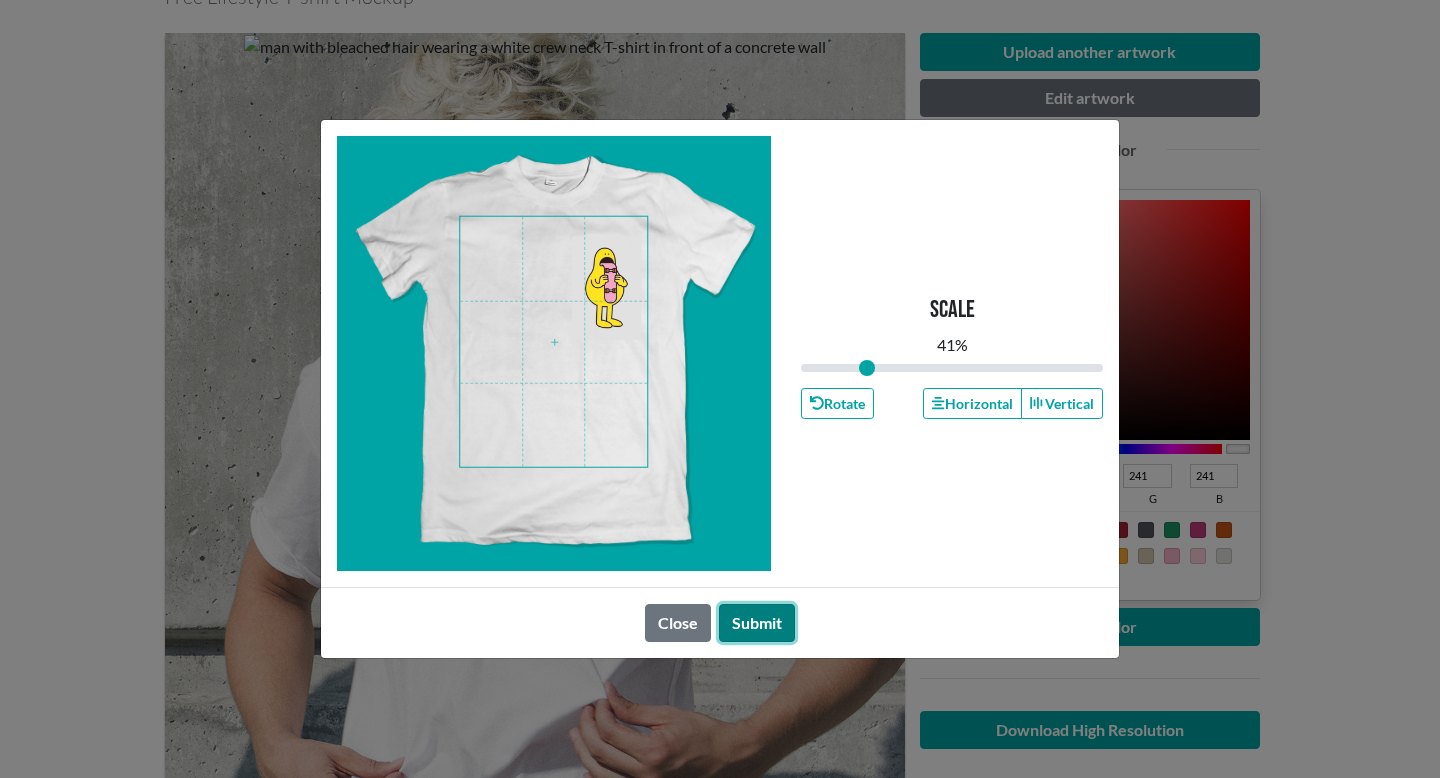 click on "Submit" at bounding box center [757, 623] 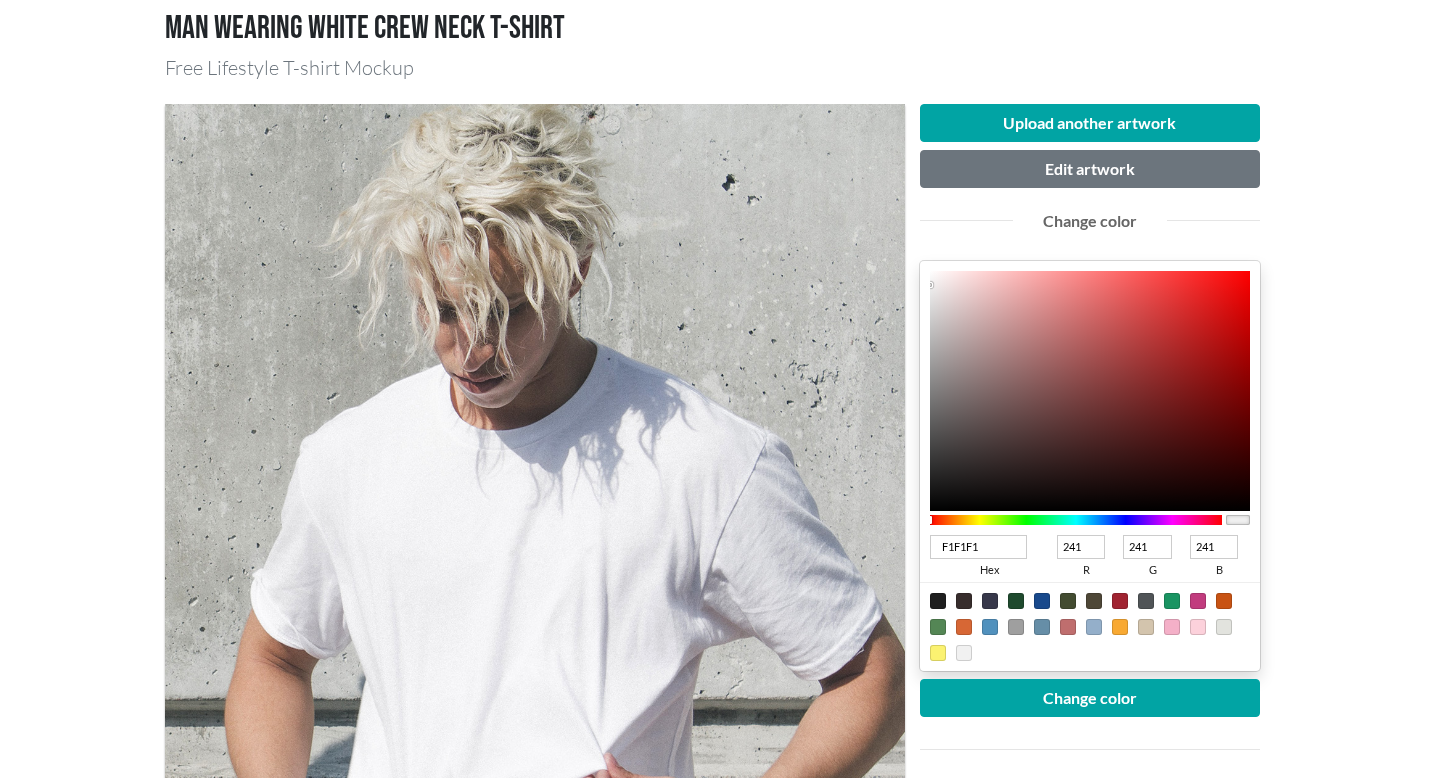 scroll, scrollTop: 148, scrollLeft: 0, axis: vertical 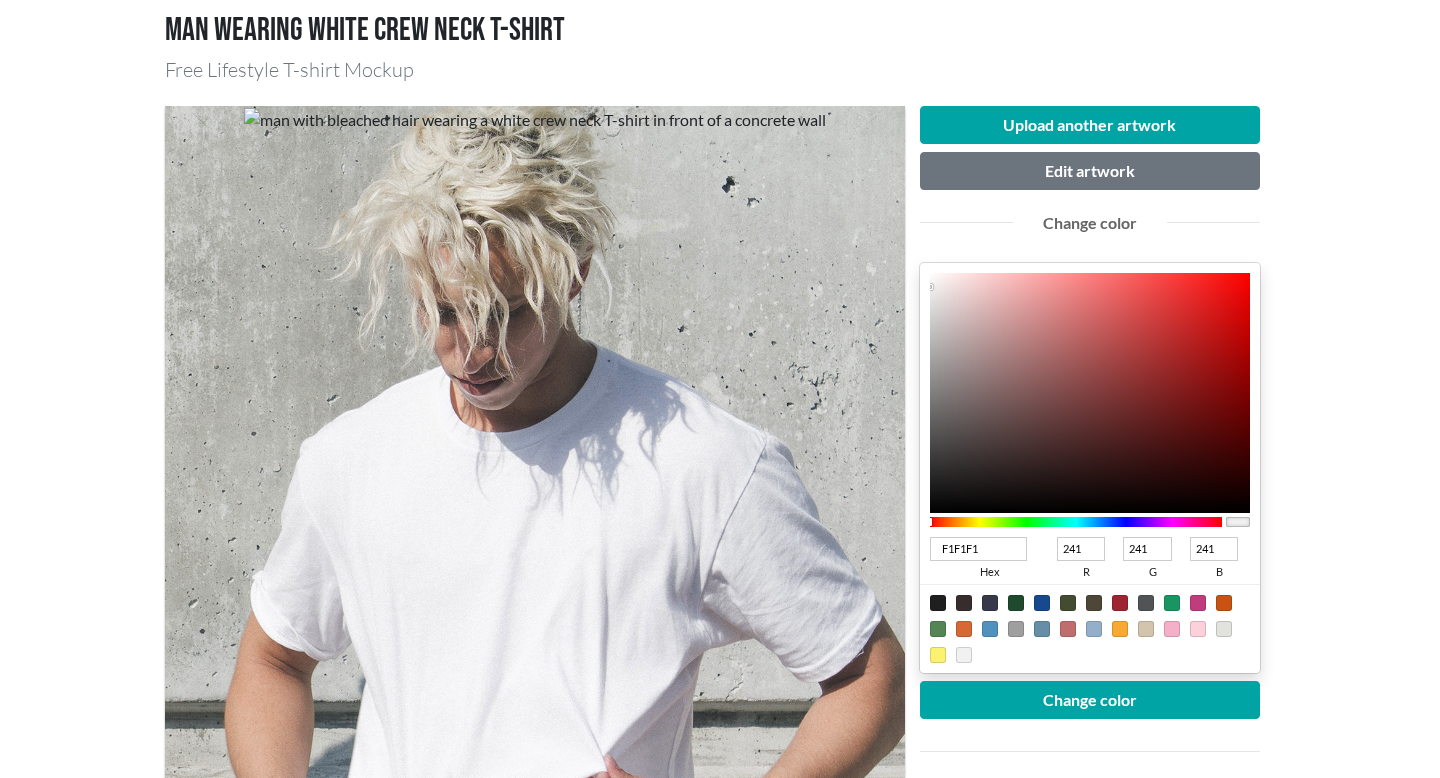 type on "6A3636" 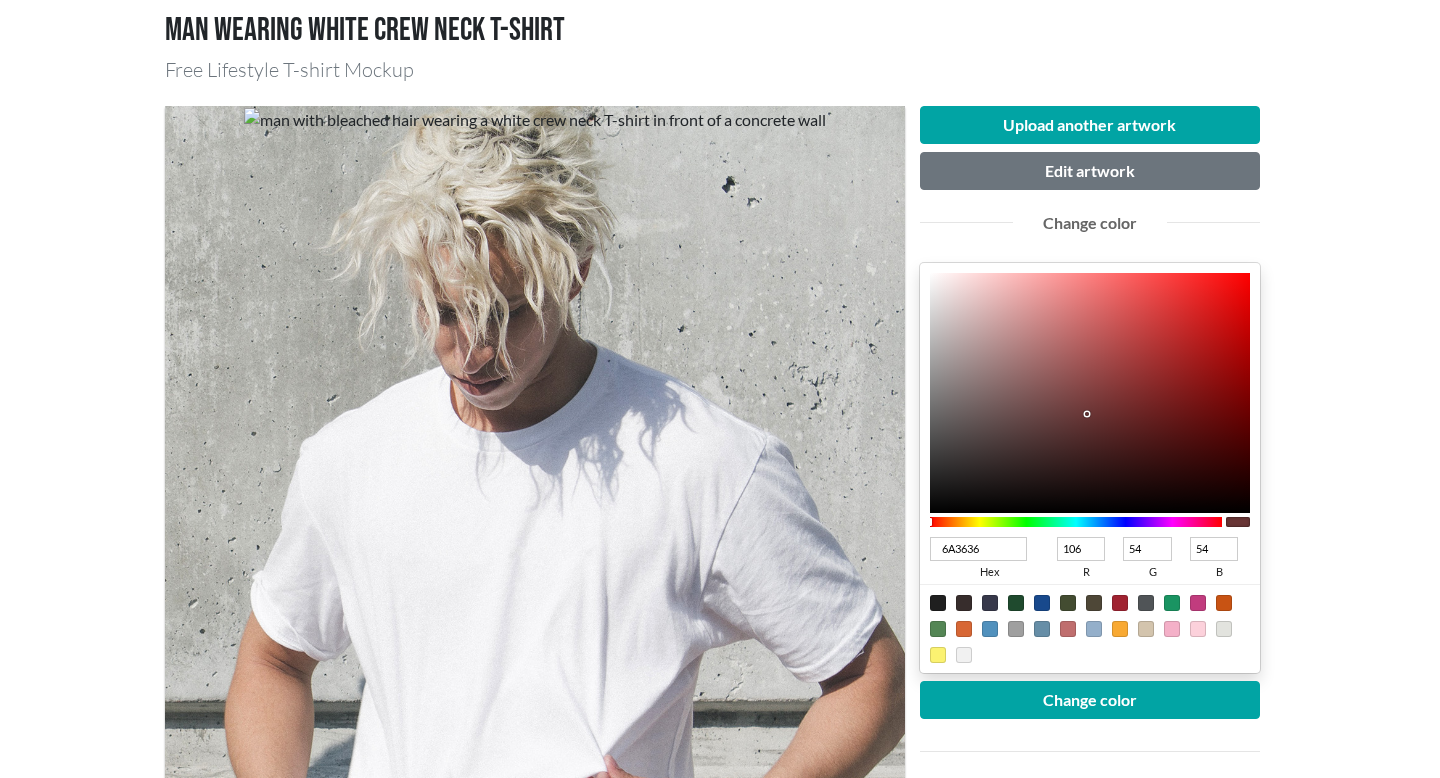 click at bounding box center (1090, 393) 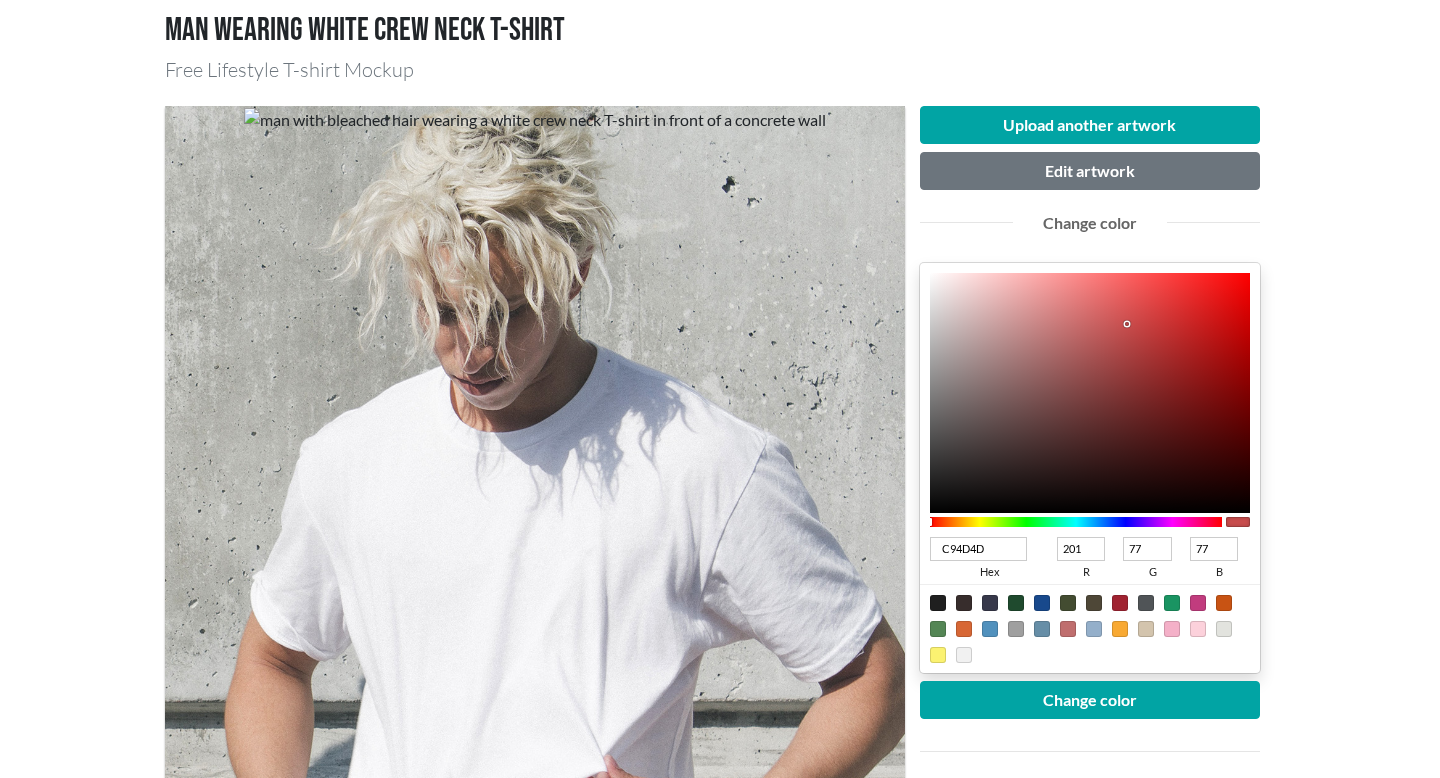 type on "CA4848" 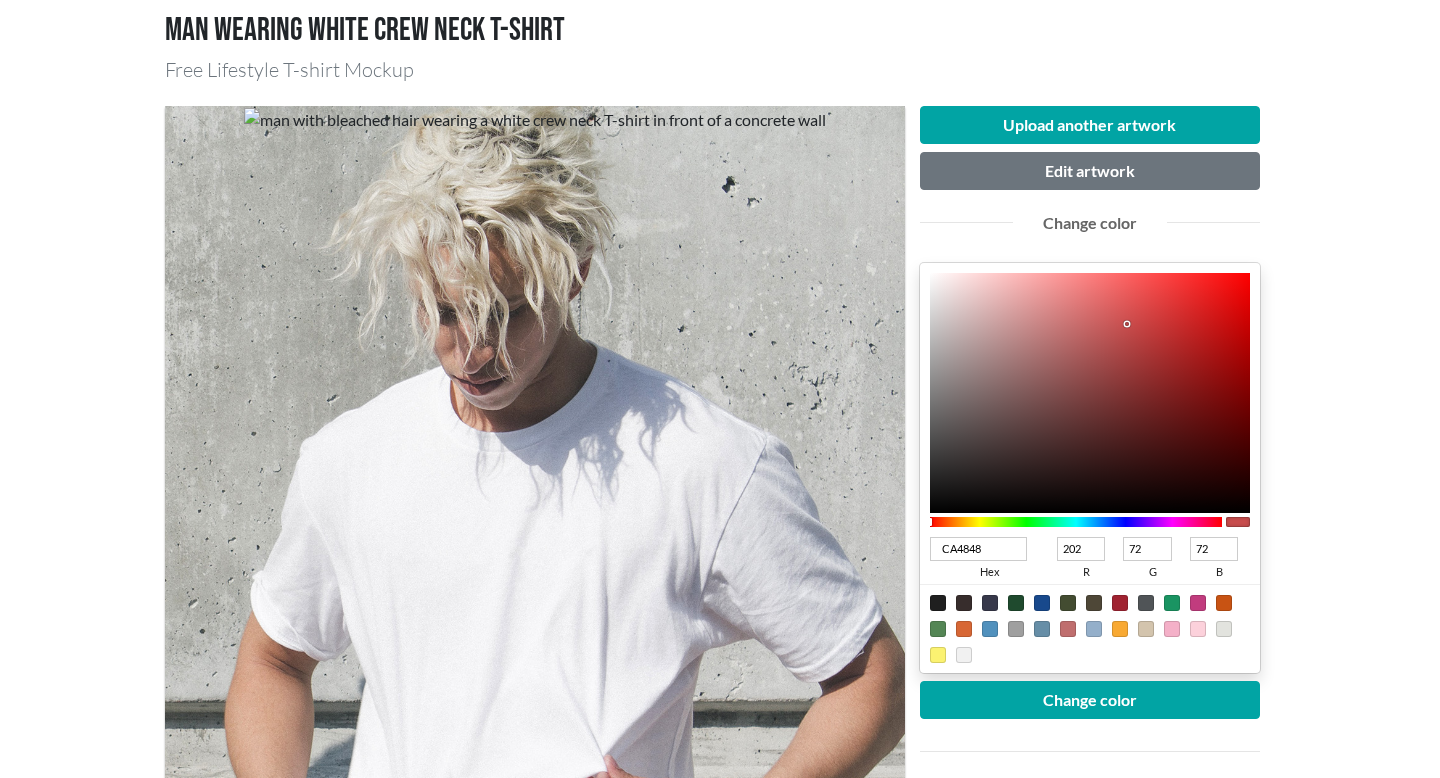 type on "CF4242" 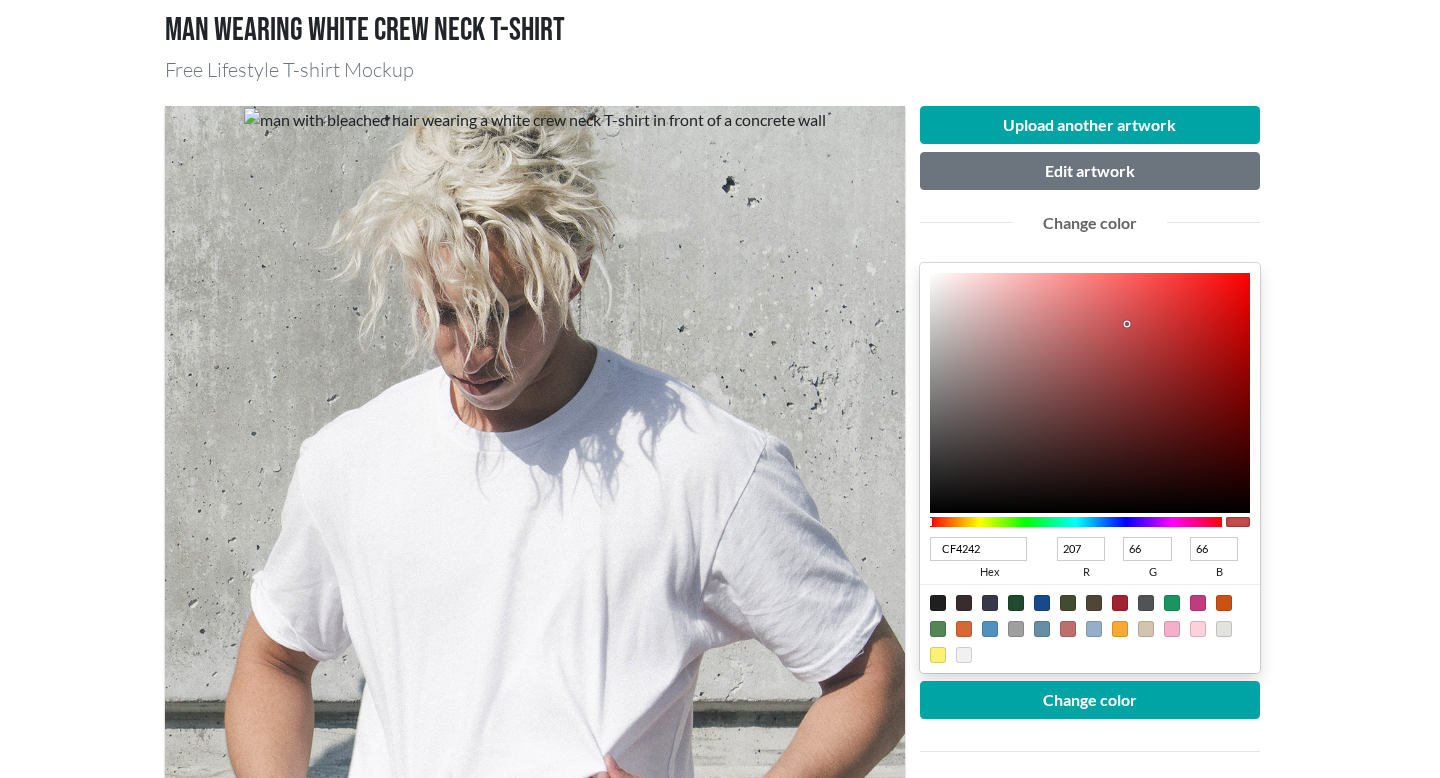 type on "D13F3F" 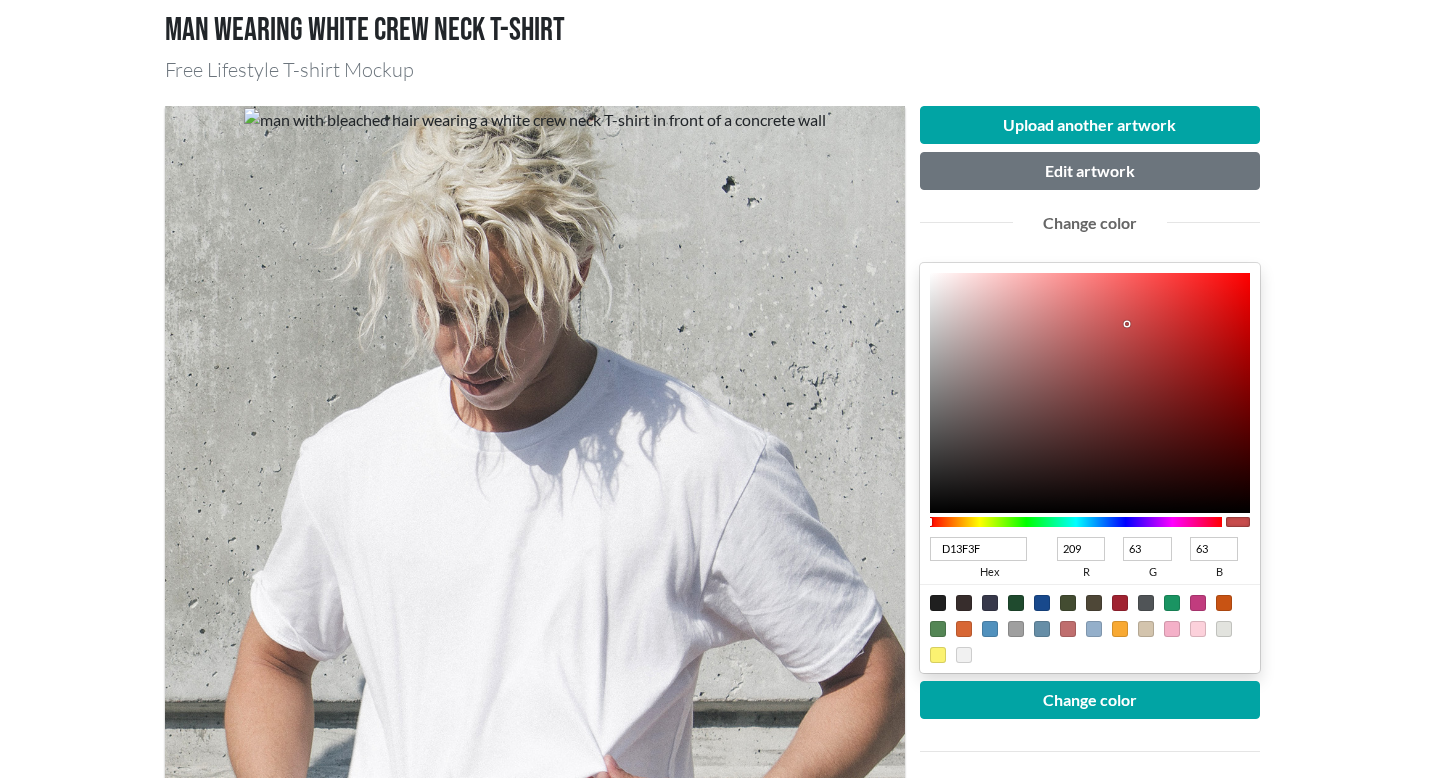 type on "D23C3C" 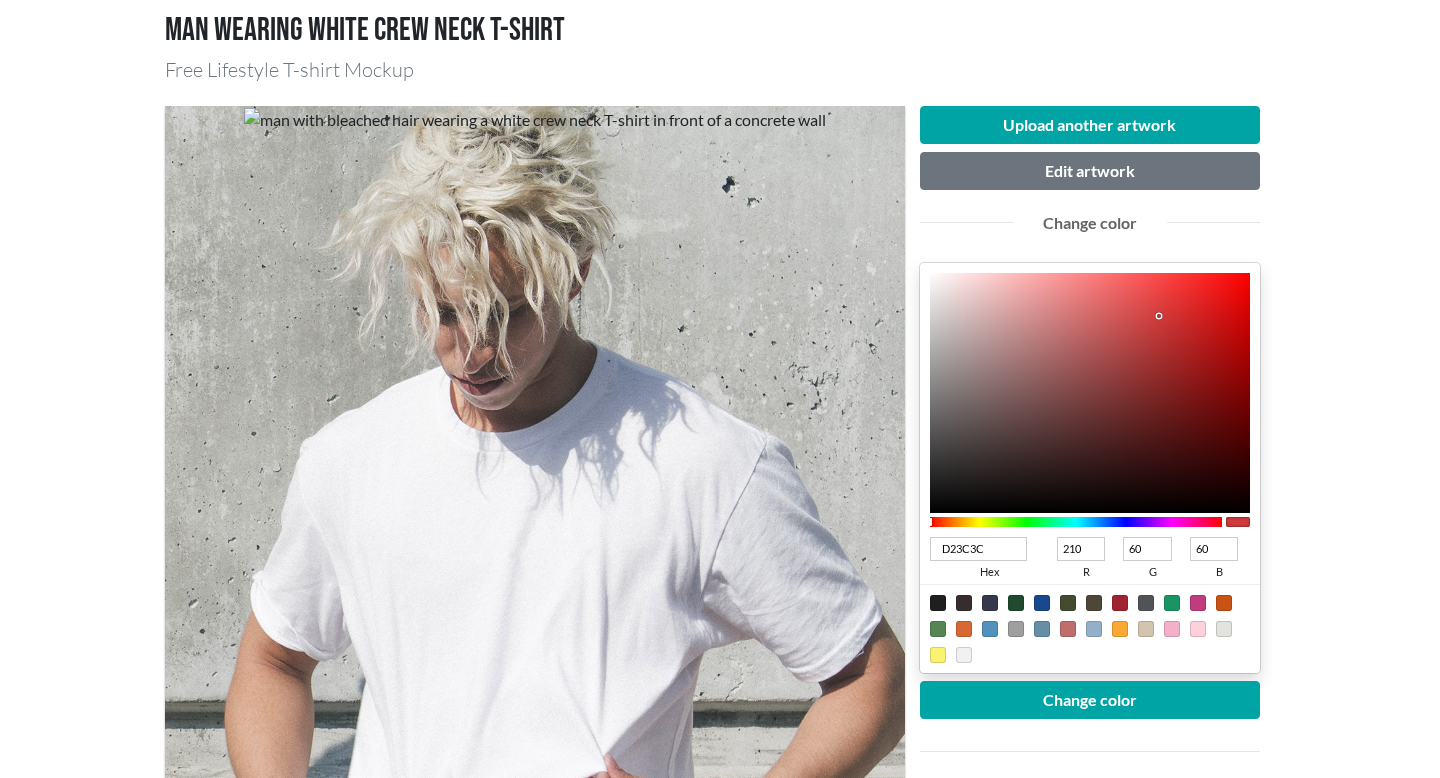 type on "D43A3A" 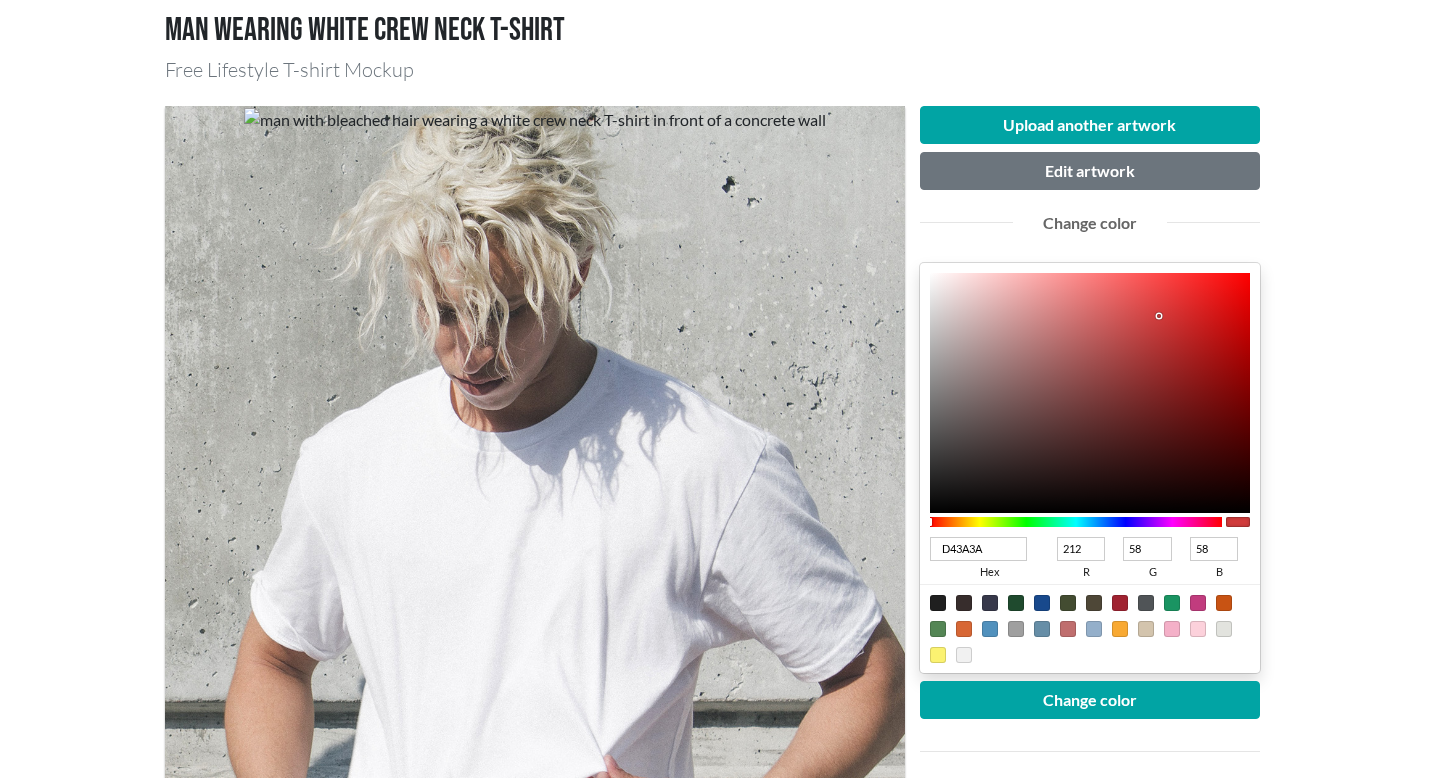 type on "D53939" 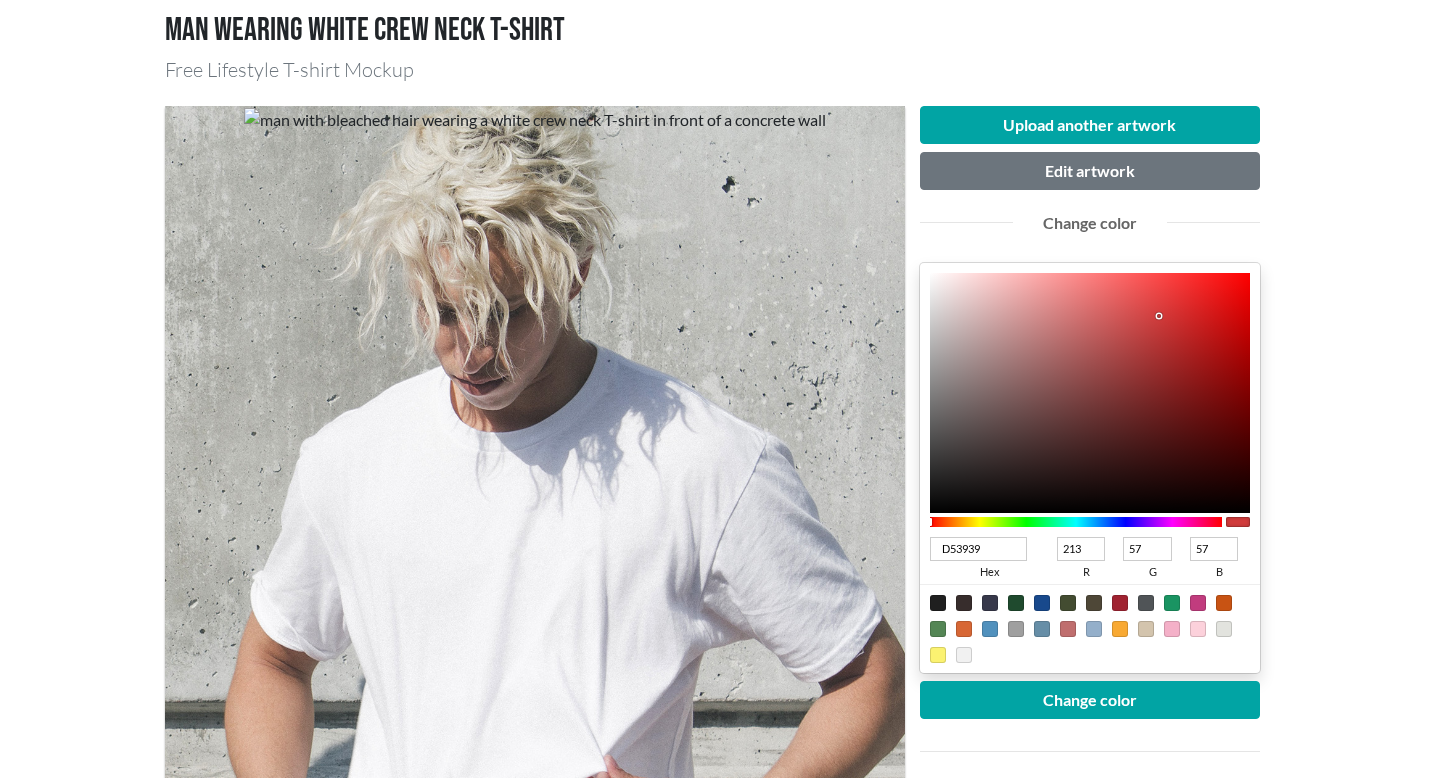 drag, startPoint x: 1127, startPoint y: 324, endPoint x: 1163, endPoint y: 313, distance: 37.64306 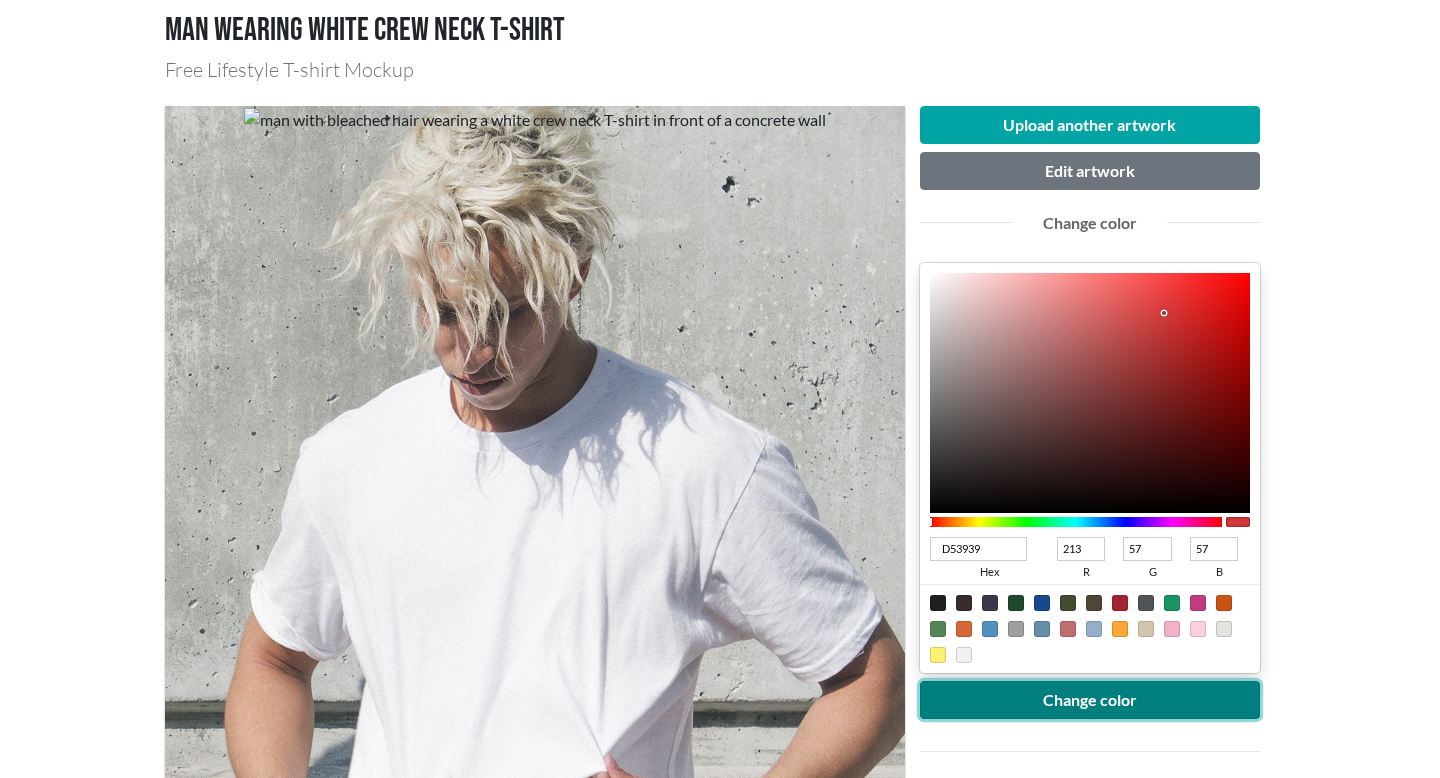 click on "Change color" at bounding box center (1090, 700) 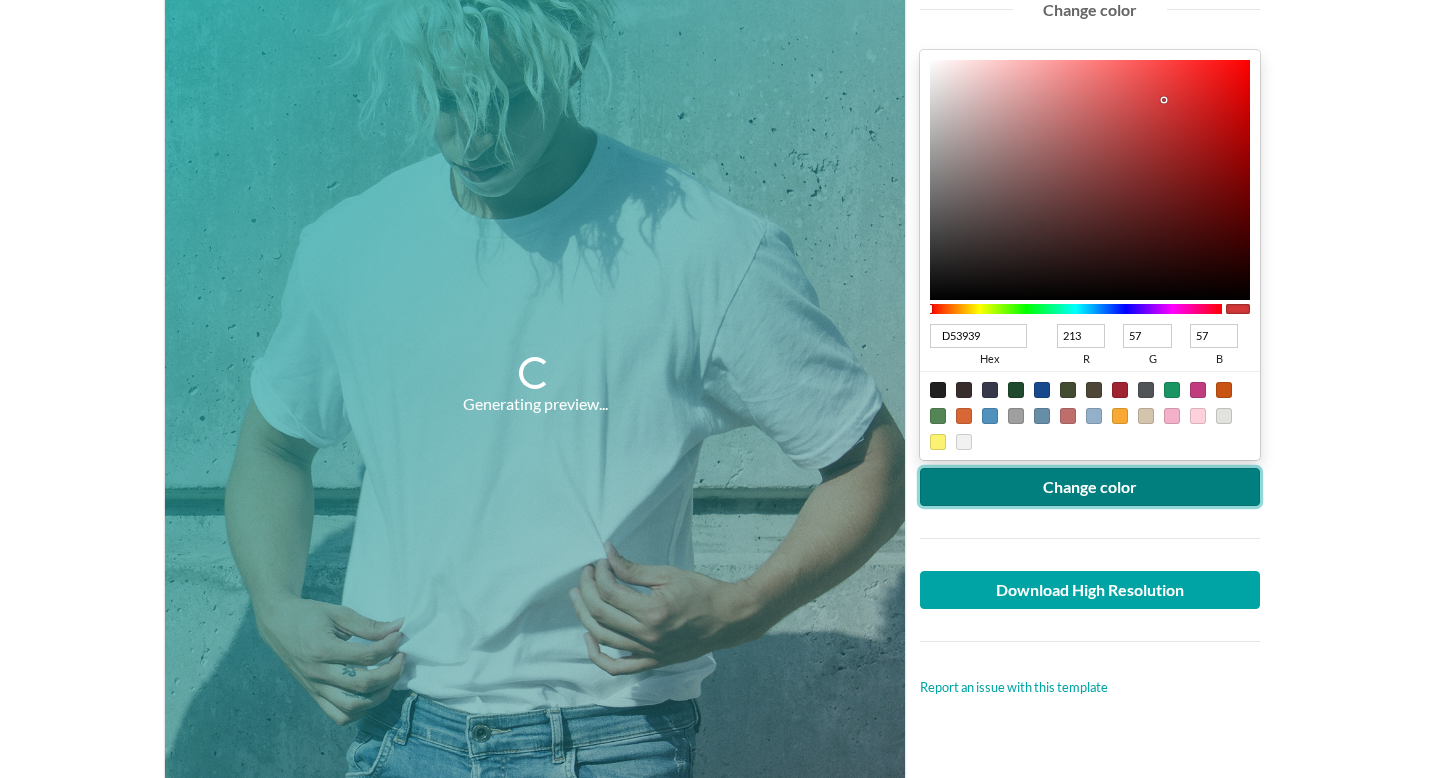scroll, scrollTop: 365, scrollLeft: 0, axis: vertical 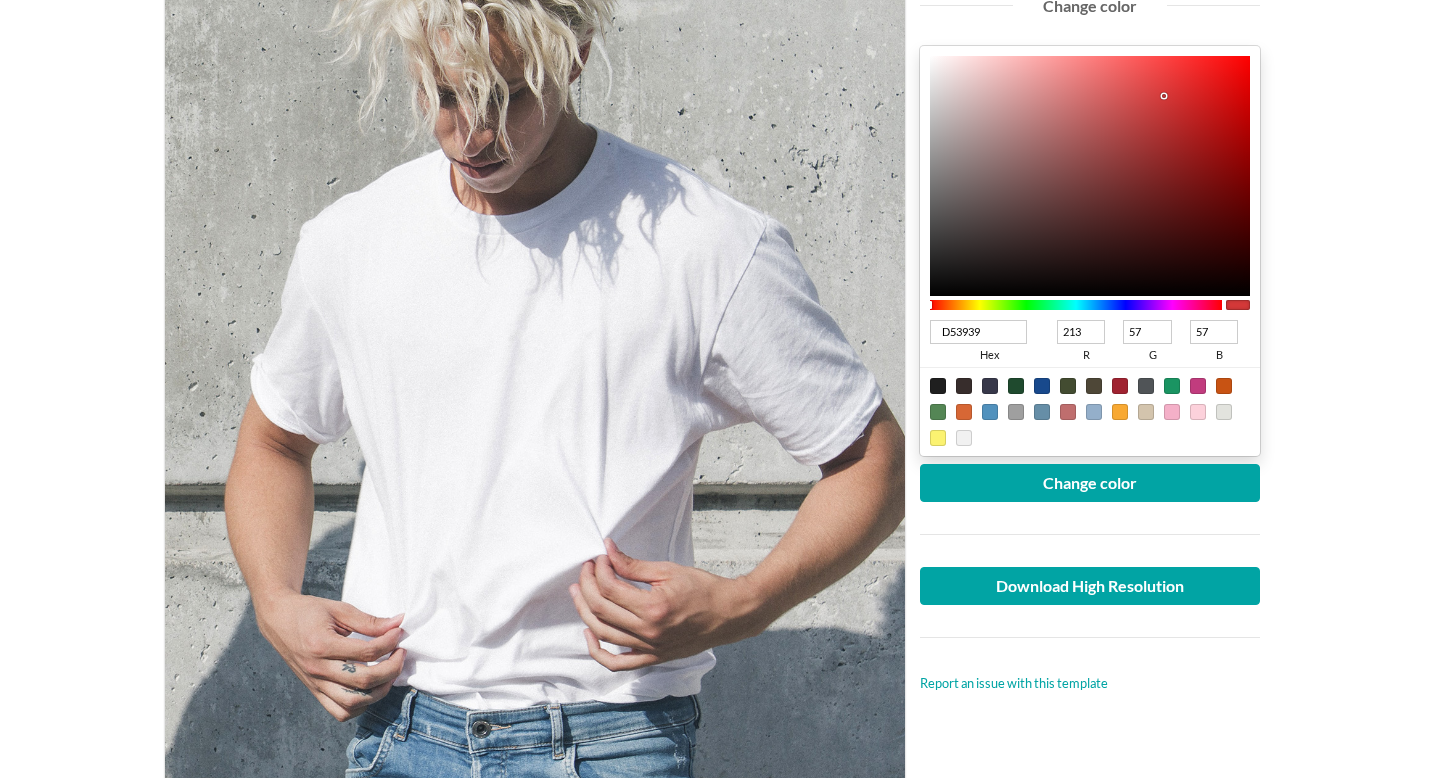 click on "Man wearing white crew neck T-shirt Free Lifestyle T-shirt Mockup Upload another artwork Edit artwork Change color D53939 hex 213 r 57 g 57 b 100 a Change color Download High Resolution Report an issue with this template Use this lifestyle mockup, perfect for your social media and brand identity. Get started with this T-shirt
mockup template showing a man with bleached hair wearing a white crew neck T-shirt in front of a concrete wall. Looking for a white T-shirt mockup or a black T-shirt mockup? We've got you covered. You can change the color of the T-shirt after uploading your design. The best part? You can download this free mockup with no watermark! lifestyle men t-shirt colorable You might also like Premium Premium Premium Premium Premium Premium Premium Premium Premium Premium Premium Premium Premium Premium Premium Premium Premium Premium Premium Premium Premium Premium Premium Premium Premium Premium Premium Premium Browse more templates" at bounding box center (720, 724) 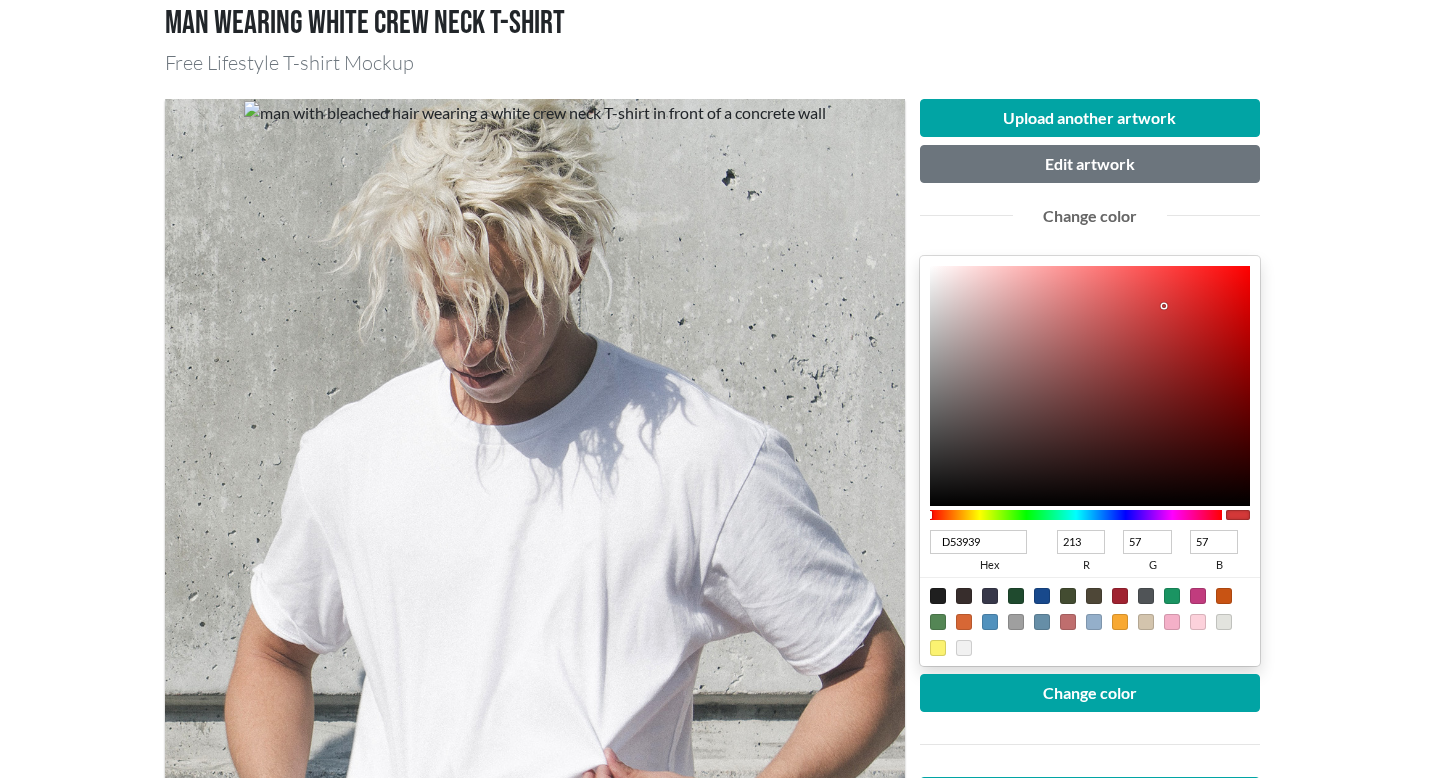 scroll, scrollTop: 0, scrollLeft: 0, axis: both 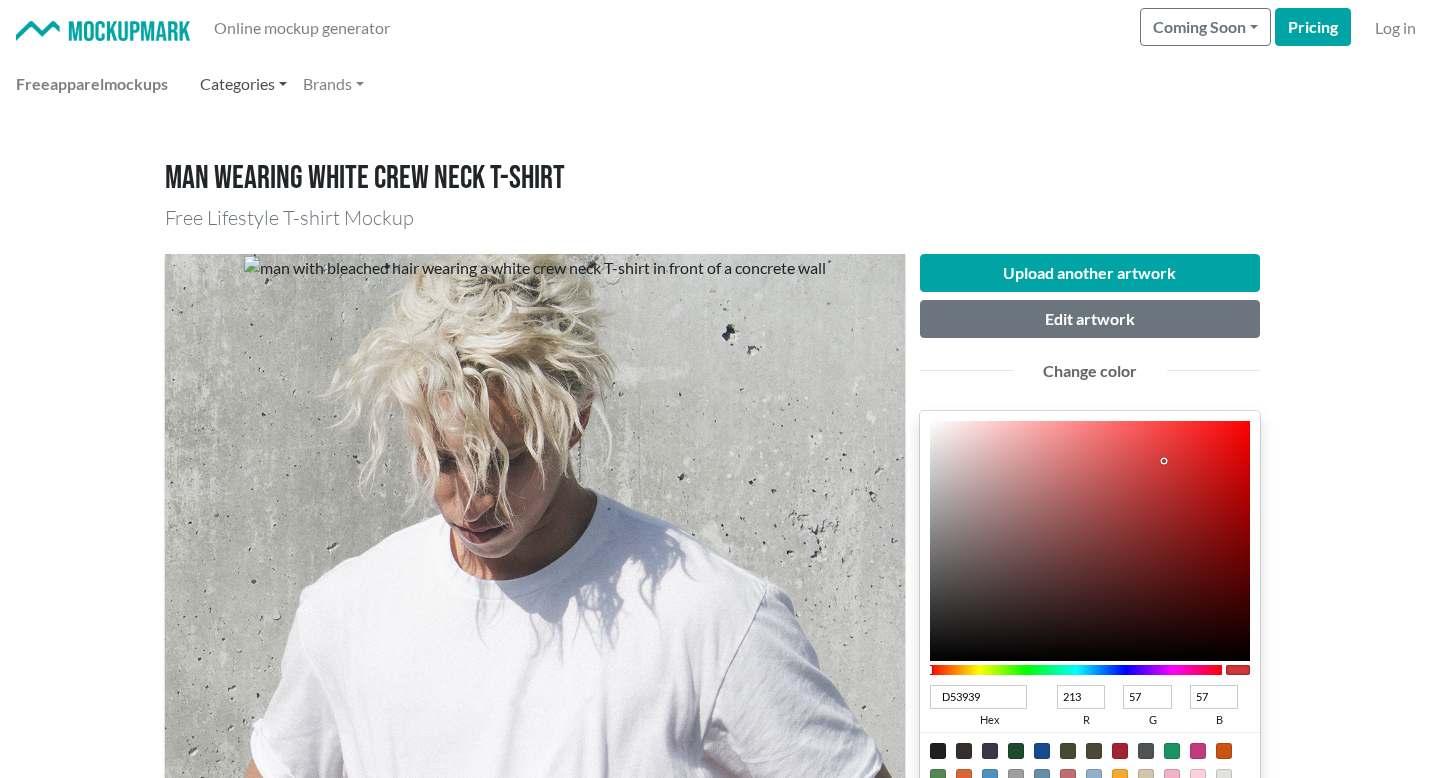 click on "Categories" at bounding box center [243, 84] 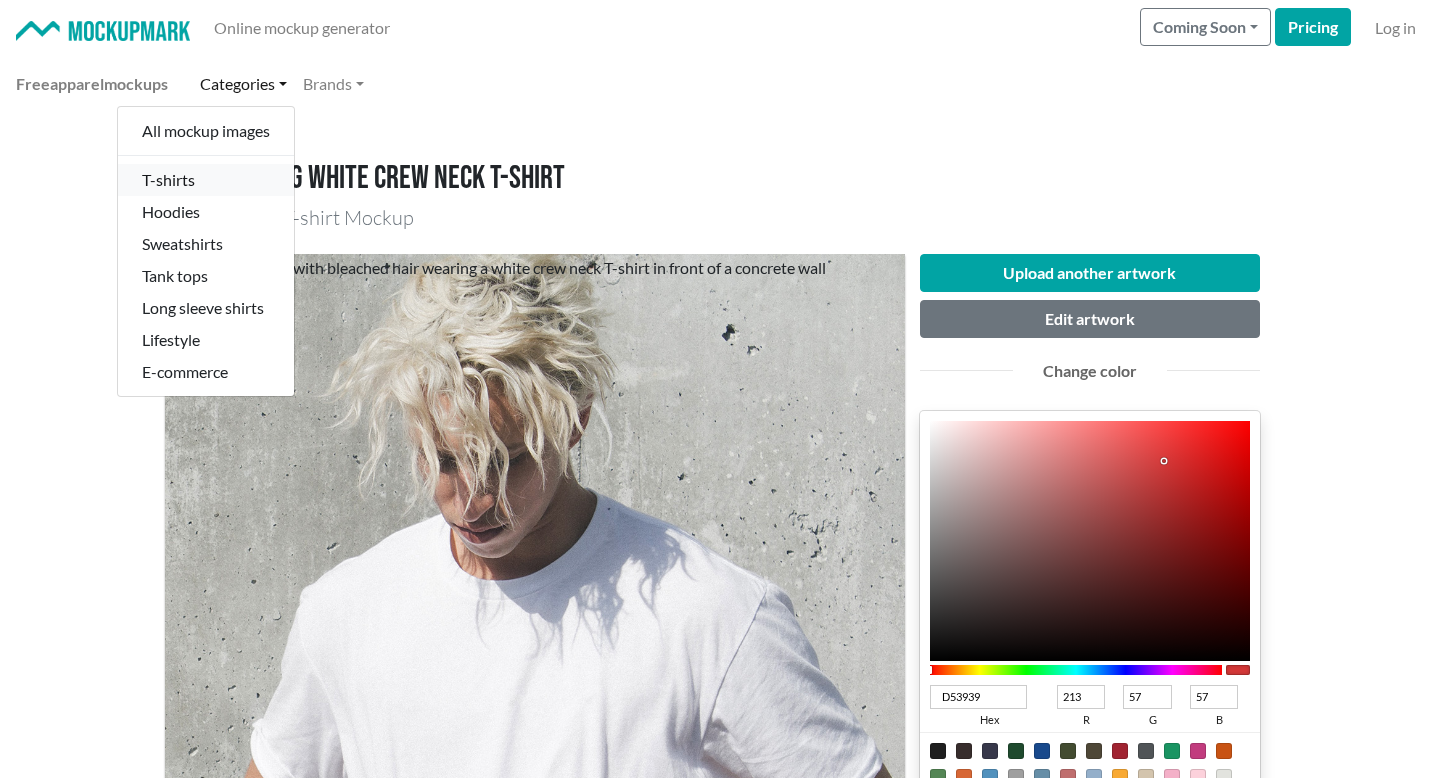 click on "T-shirts" at bounding box center (206, 180) 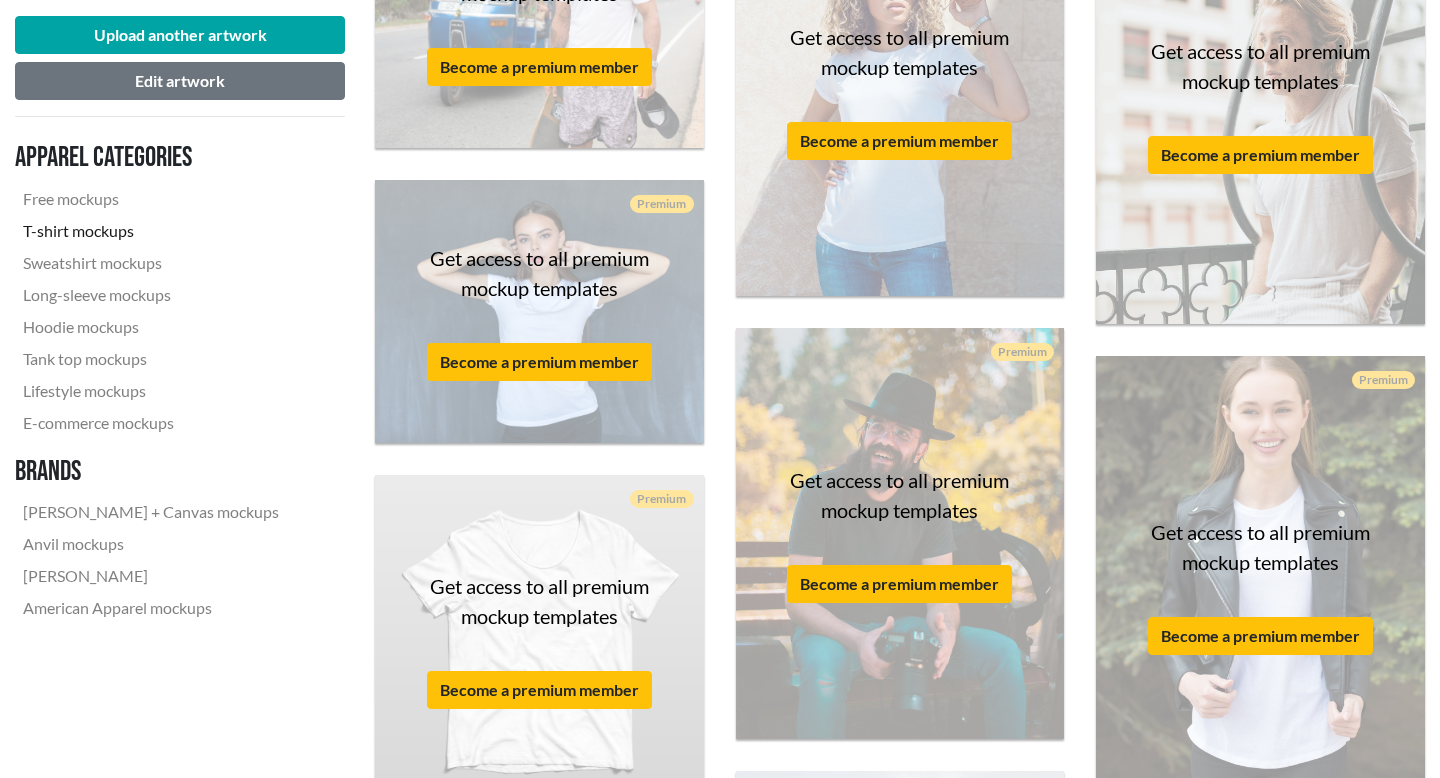 scroll, scrollTop: 438, scrollLeft: 0, axis: vertical 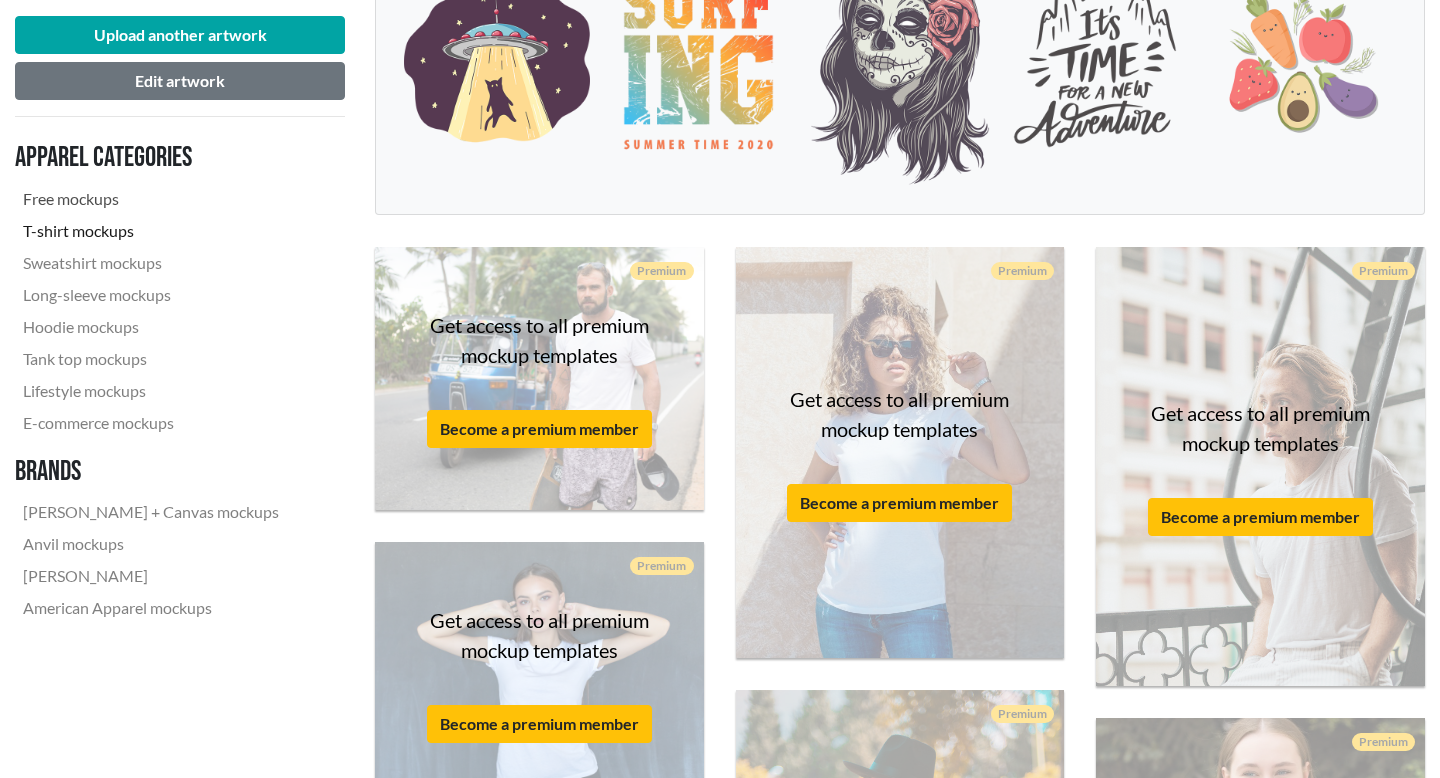 click on "Free mockups" at bounding box center [151, 199] 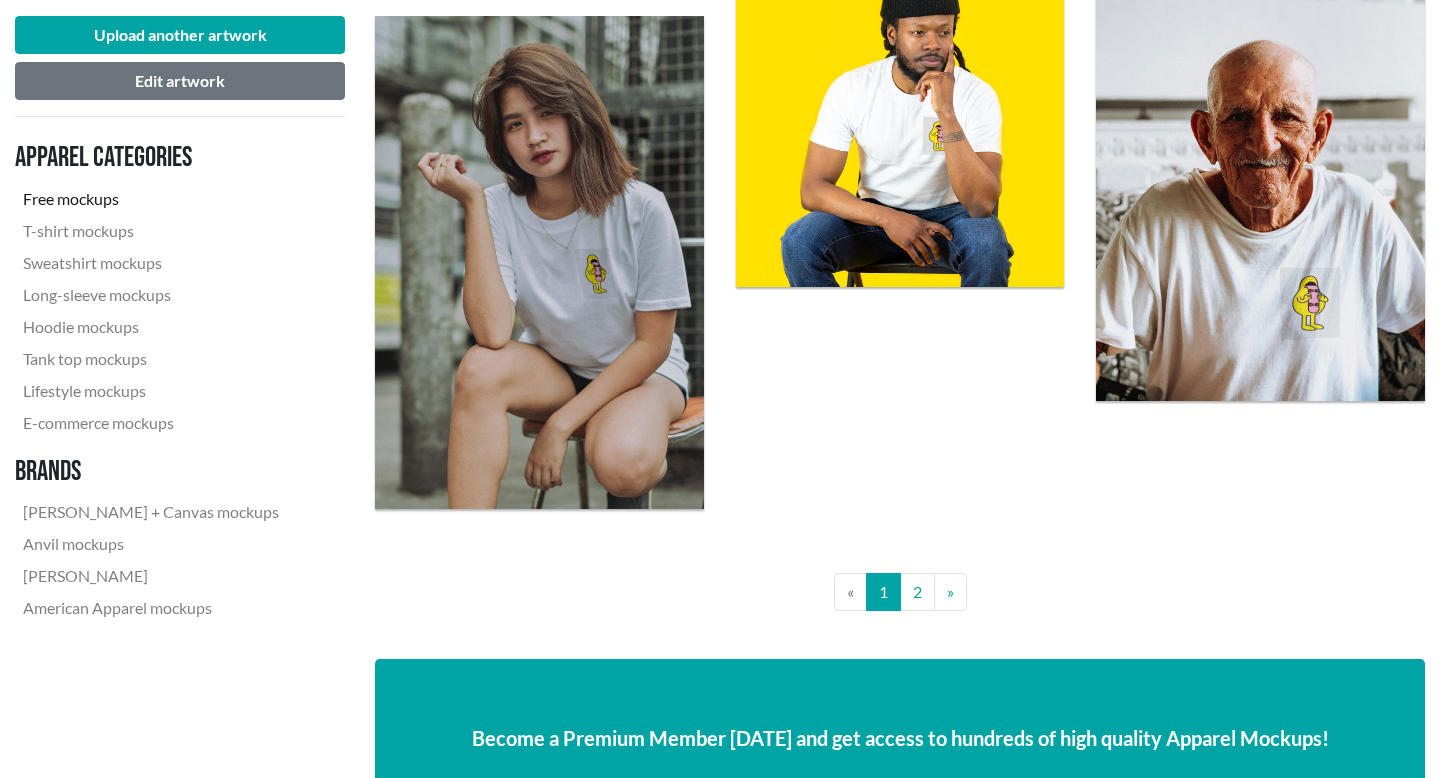 scroll, scrollTop: 3661, scrollLeft: 0, axis: vertical 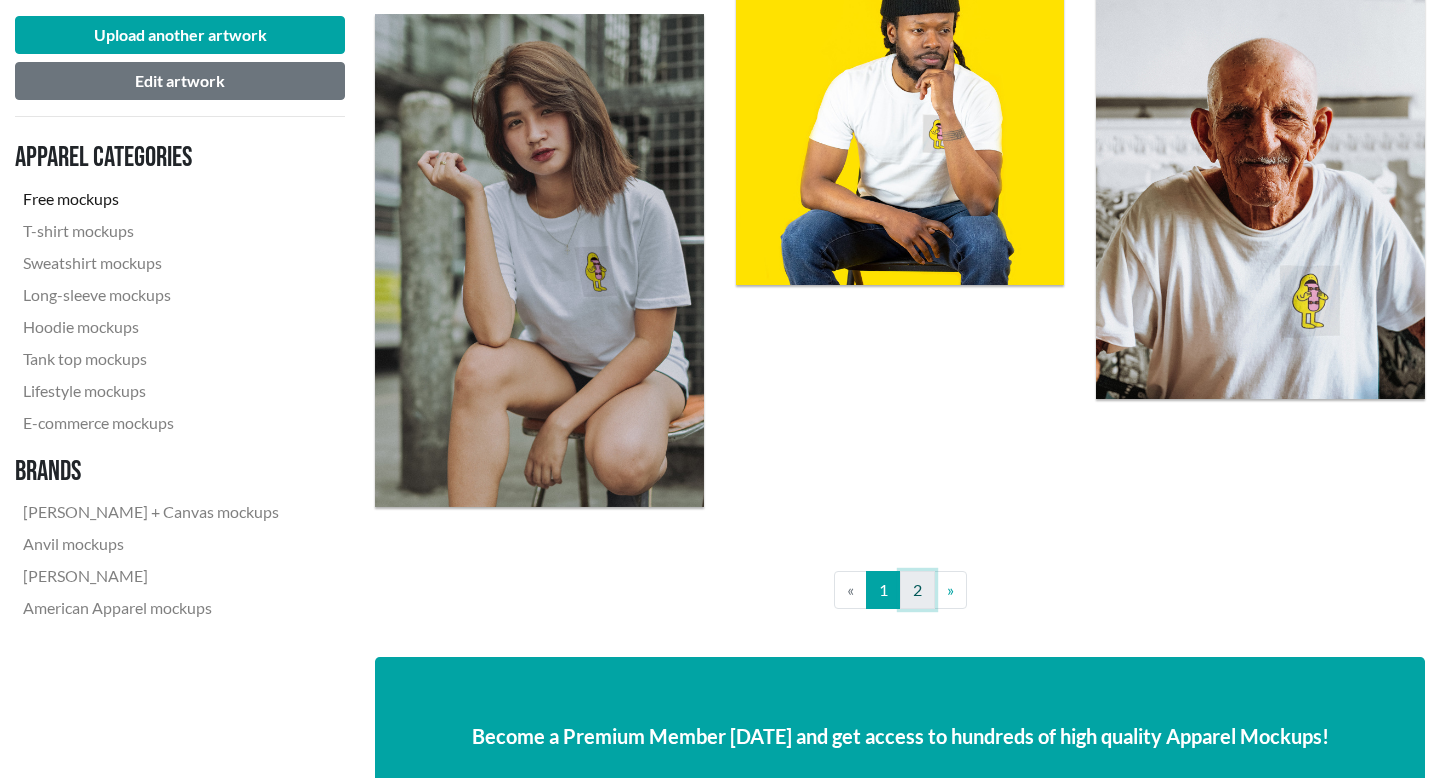 click on "2" at bounding box center (917, 590) 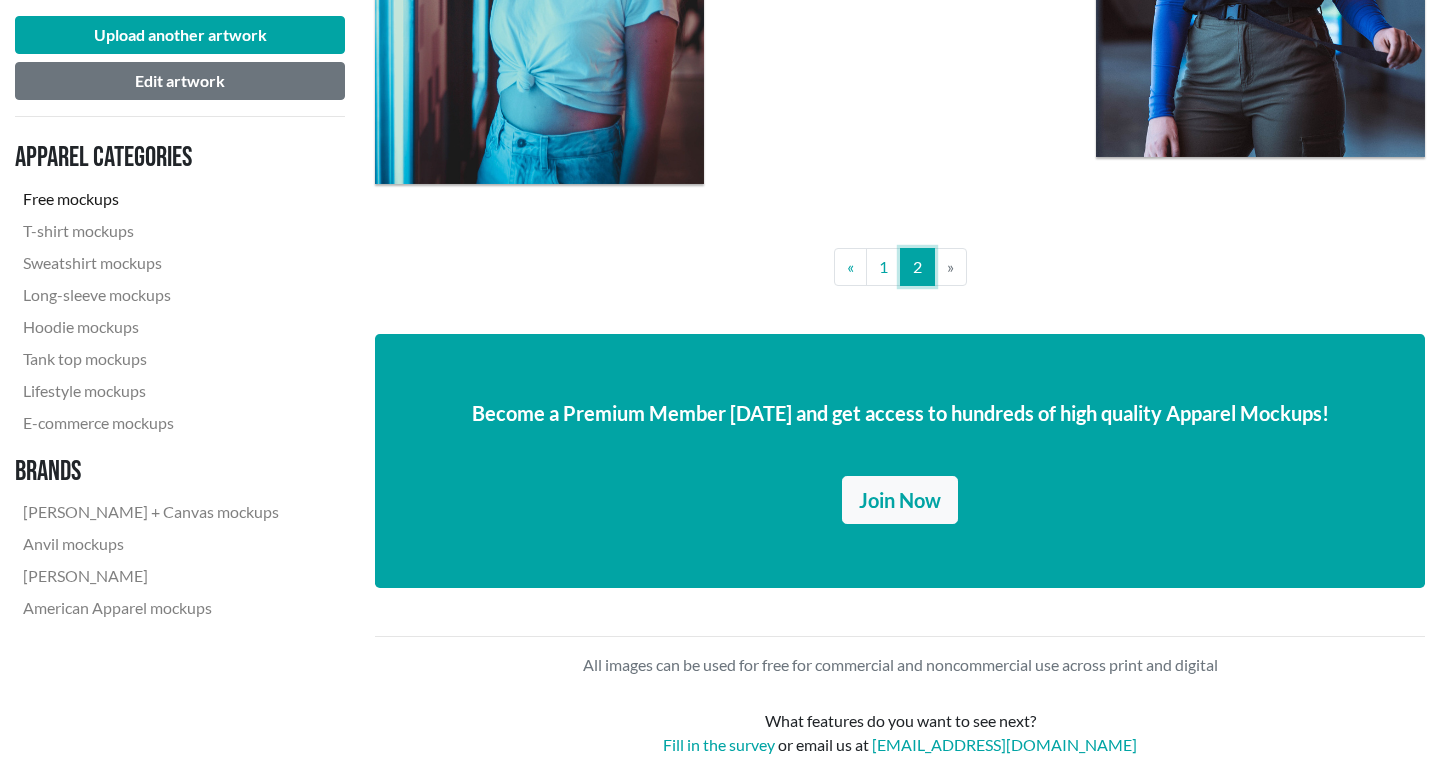scroll, scrollTop: 2239, scrollLeft: 0, axis: vertical 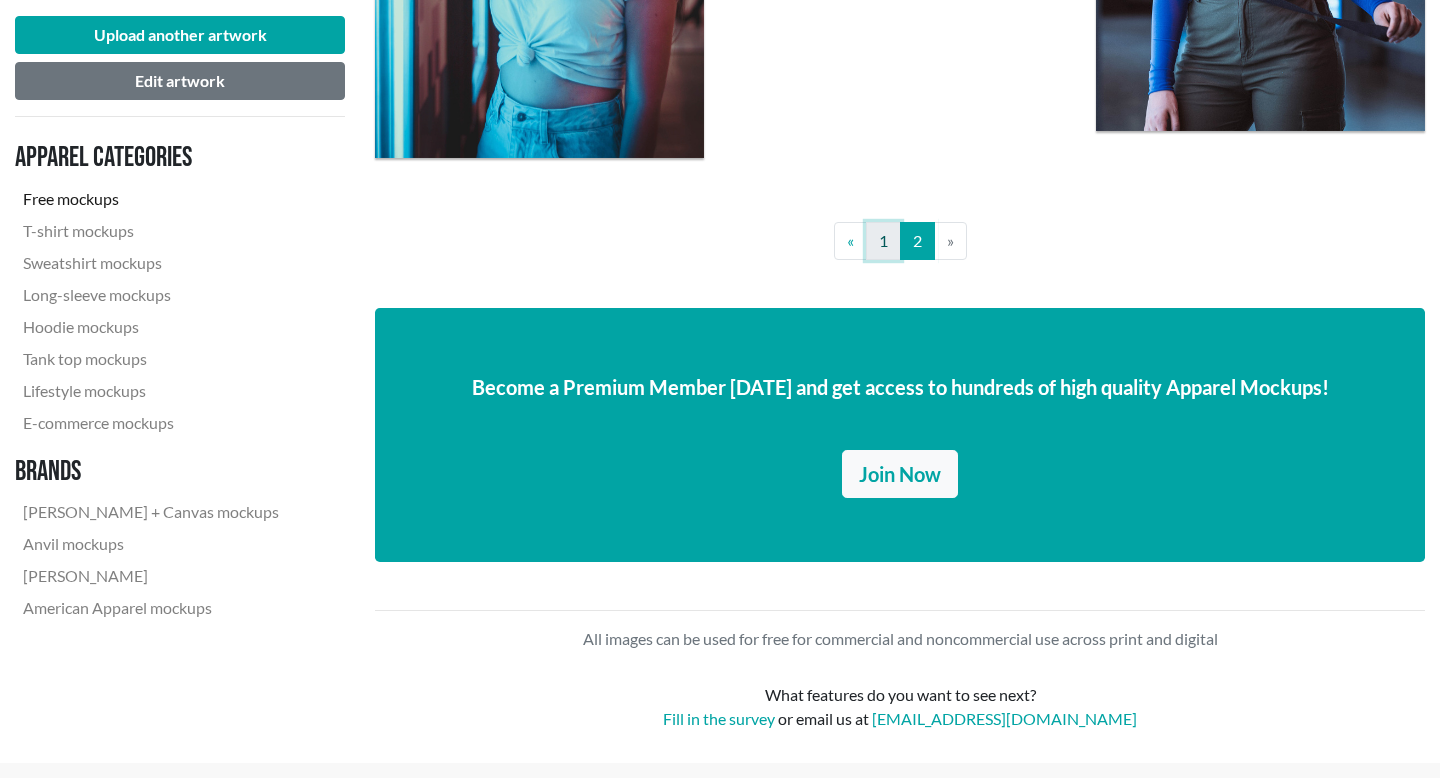 click on "1" at bounding box center (883, 241) 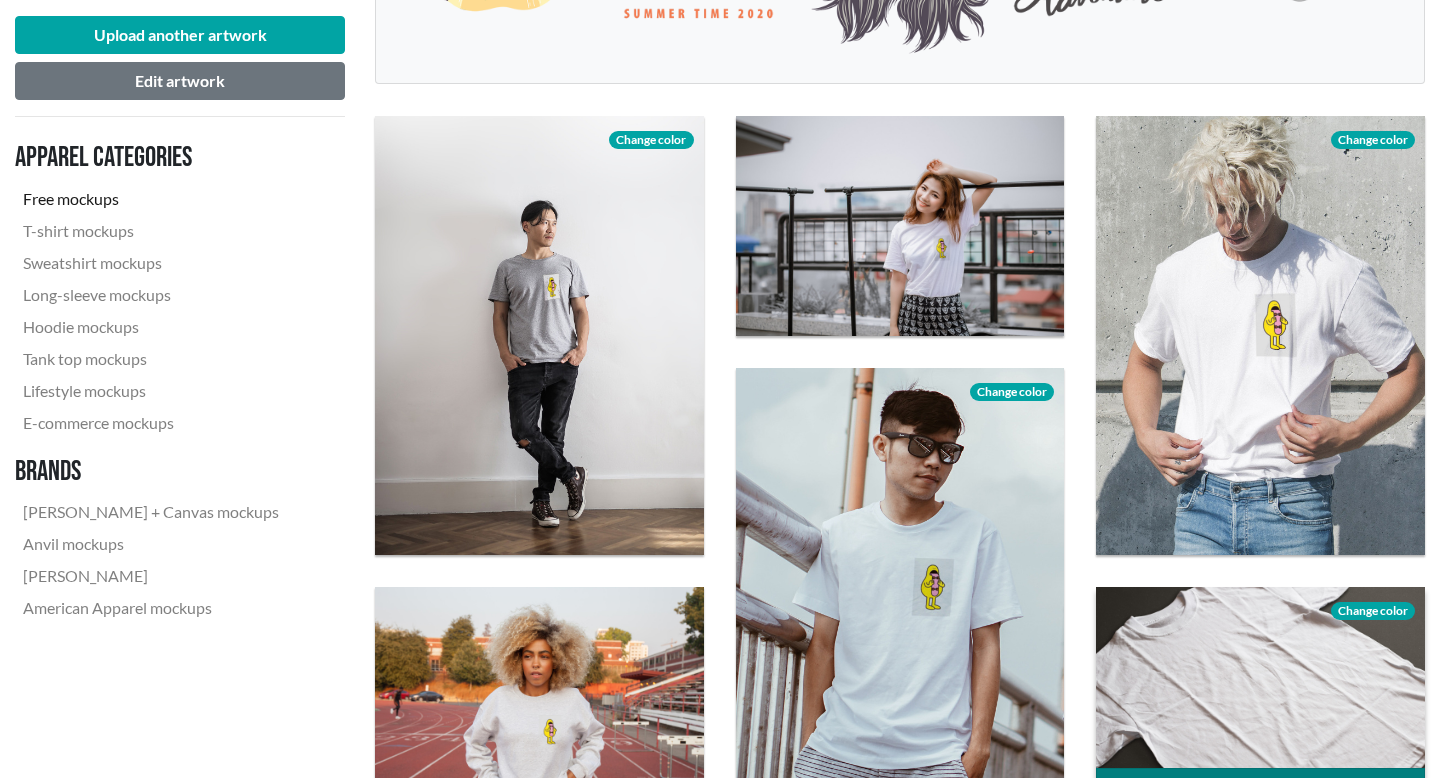scroll, scrollTop: 572, scrollLeft: 0, axis: vertical 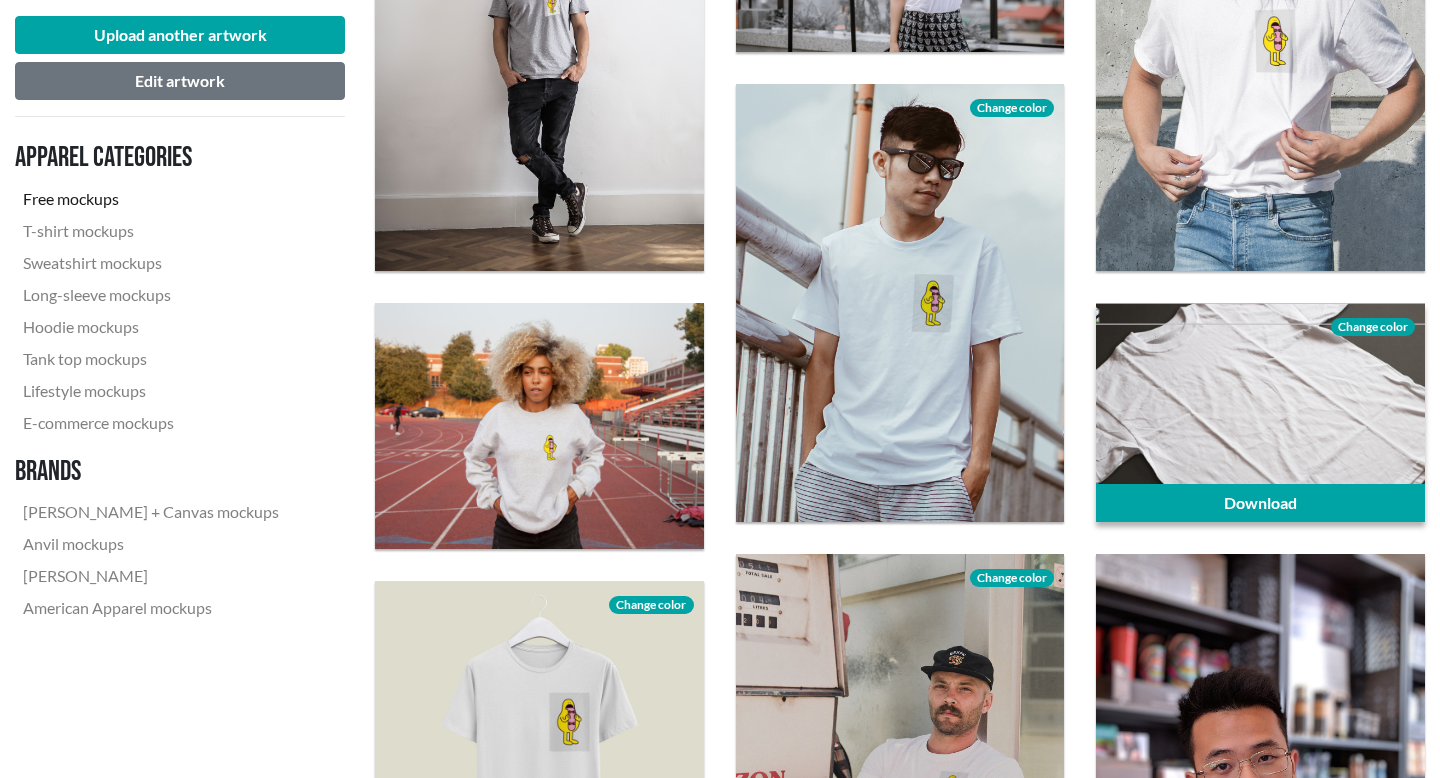 click at bounding box center (1260, 412) 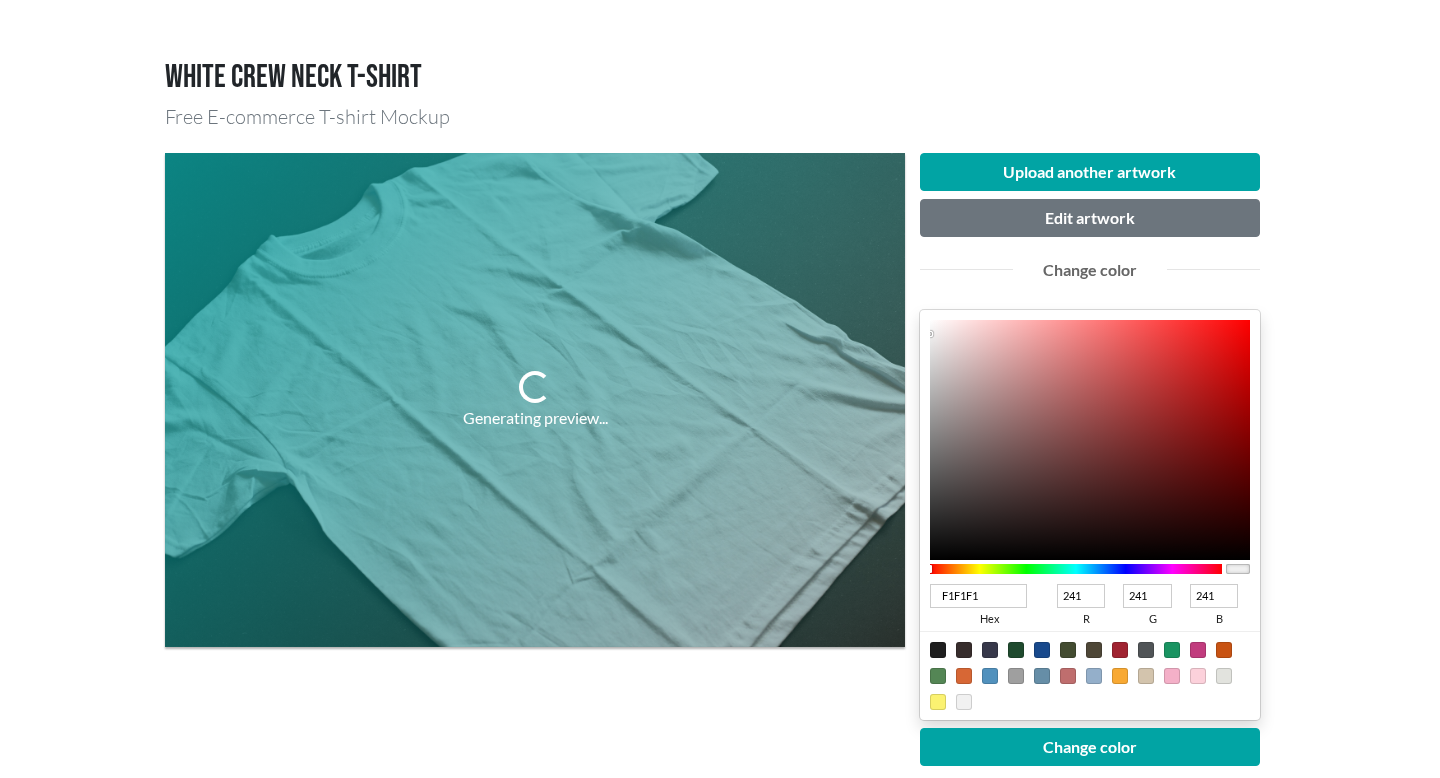 scroll, scrollTop: 112, scrollLeft: 0, axis: vertical 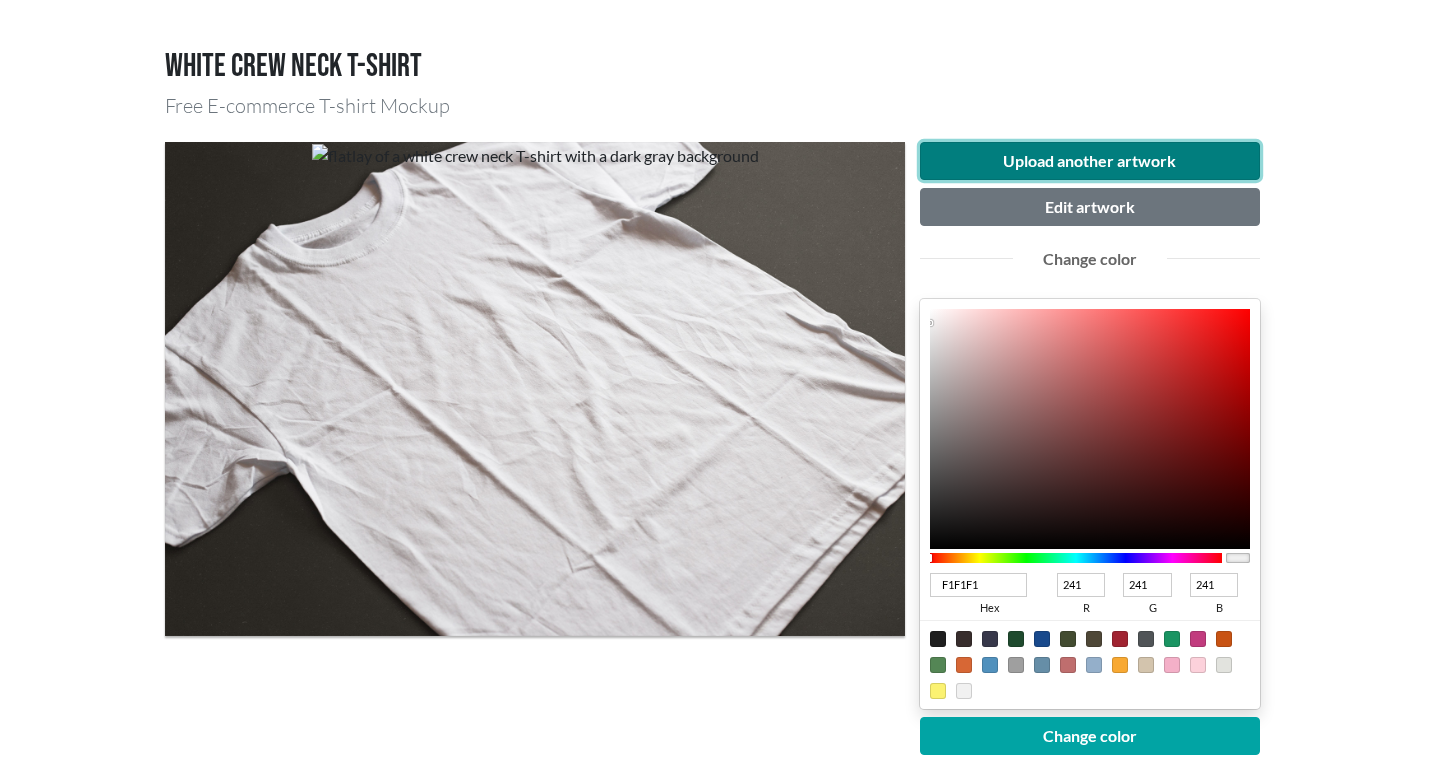 click on "Upload another artwork" at bounding box center [1090, 161] 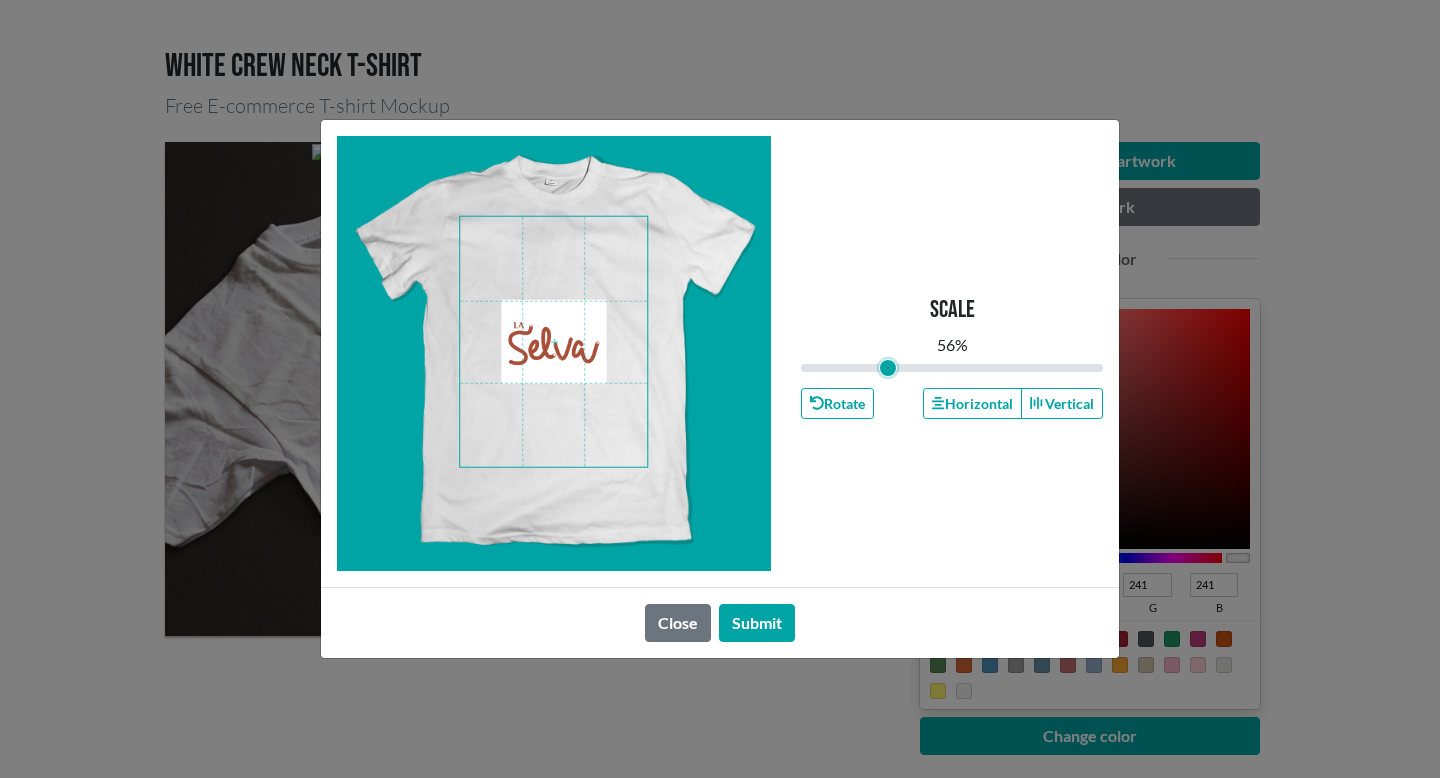 drag, startPoint x: 949, startPoint y: 371, endPoint x: 888, endPoint y: 374, distance: 61.073727 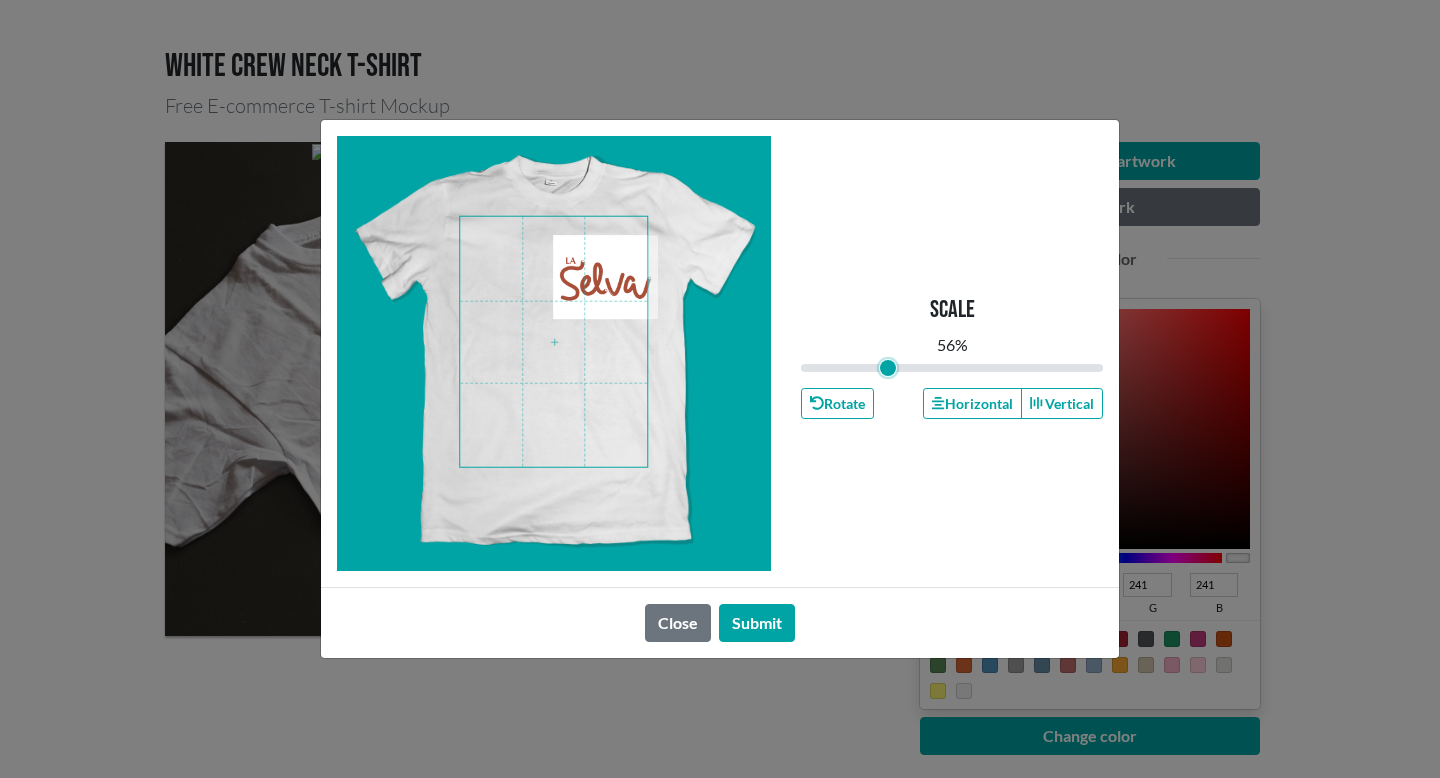 click at bounding box center [553, 342] 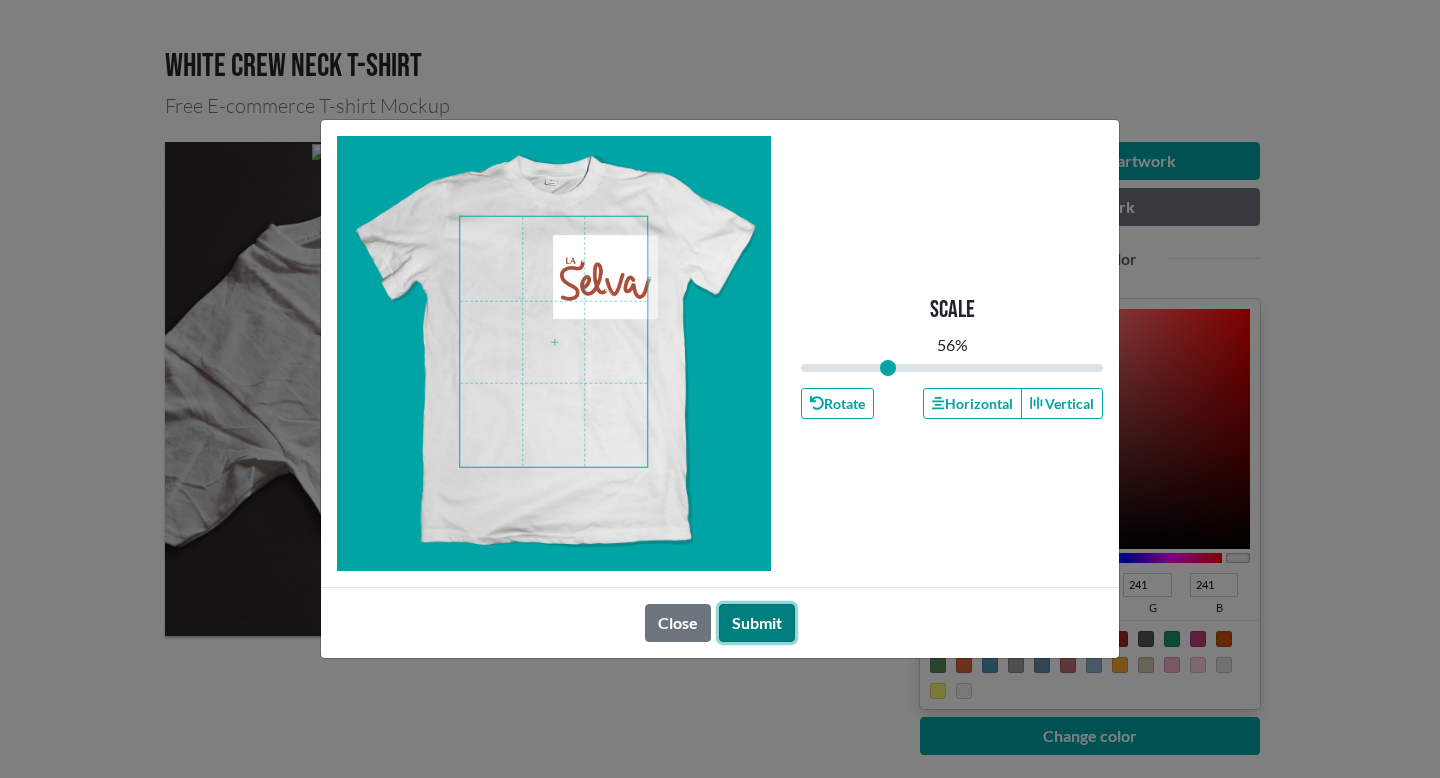click on "Submit" at bounding box center [757, 623] 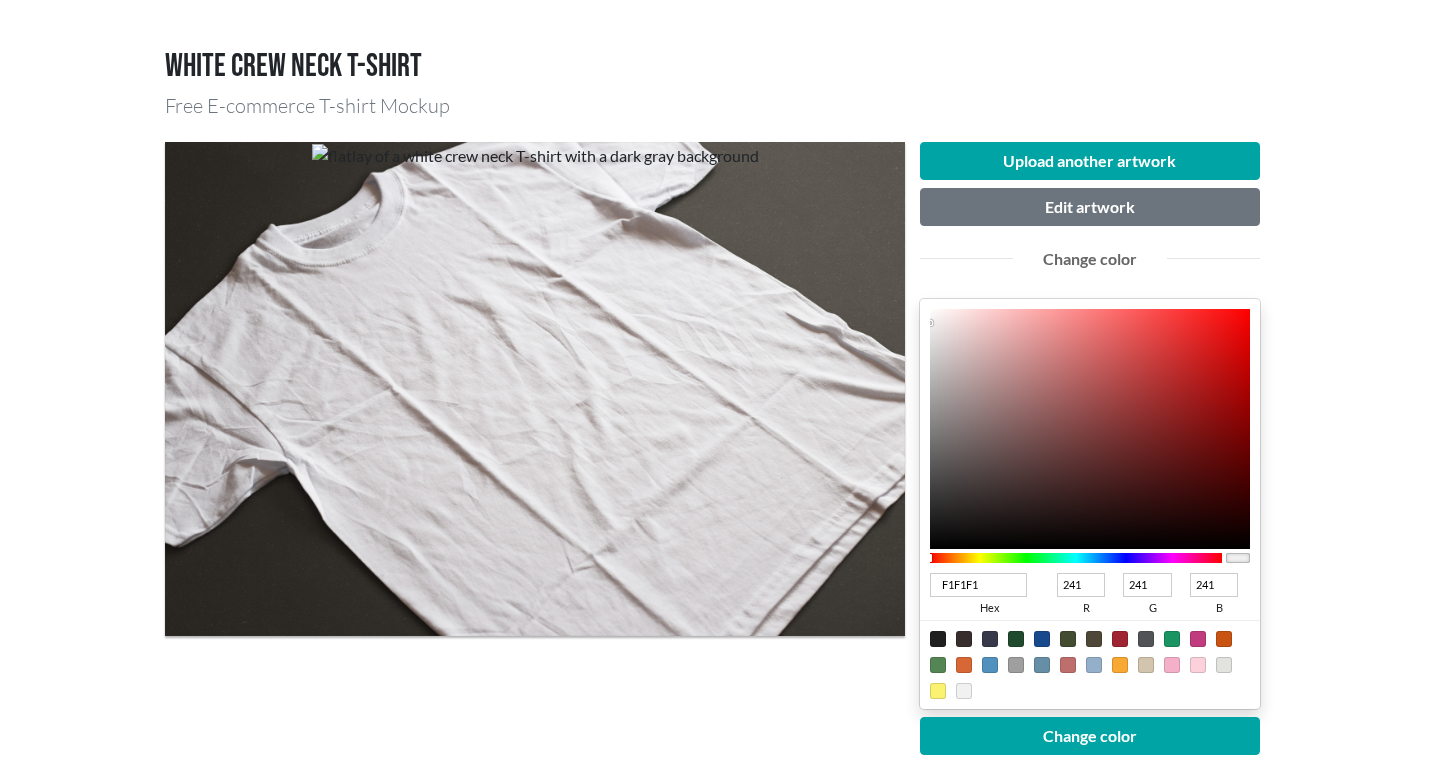 type on "724A4A" 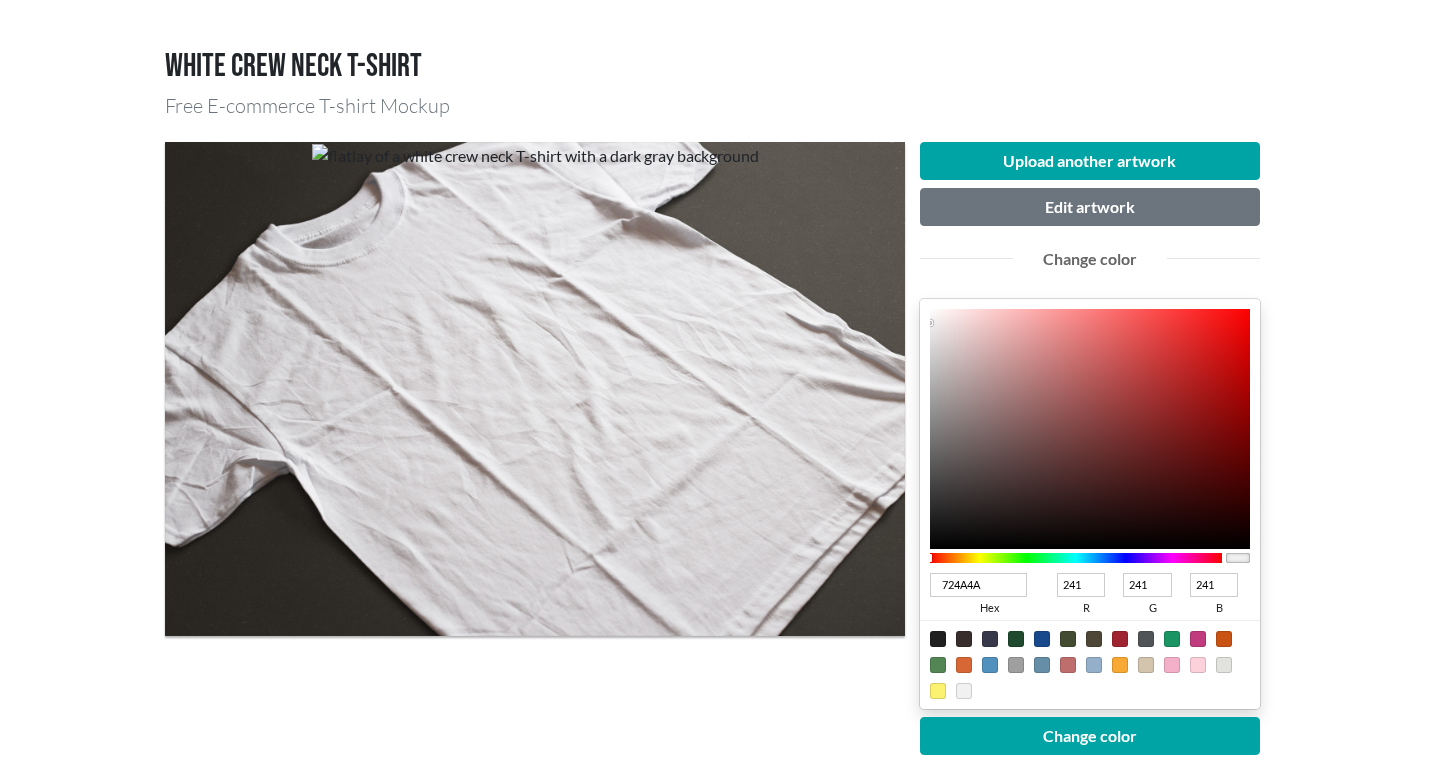 type on "114" 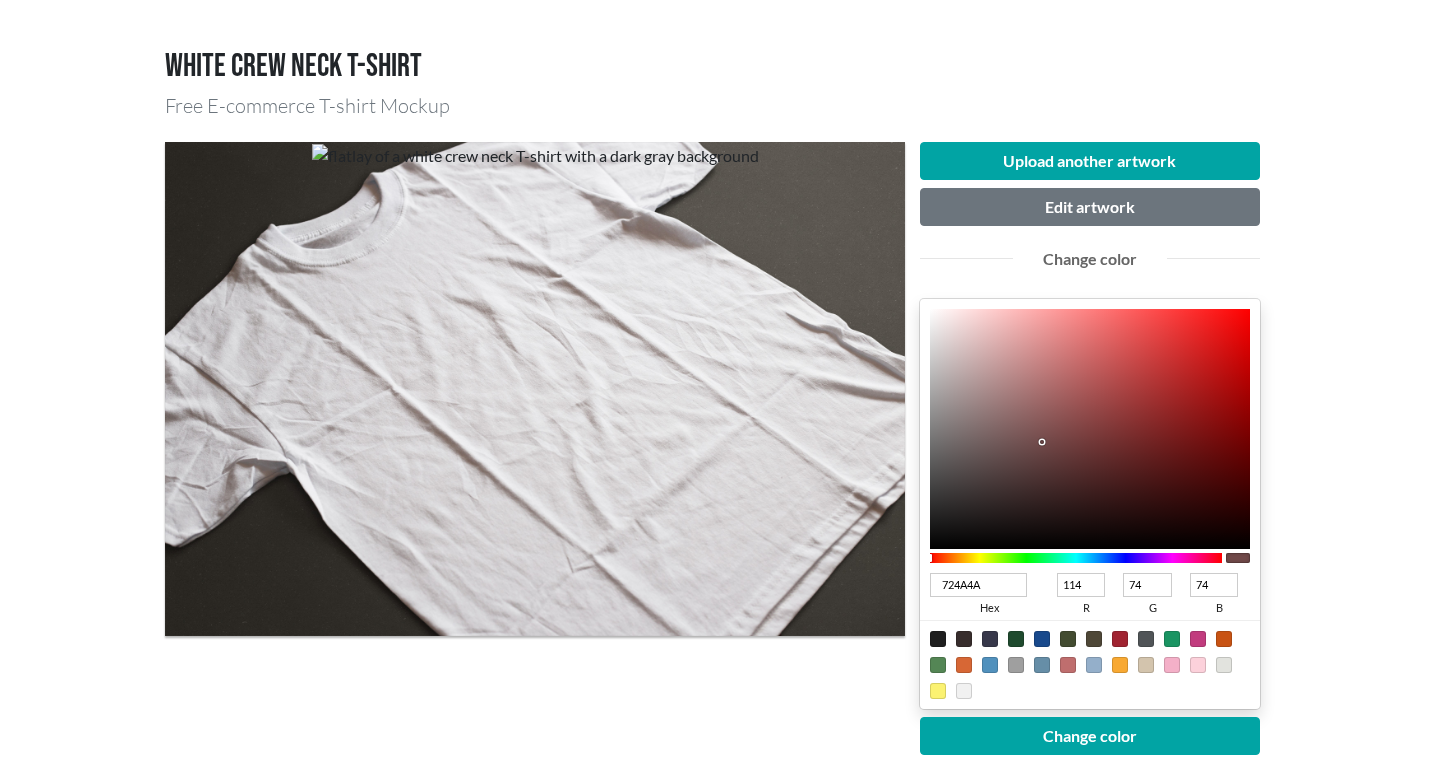 type on "764F4F" 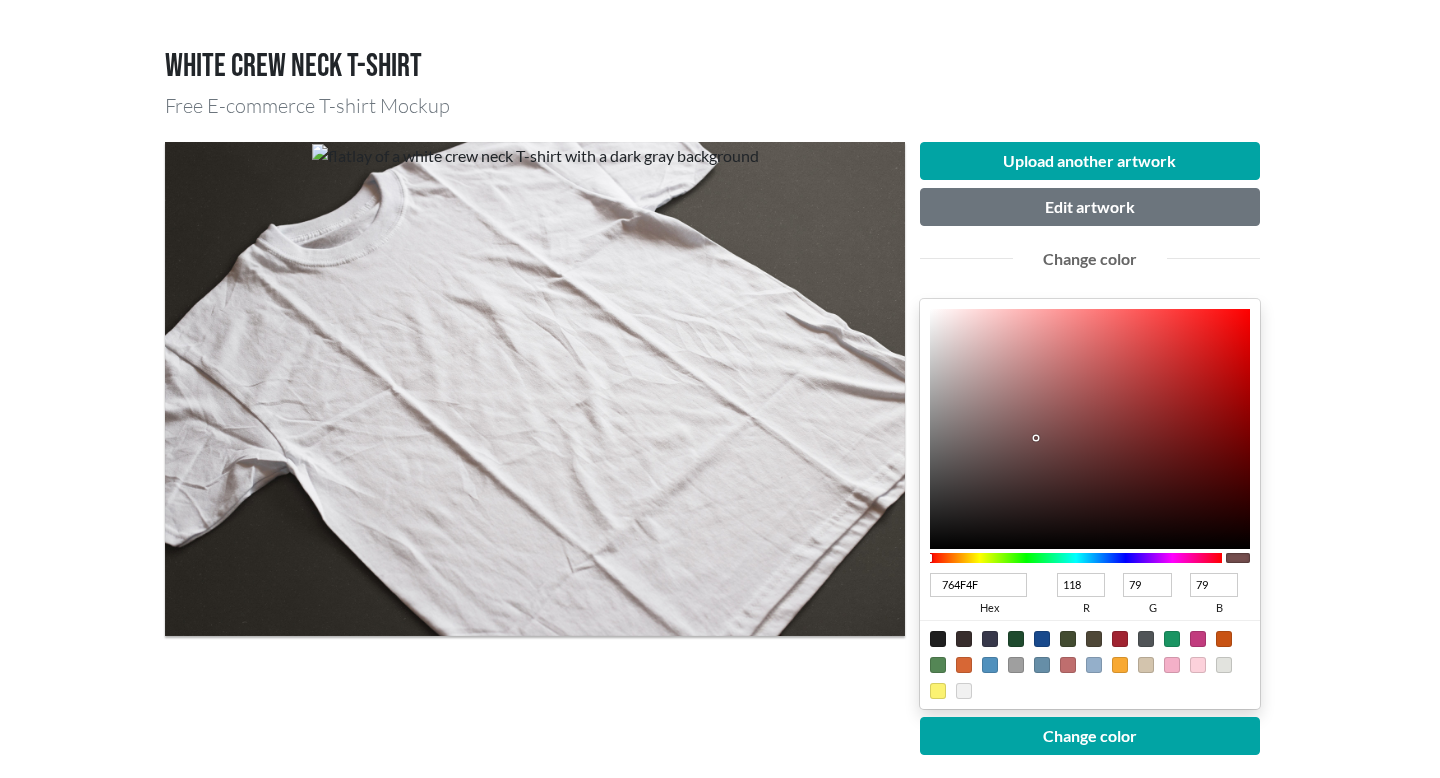type on "927272" 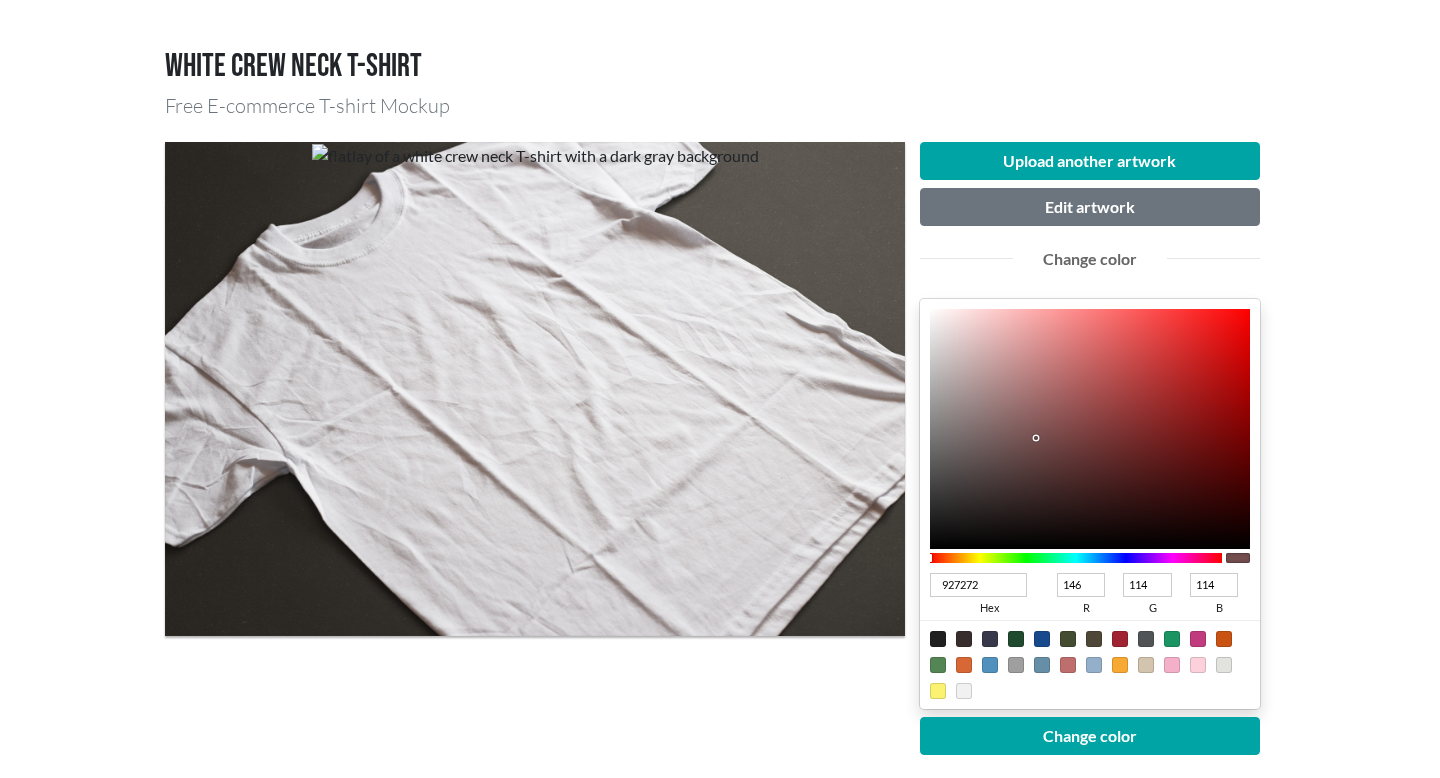 type on "B09999" 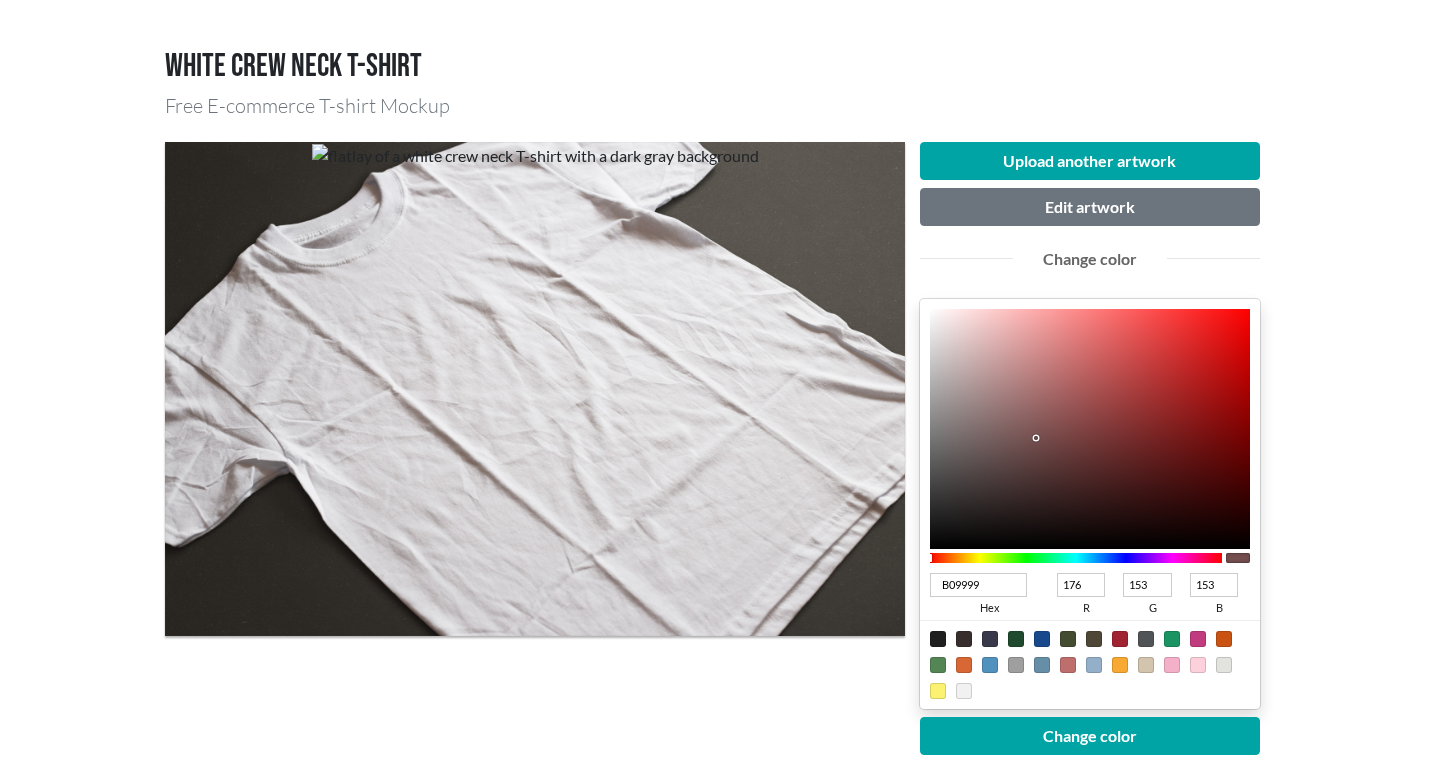 type on "D5CFCF" 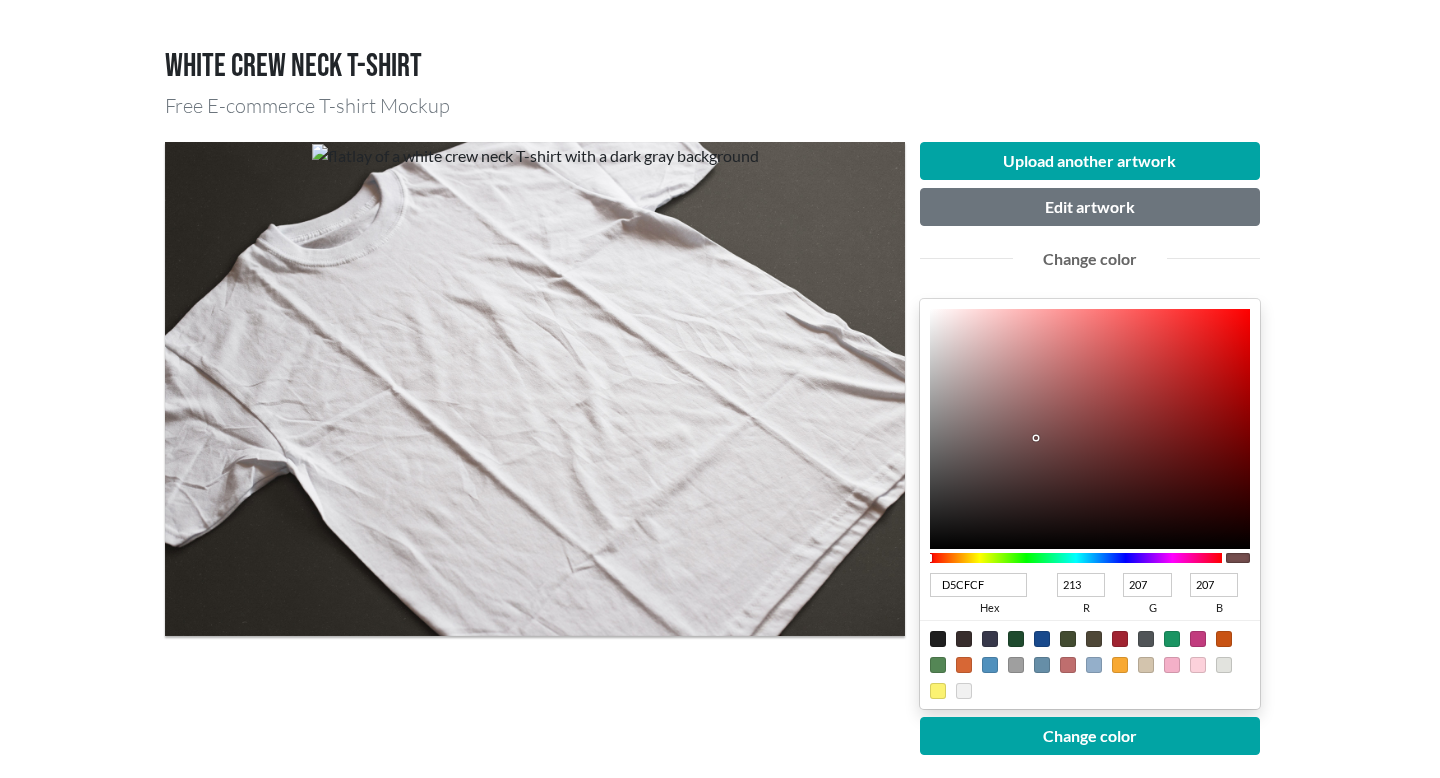 type on "EAEAEA" 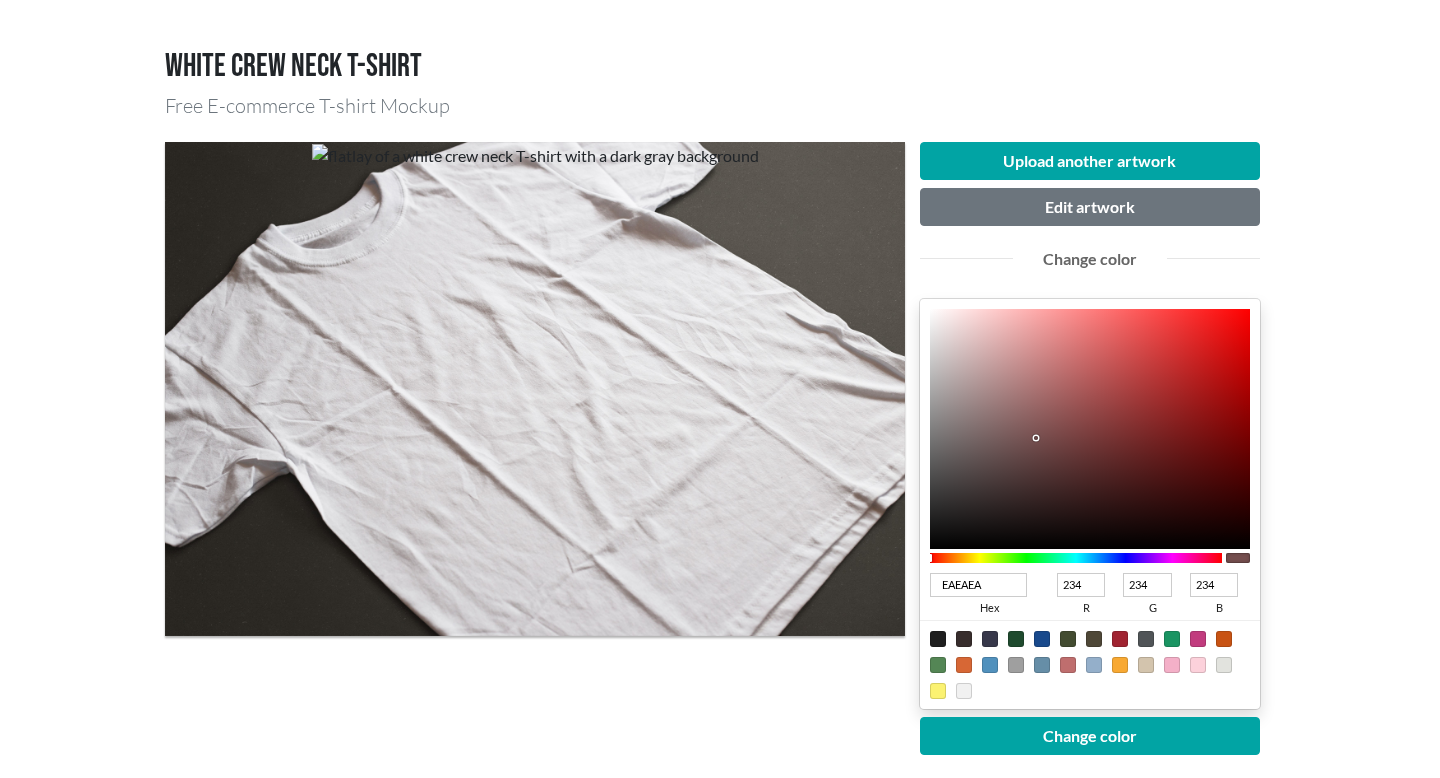 type on "EEEEEE" 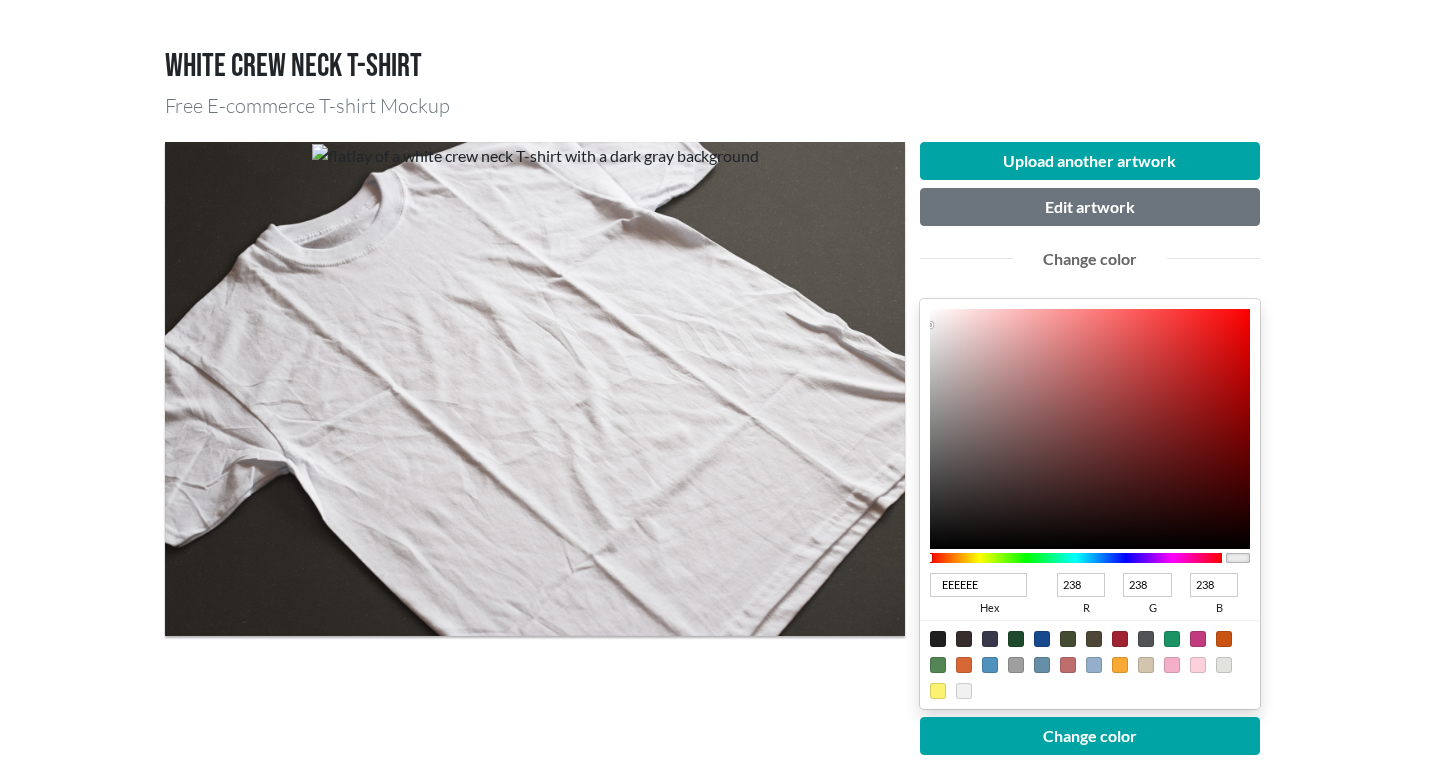 type on "EFEFEF" 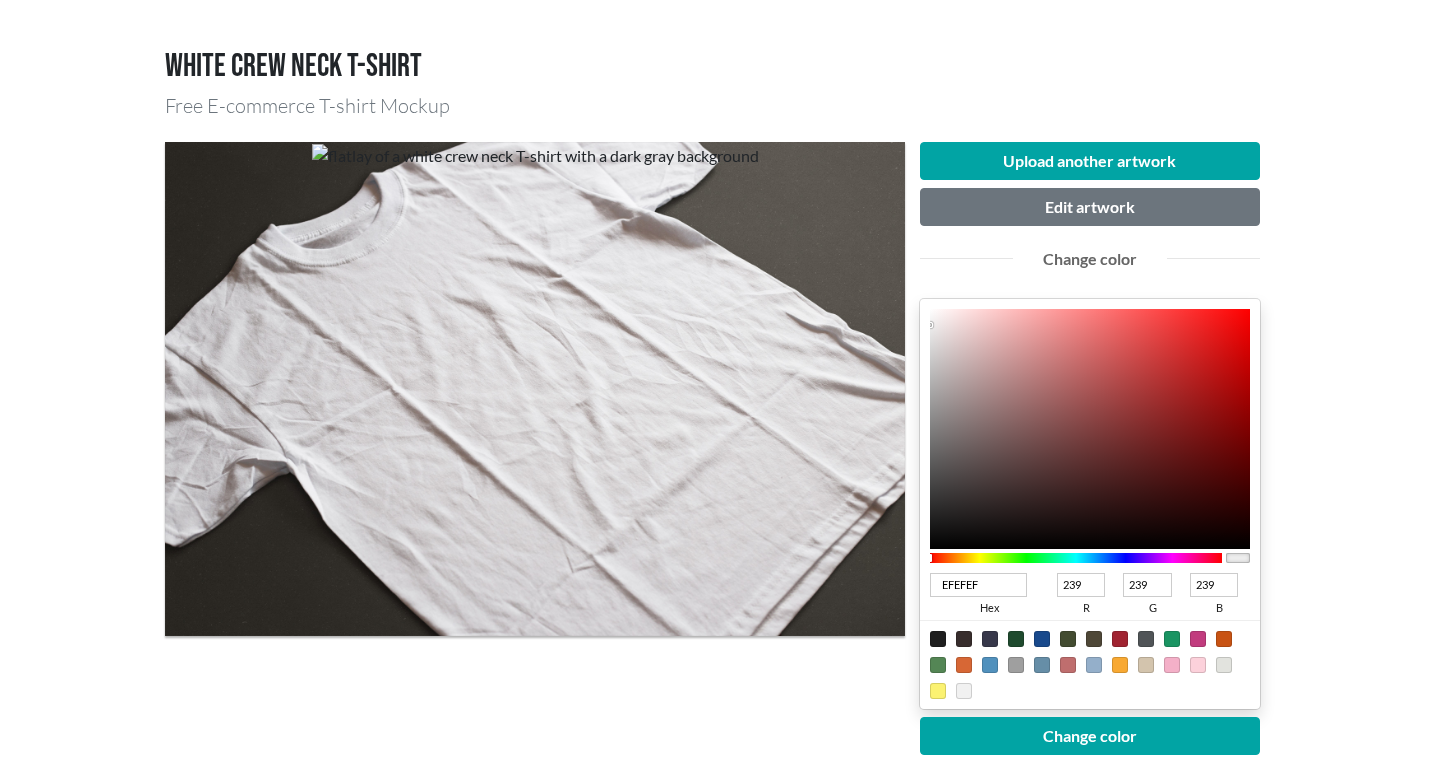 type on "F5F5F5" 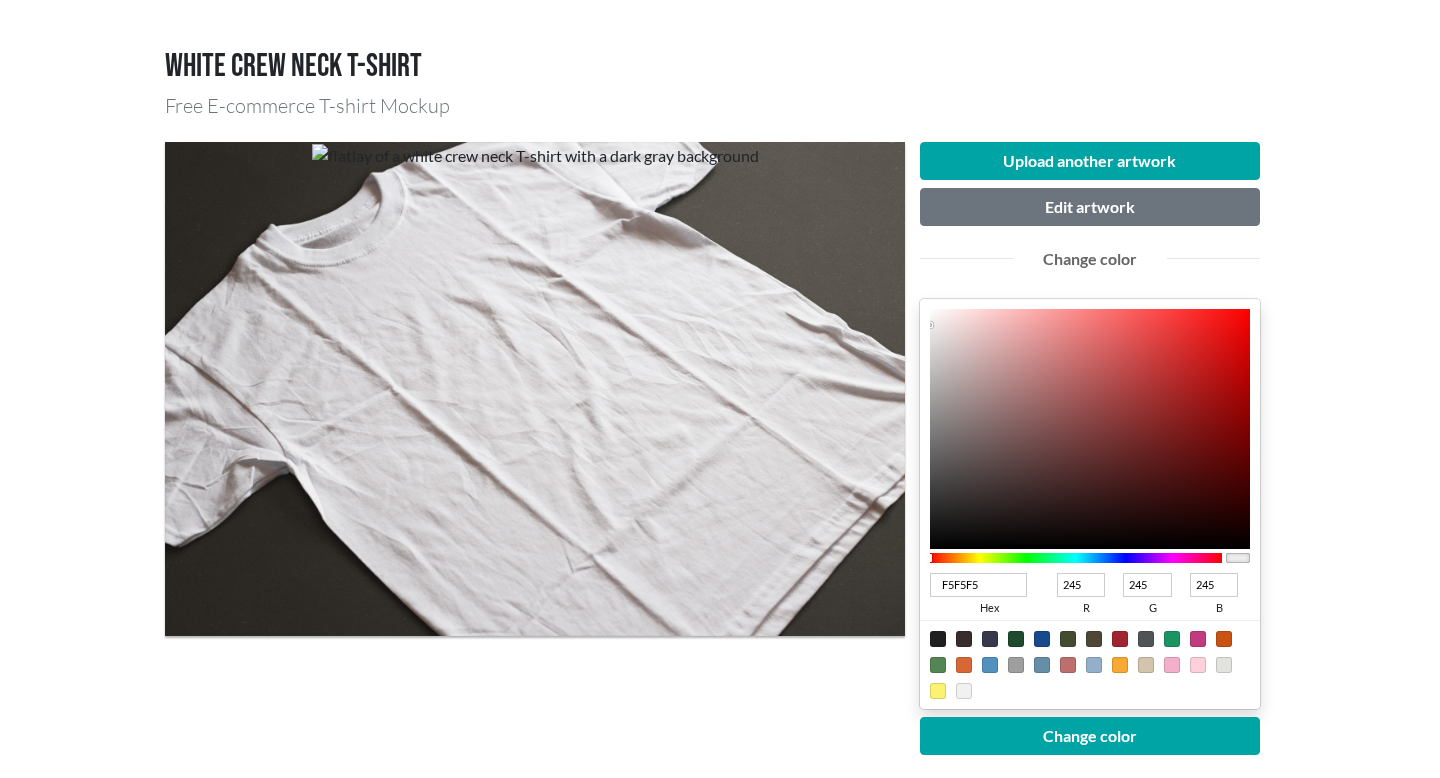 type on "F9F9F9" 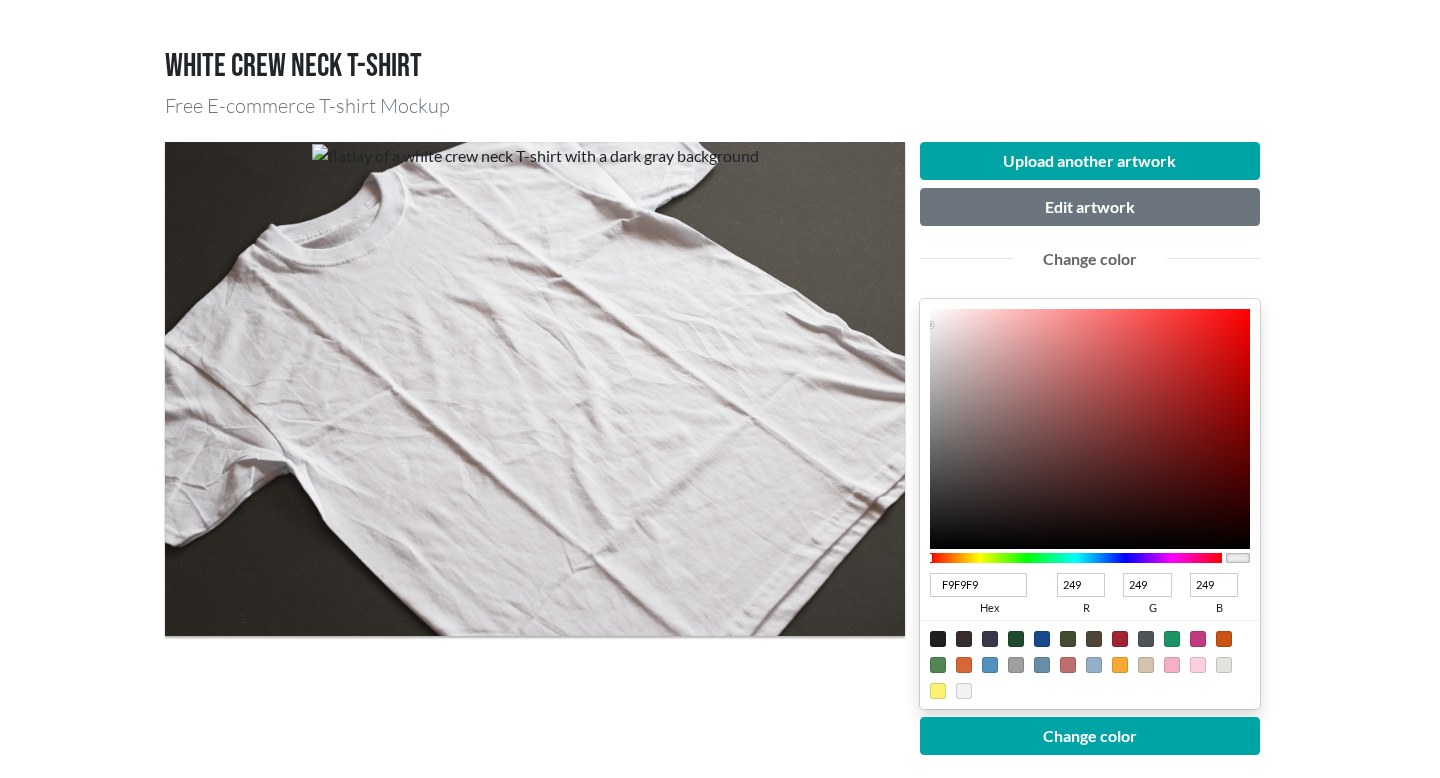 type on "FCFCFC" 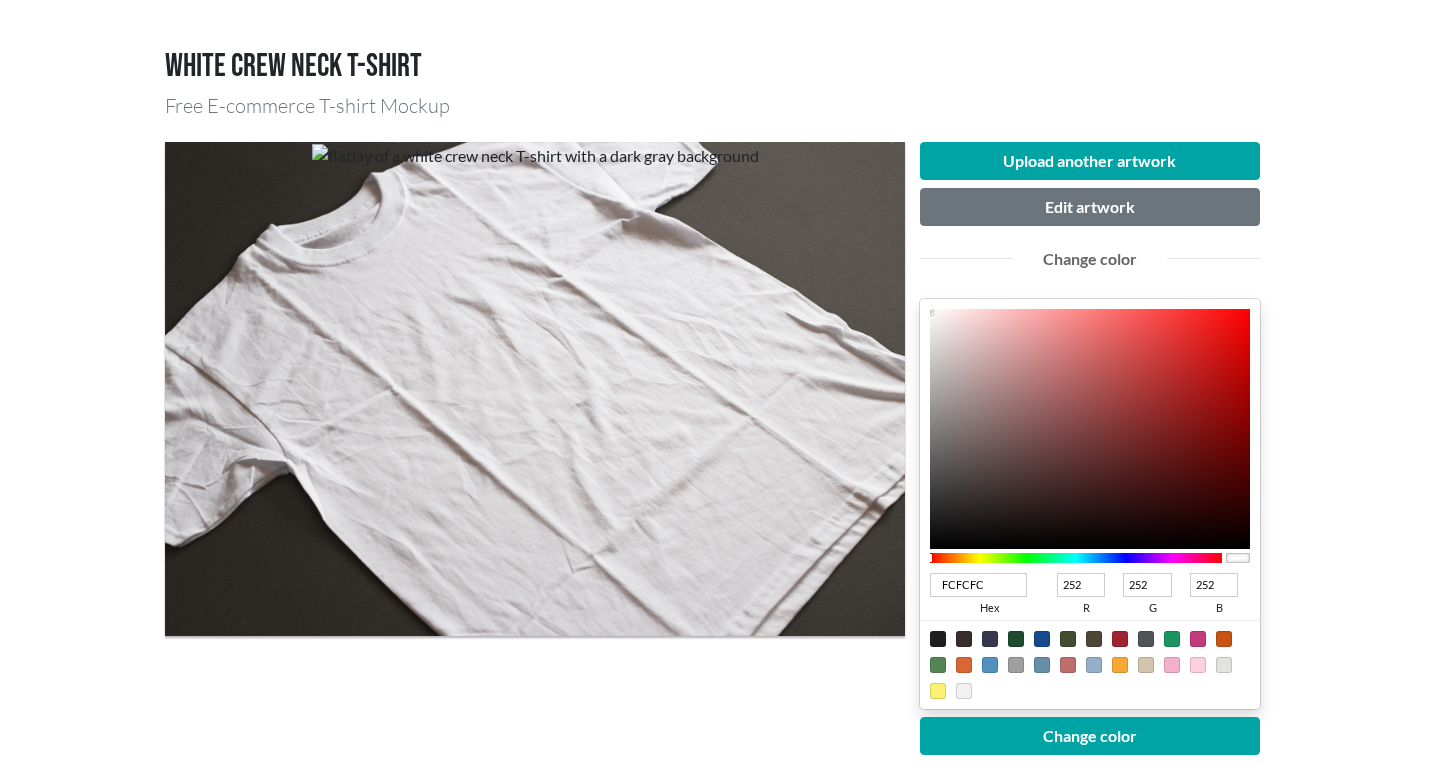 type on "FFFFFF" 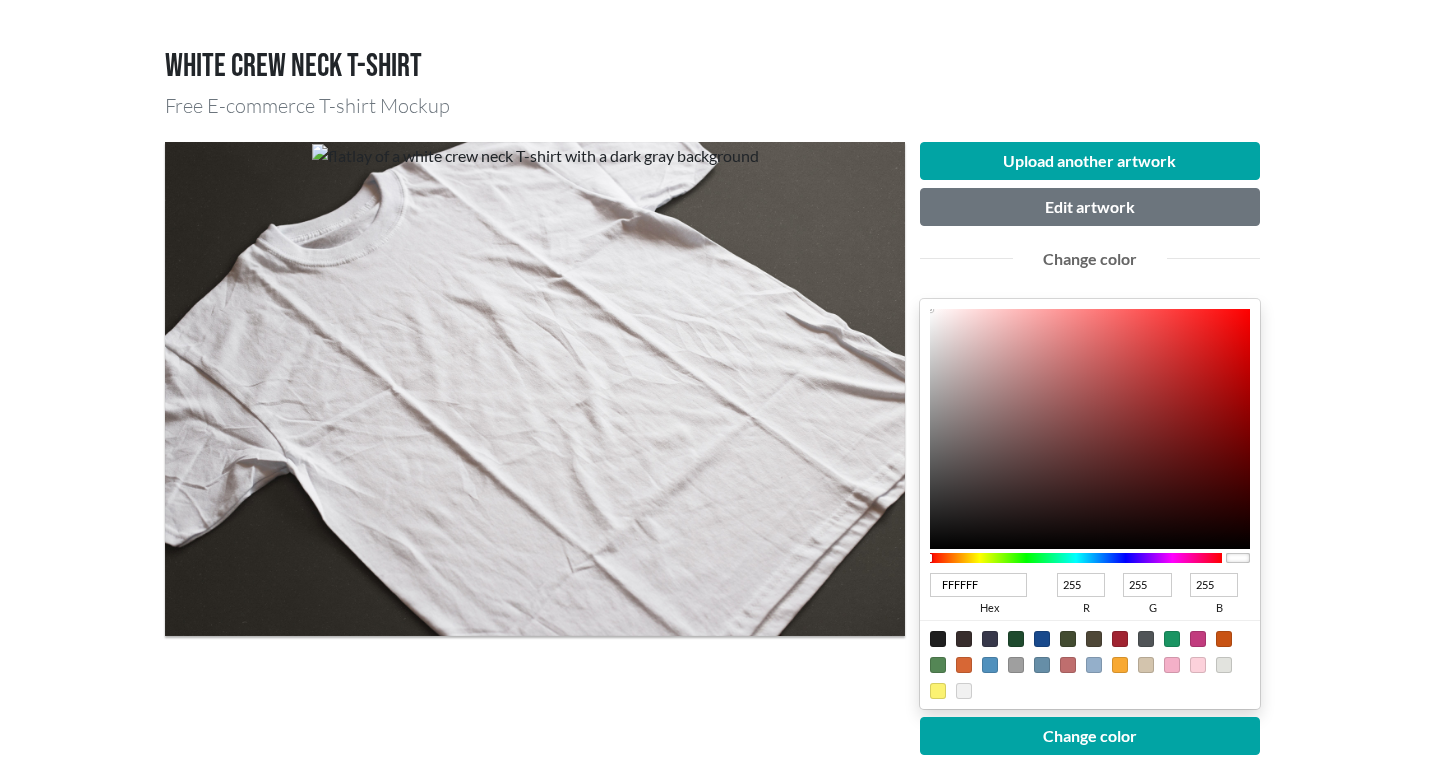 drag, startPoint x: 1043, startPoint y: 442, endPoint x: 907, endPoint y: 298, distance: 198.0707 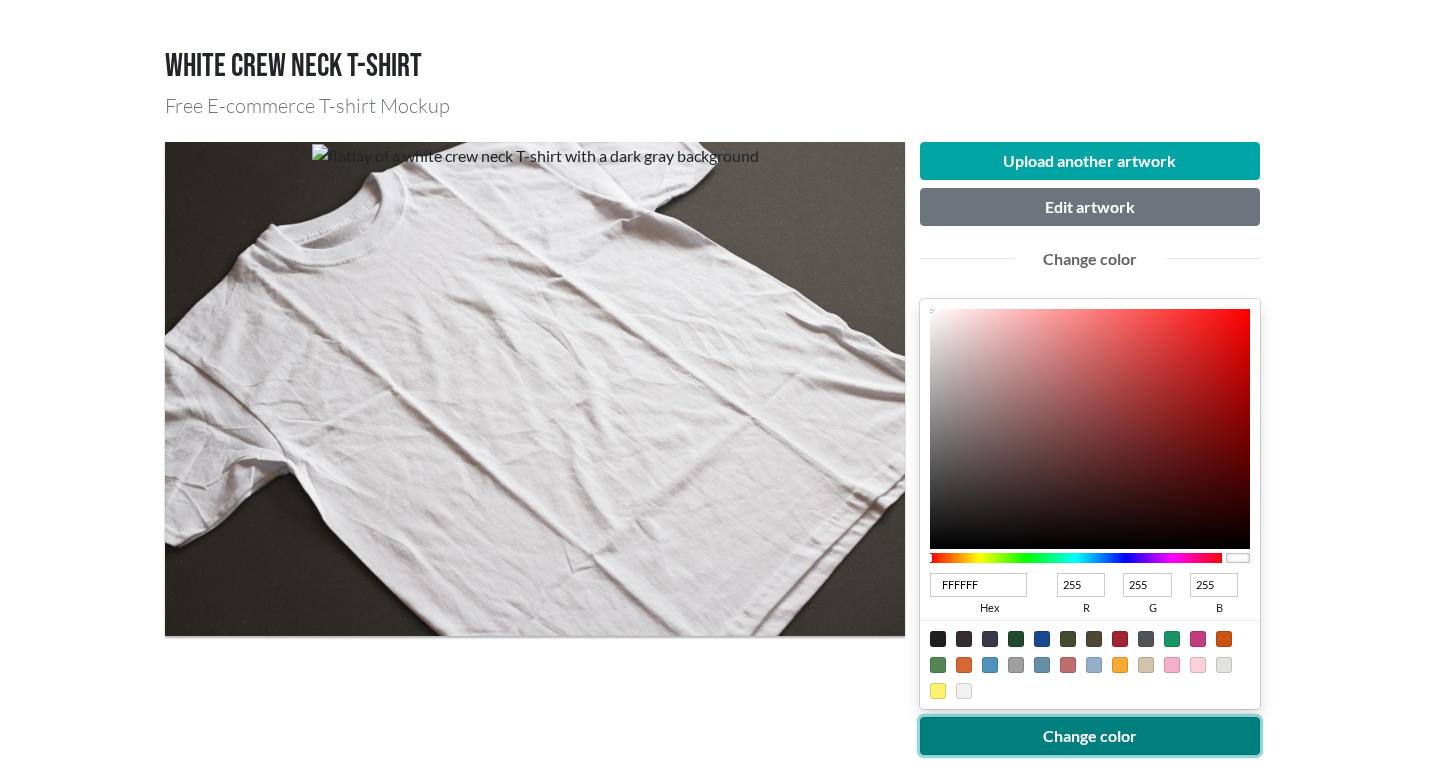 click on "Change color" at bounding box center [1090, 736] 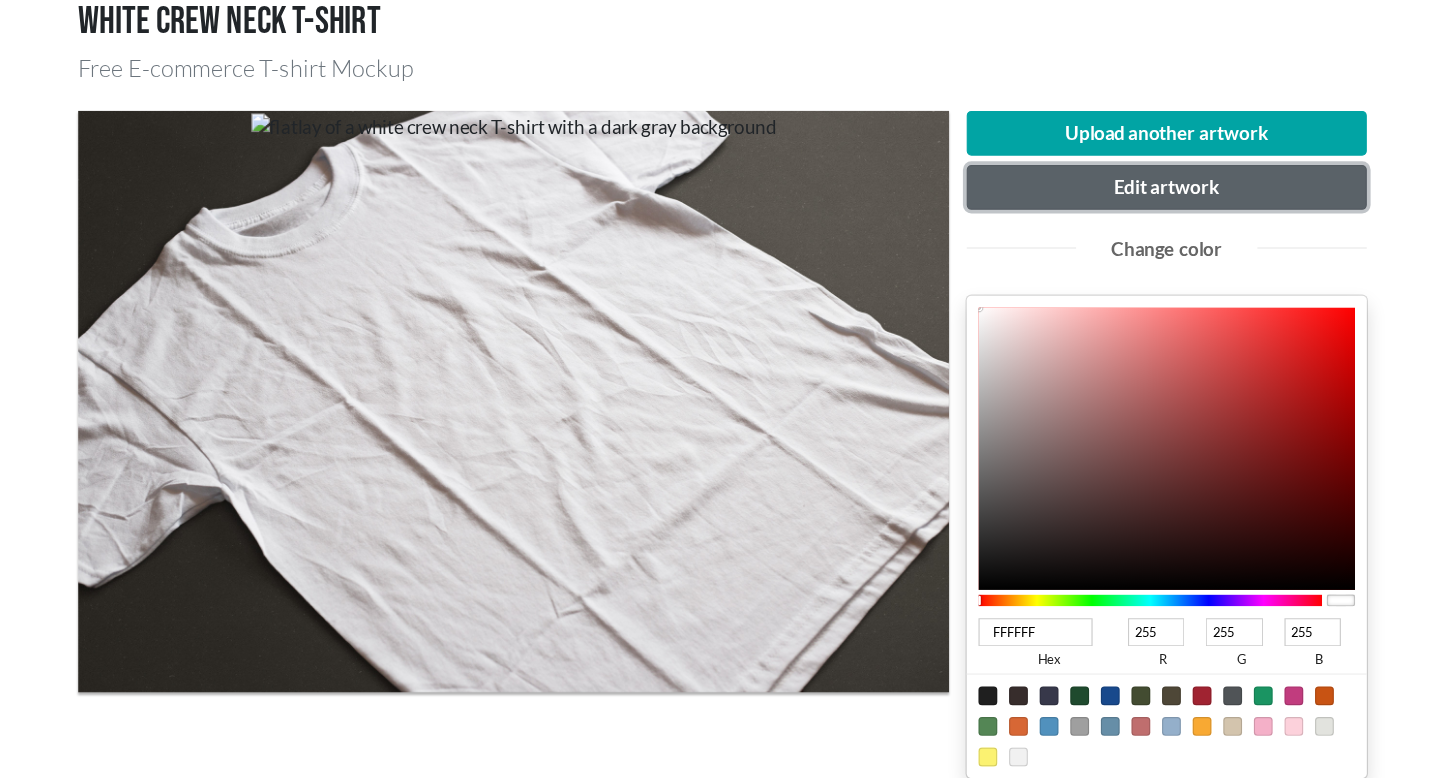 click on "Edit artwork" at bounding box center [1090, 207] 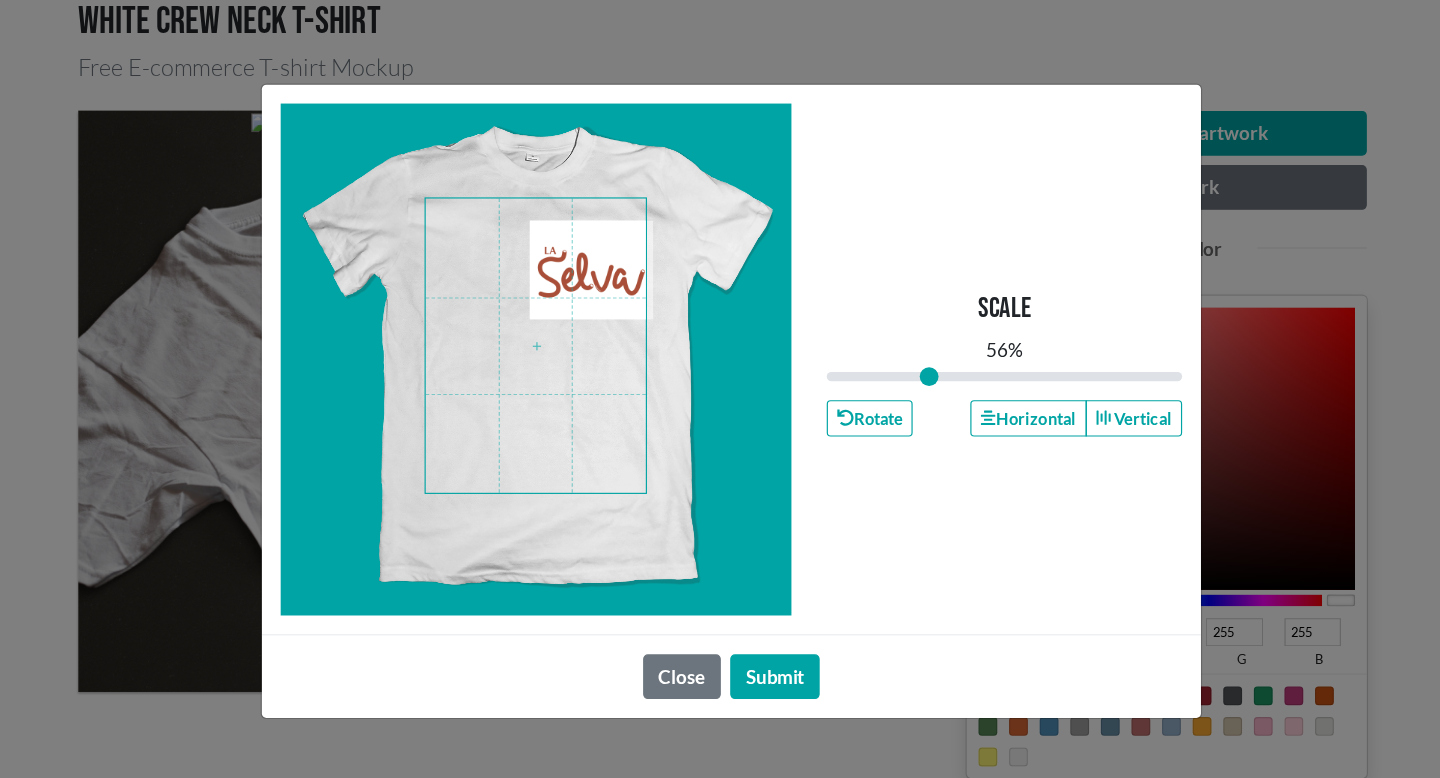 click at bounding box center (553, 342) 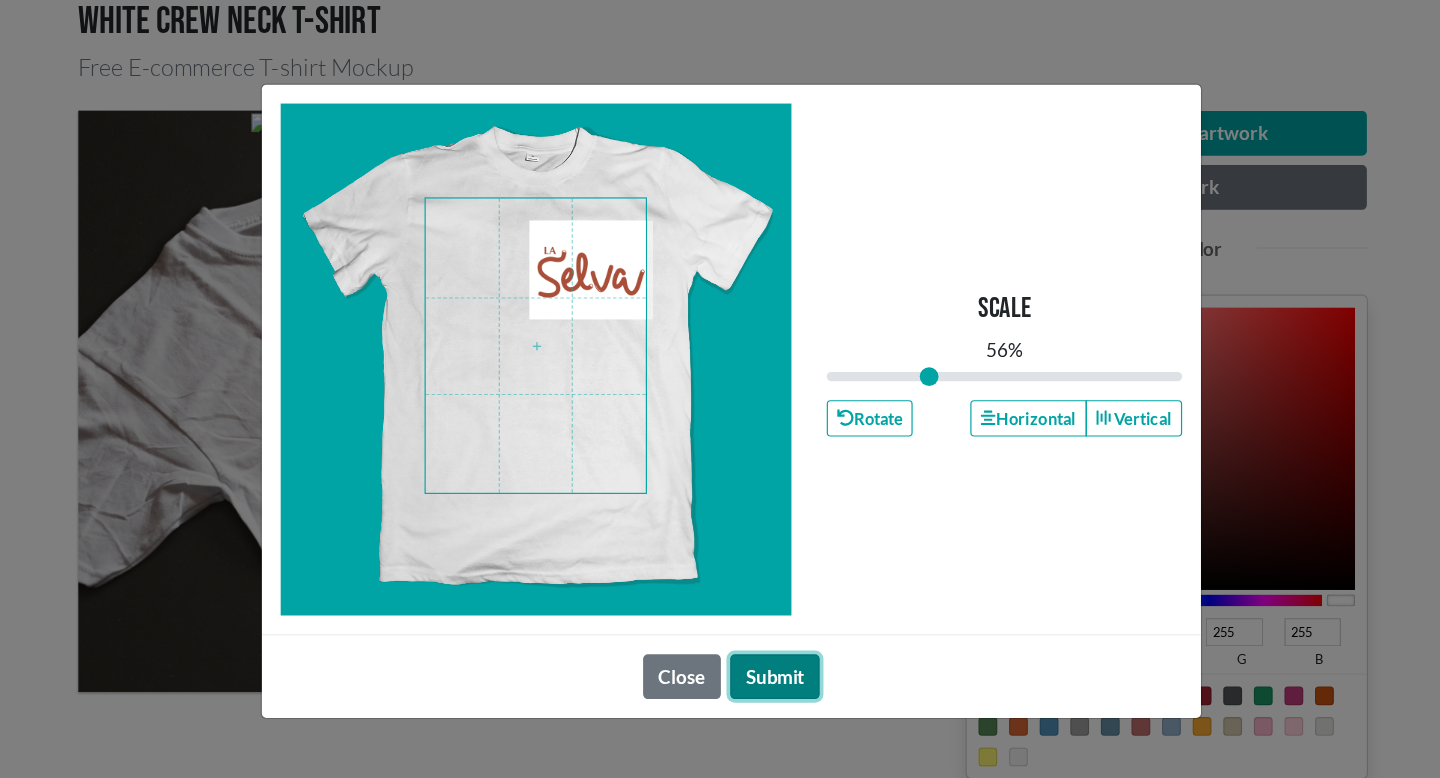 click on "Submit" at bounding box center [757, 623] 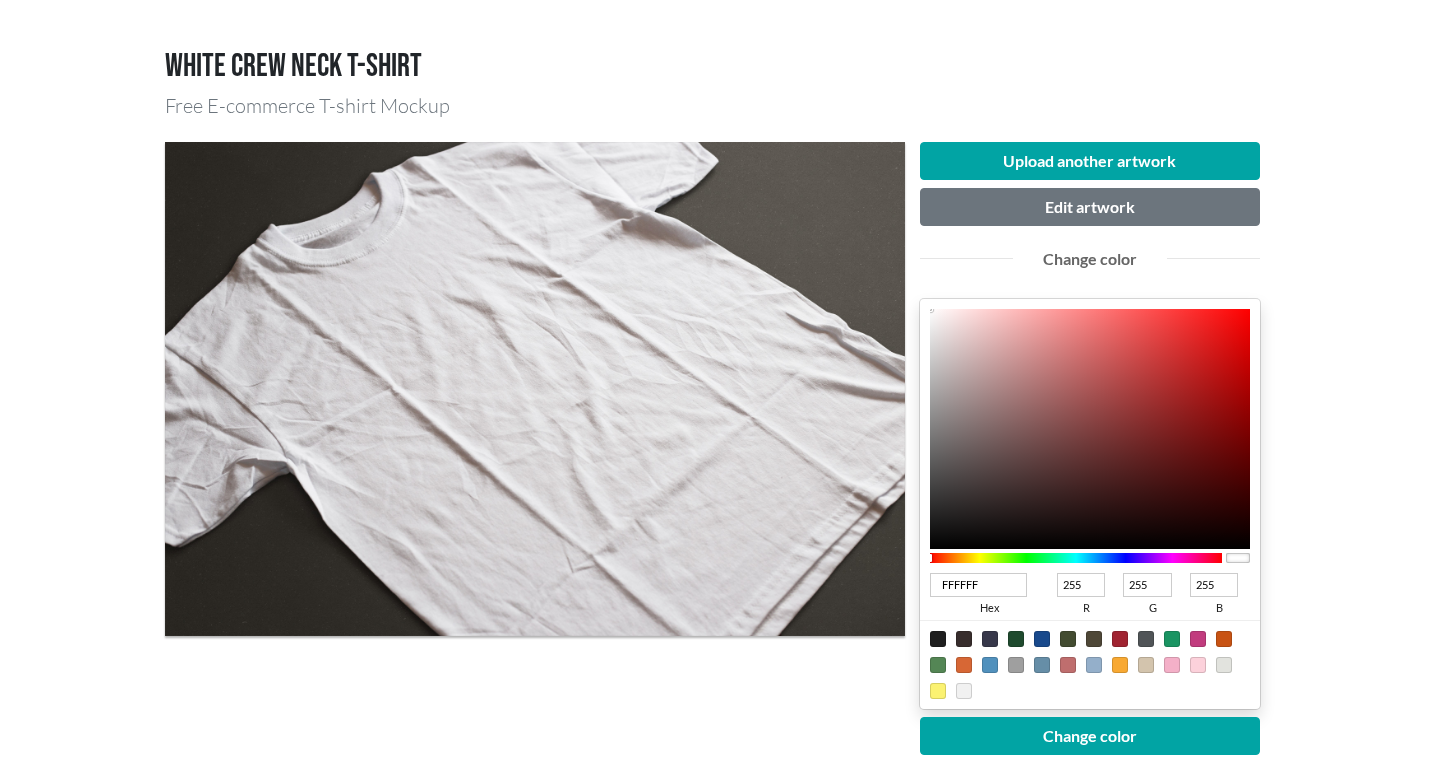 scroll, scrollTop: 111, scrollLeft: 0, axis: vertical 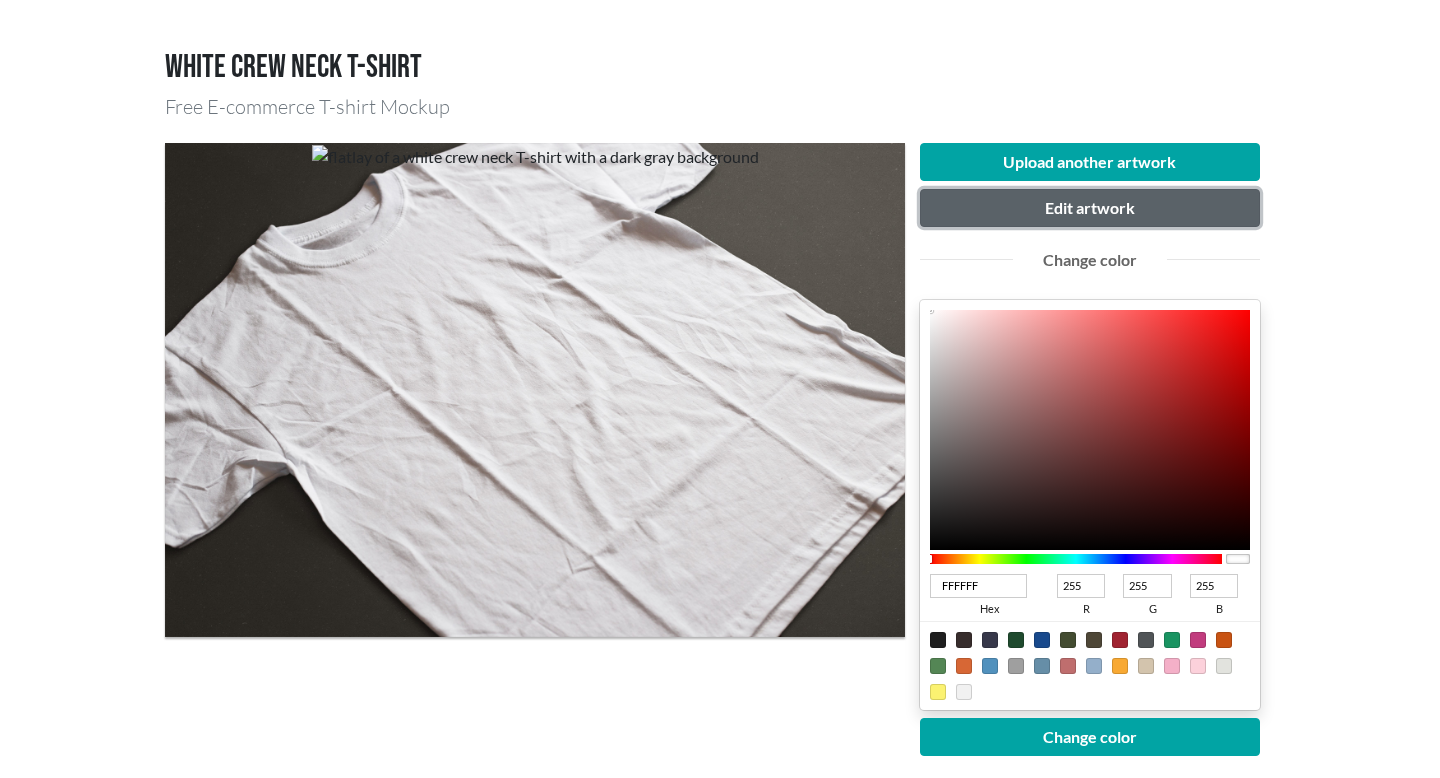 click on "Edit artwork" at bounding box center [1090, 208] 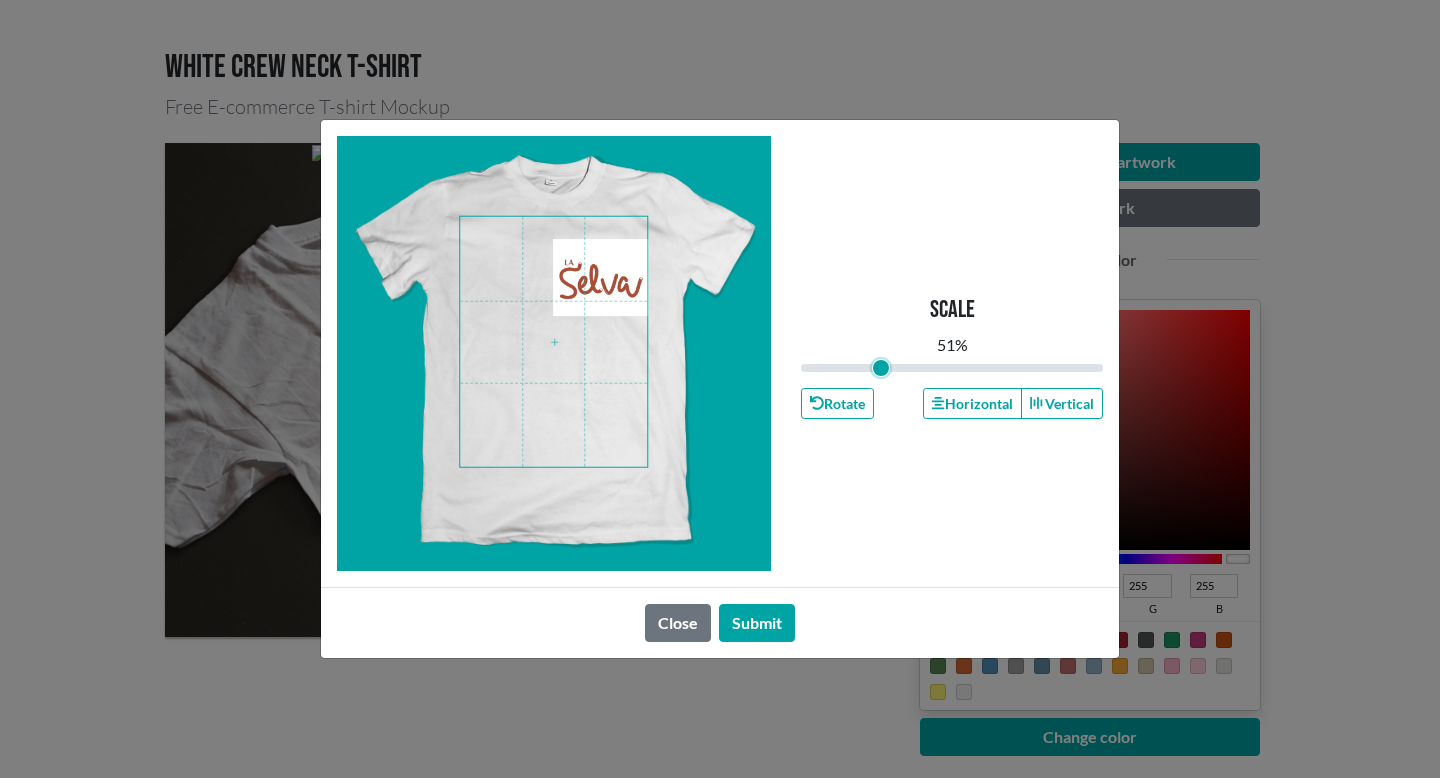 type on "0.51" 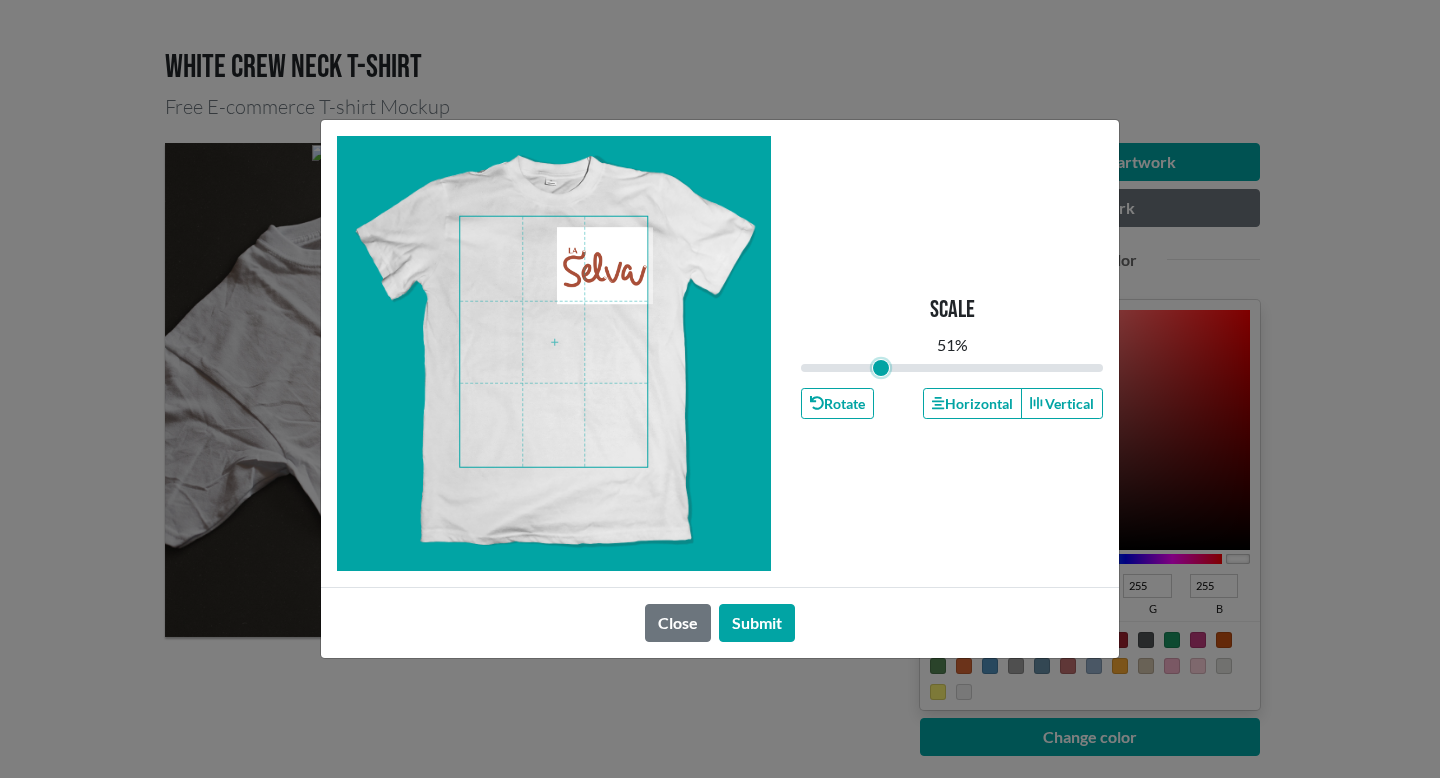 click at bounding box center [553, 342] 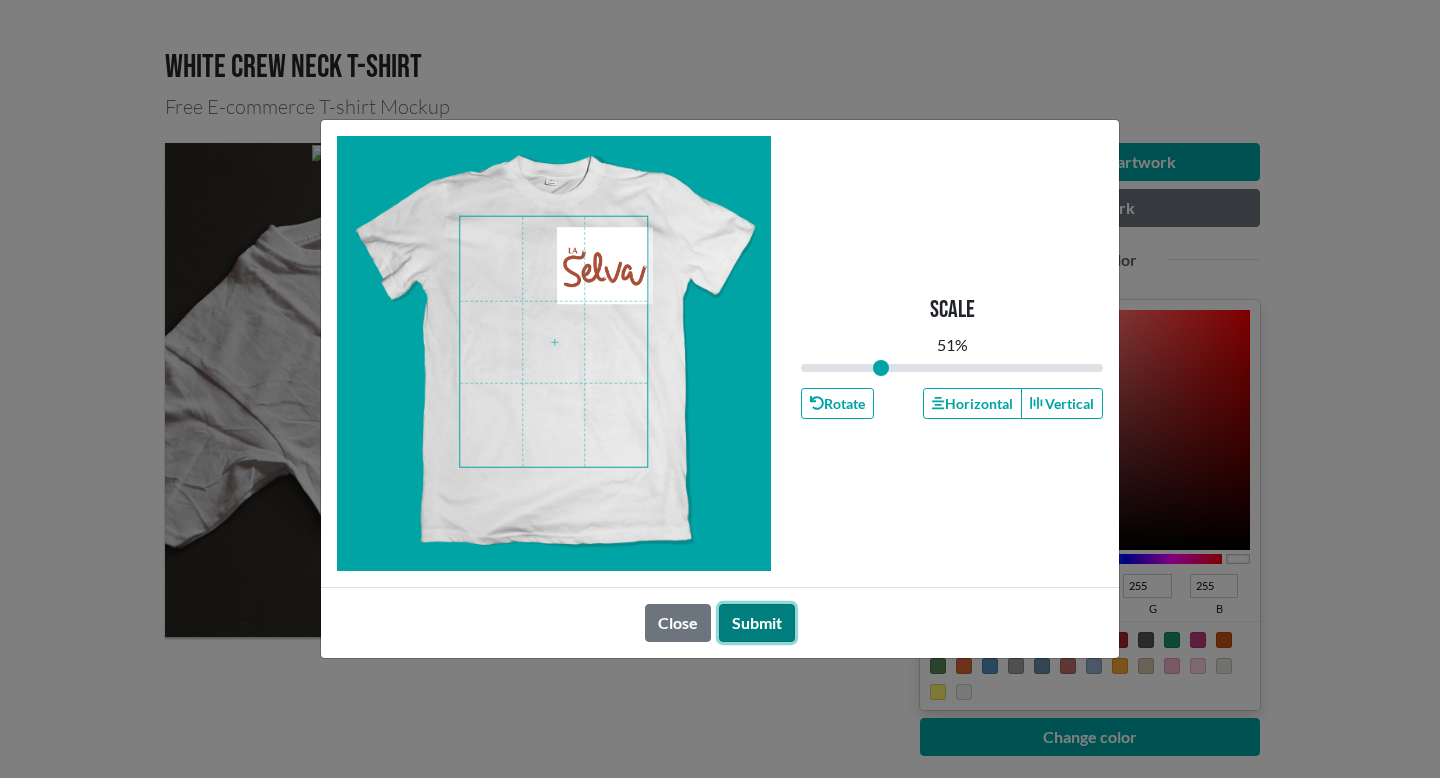 click on "Submit" at bounding box center [757, 623] 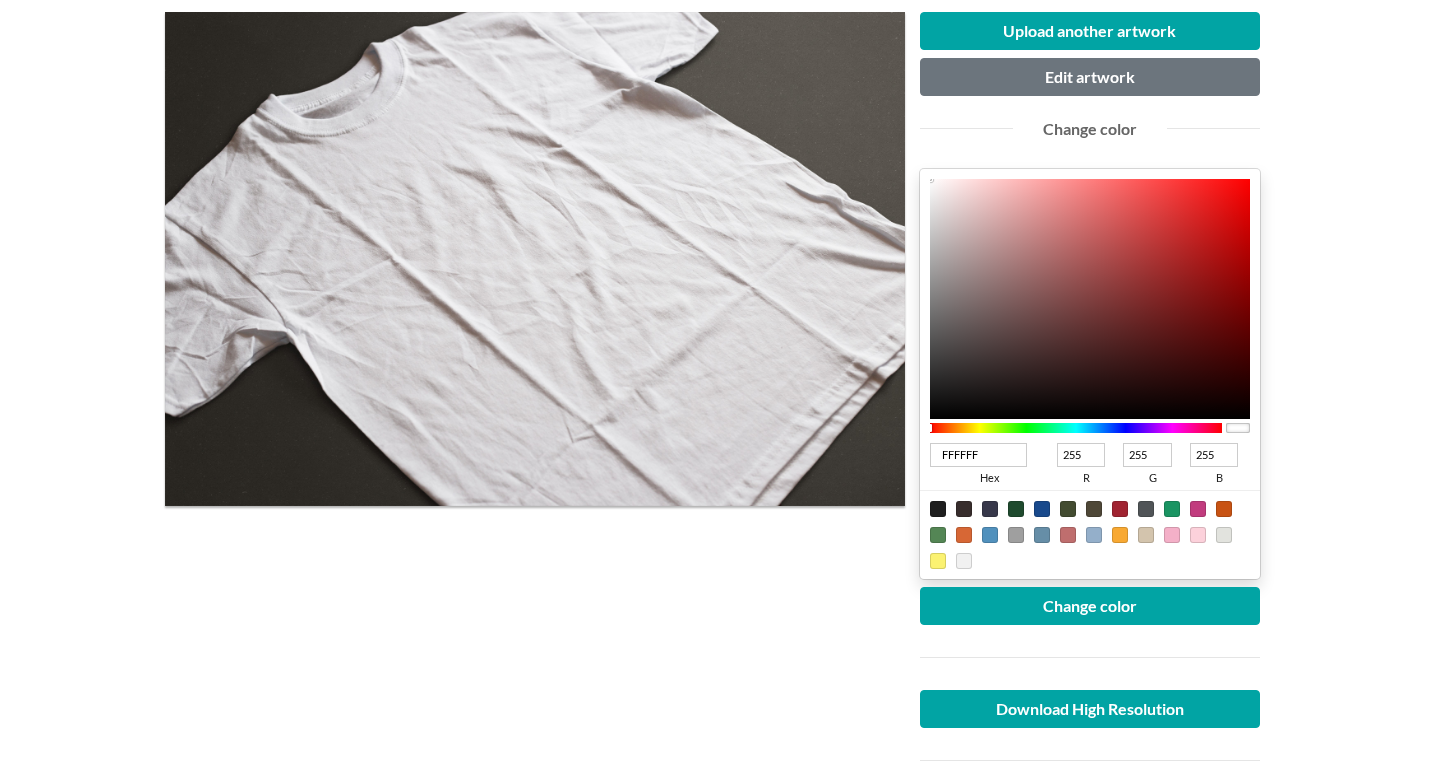 scroll, scrollTop: 285, scrollLeft: 0, axis: vertical 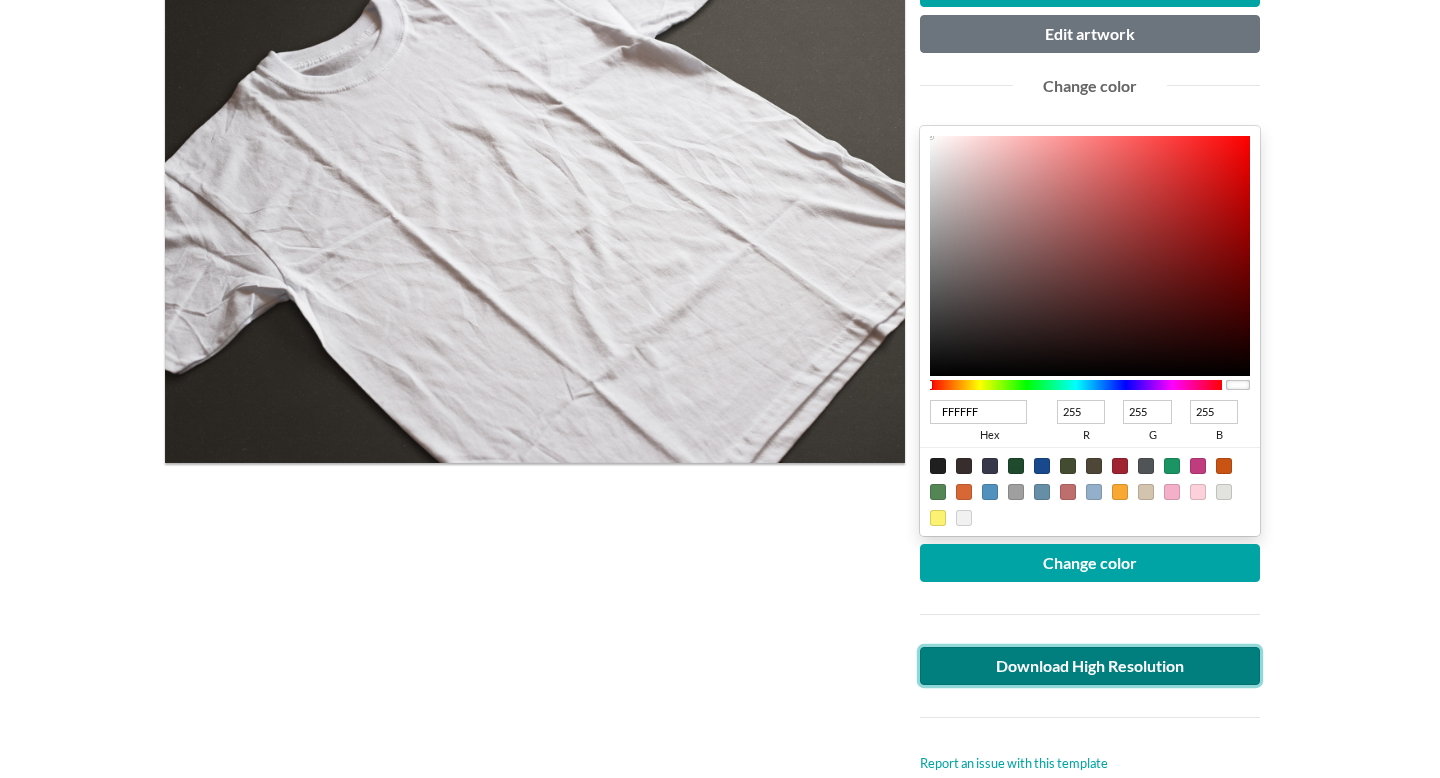 click on "Download High Resolution" at bounding box center [1090, 666] 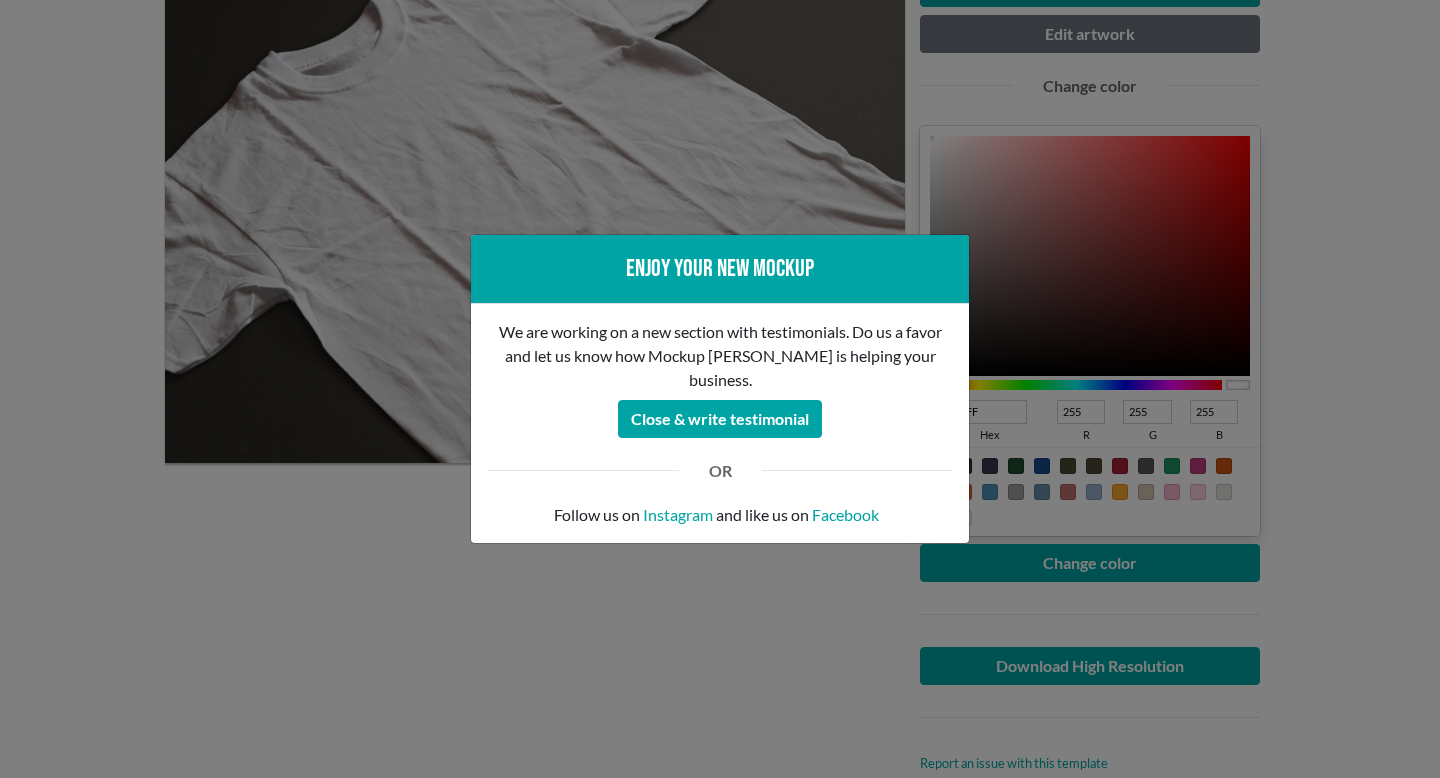 click on "Enjoy your new mockup We are working on a new section with testimonials. Do us a favor and let us know how Mockup [PERSON_NAME] is helping your business. Close & write testimonial OR Follow us on   Instagram   and like us on   Facebook" at bounding box center [720, 389] 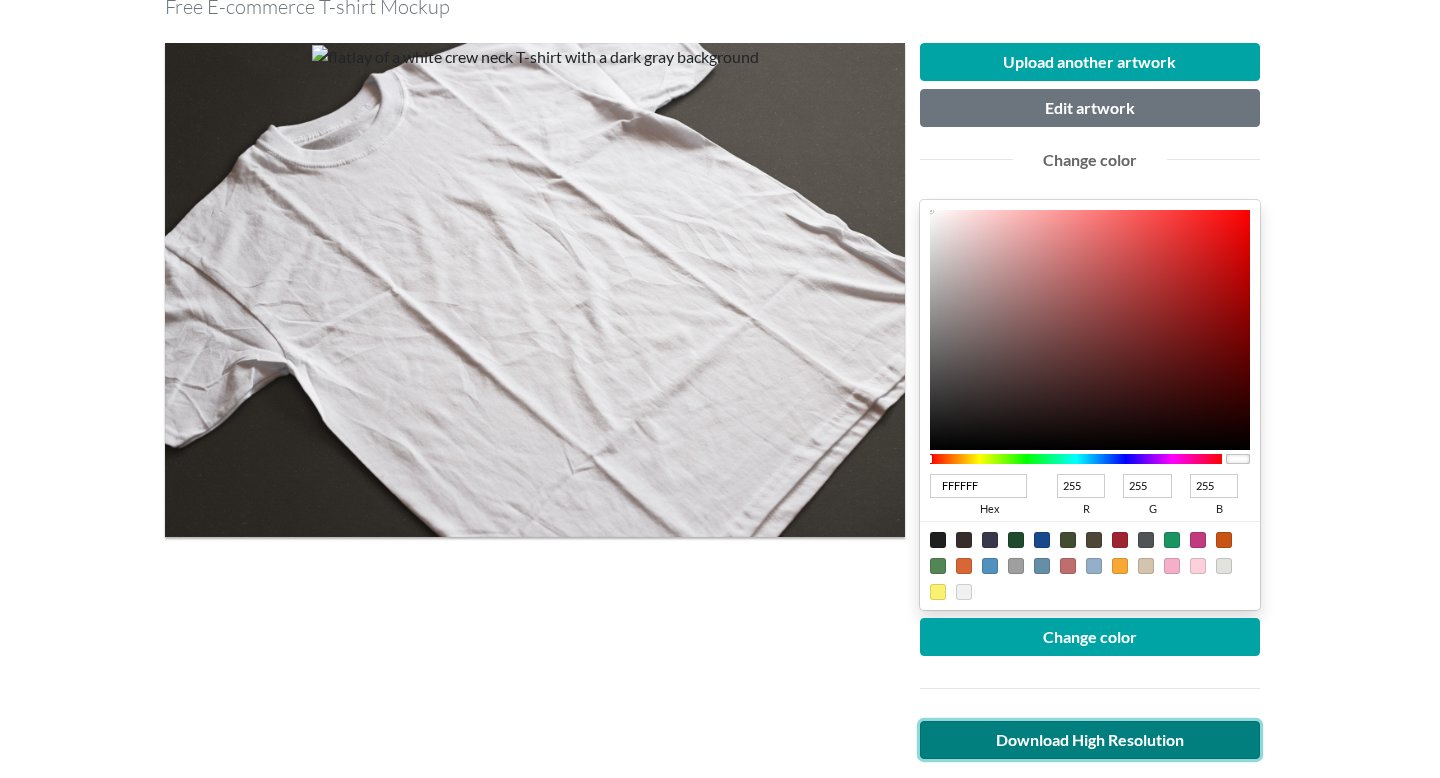 scroll, scrollTop: 165, scrollLeft: 0, axis: vertical 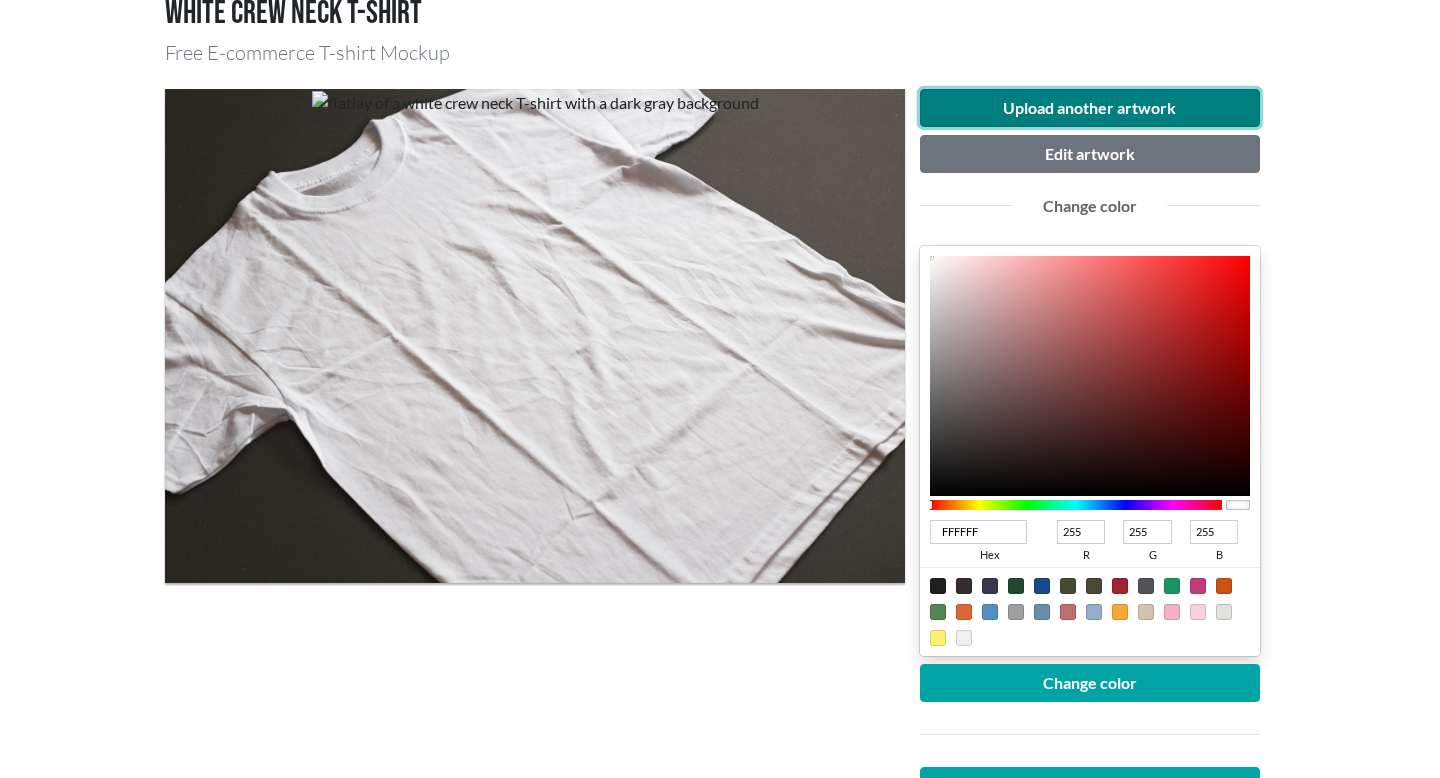 click on "Upload another artwork" at bounding box center (1090, 108) 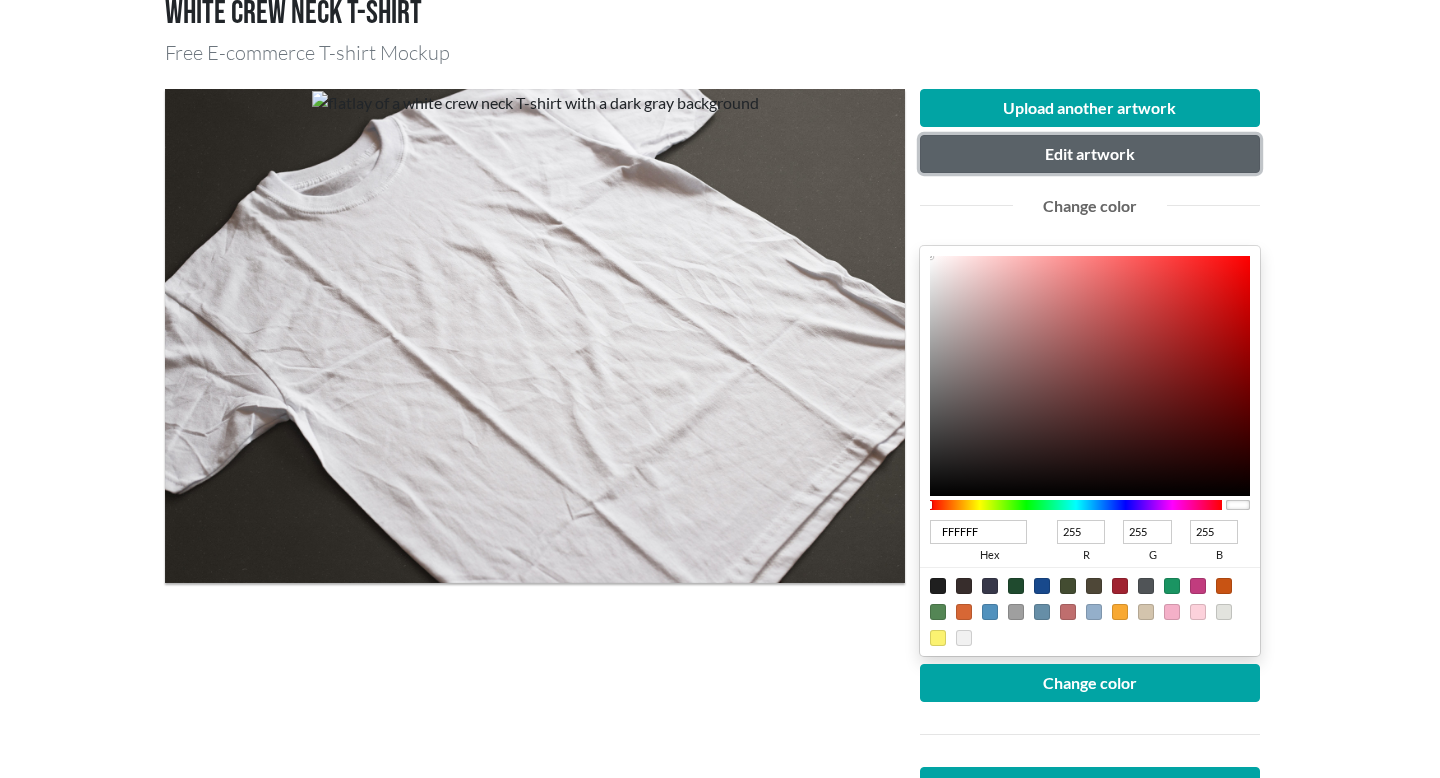 click on "Edit artwork" at bounding box center [1090, 154] 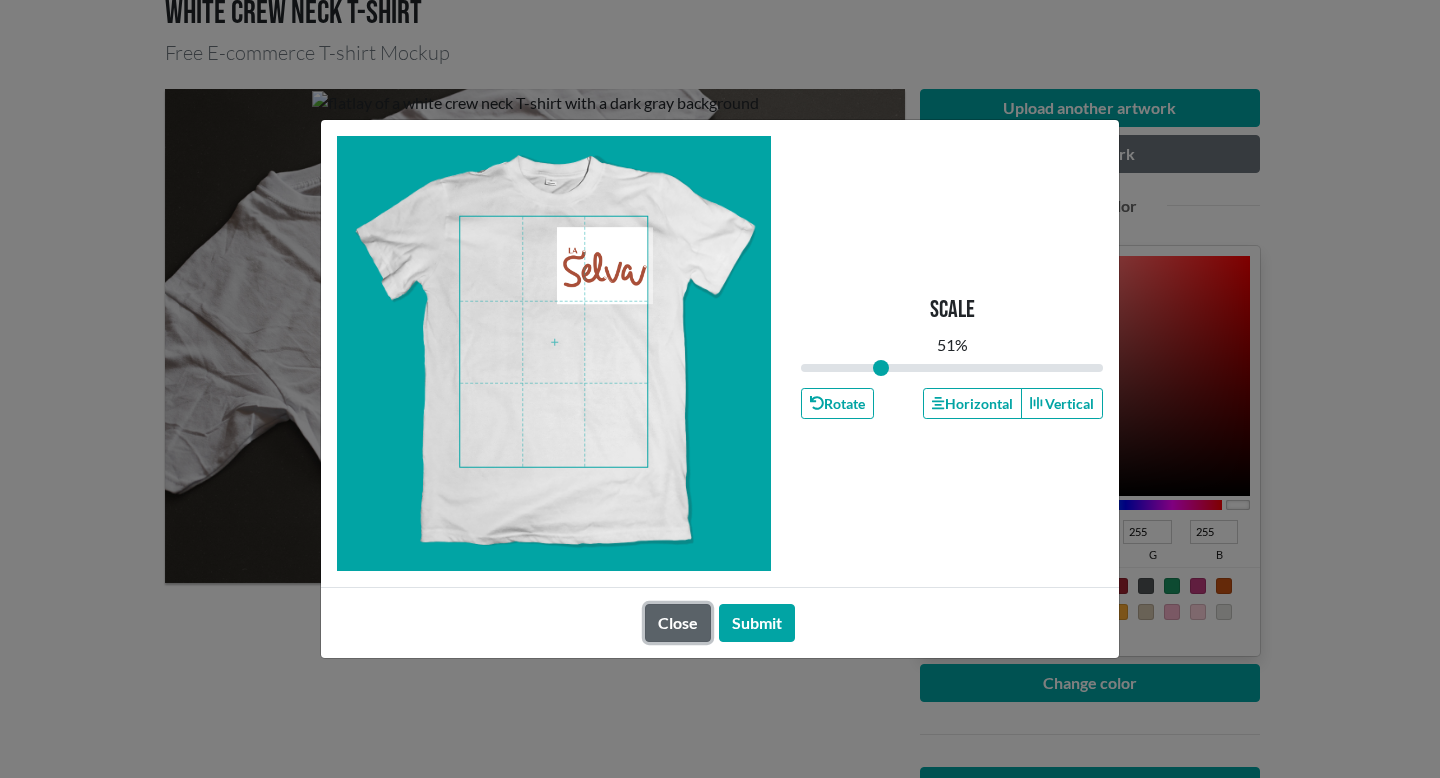 click on "Close" at bounding box center (678, 623) 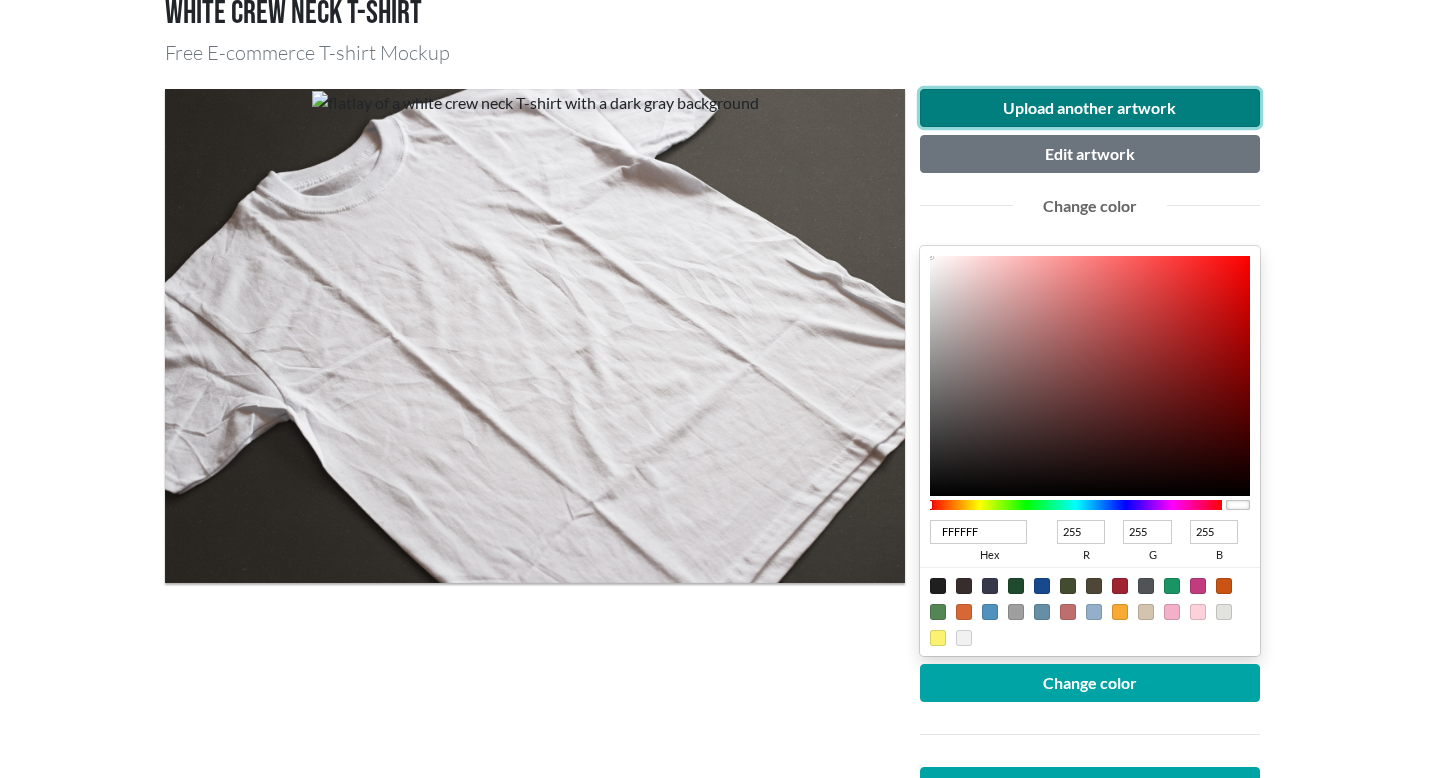 click on "Upload another artwork" at bounding box center (1090, 108) 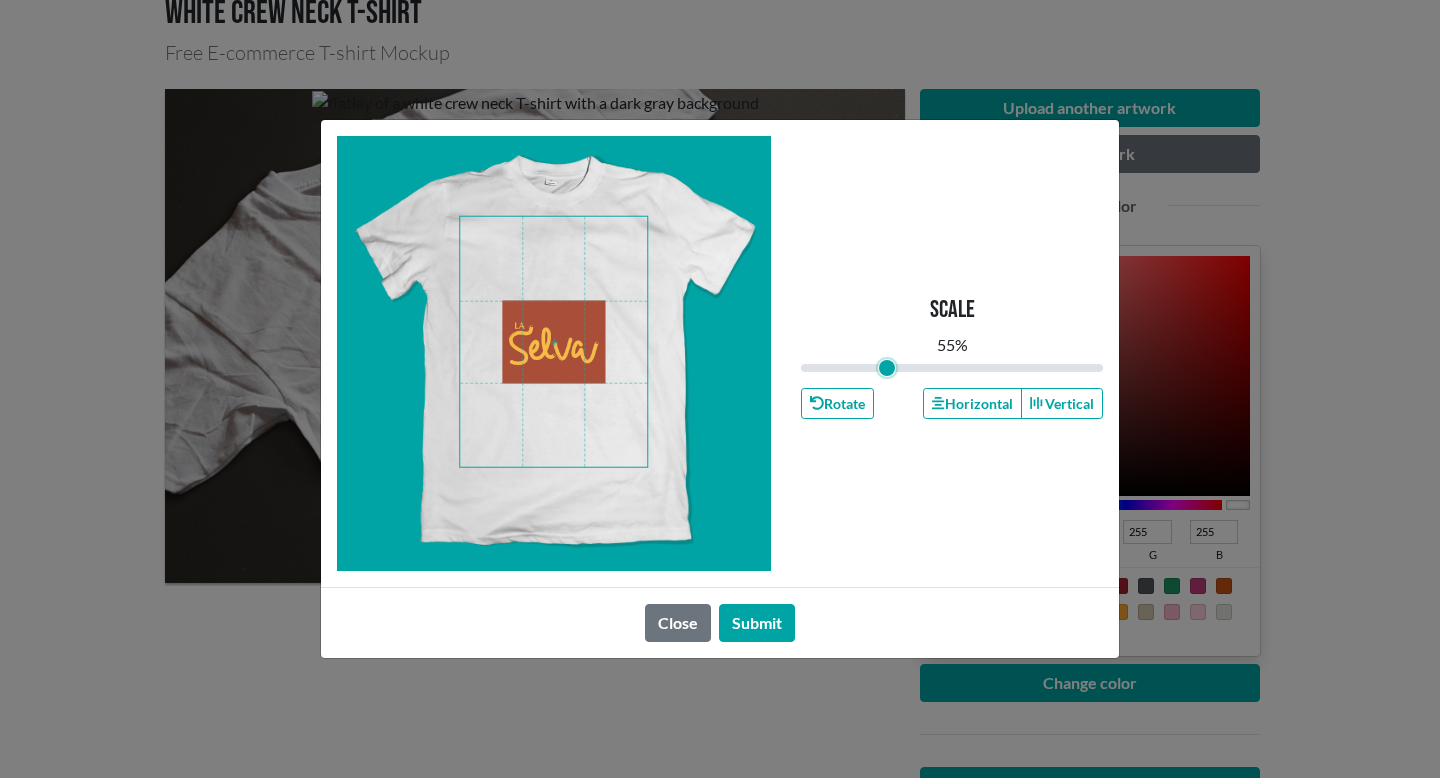 drag, startPoint x: 955, startPoint y: 371, endPoint x: 886, endPoint y: 372, distance: 69.00725 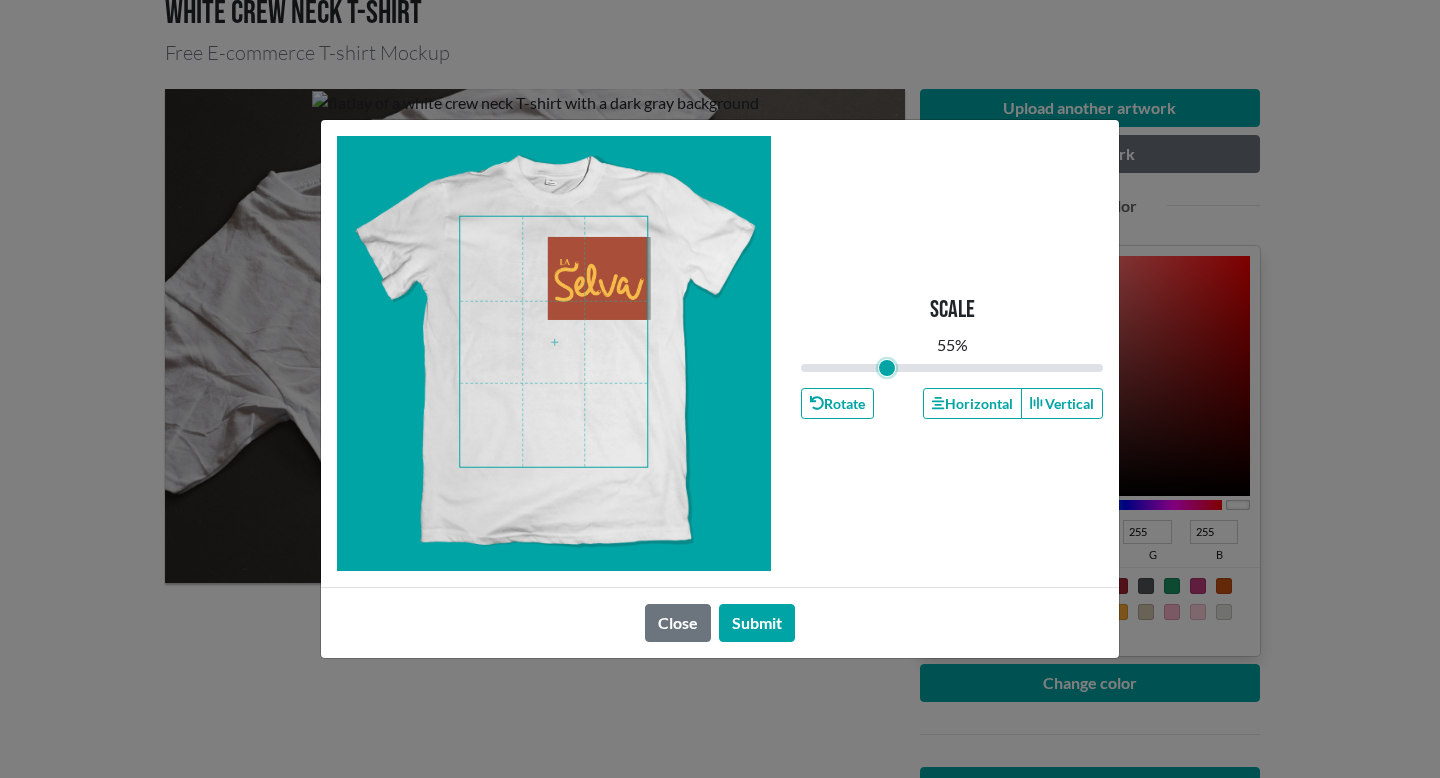 click at bounding box center (553, 342) 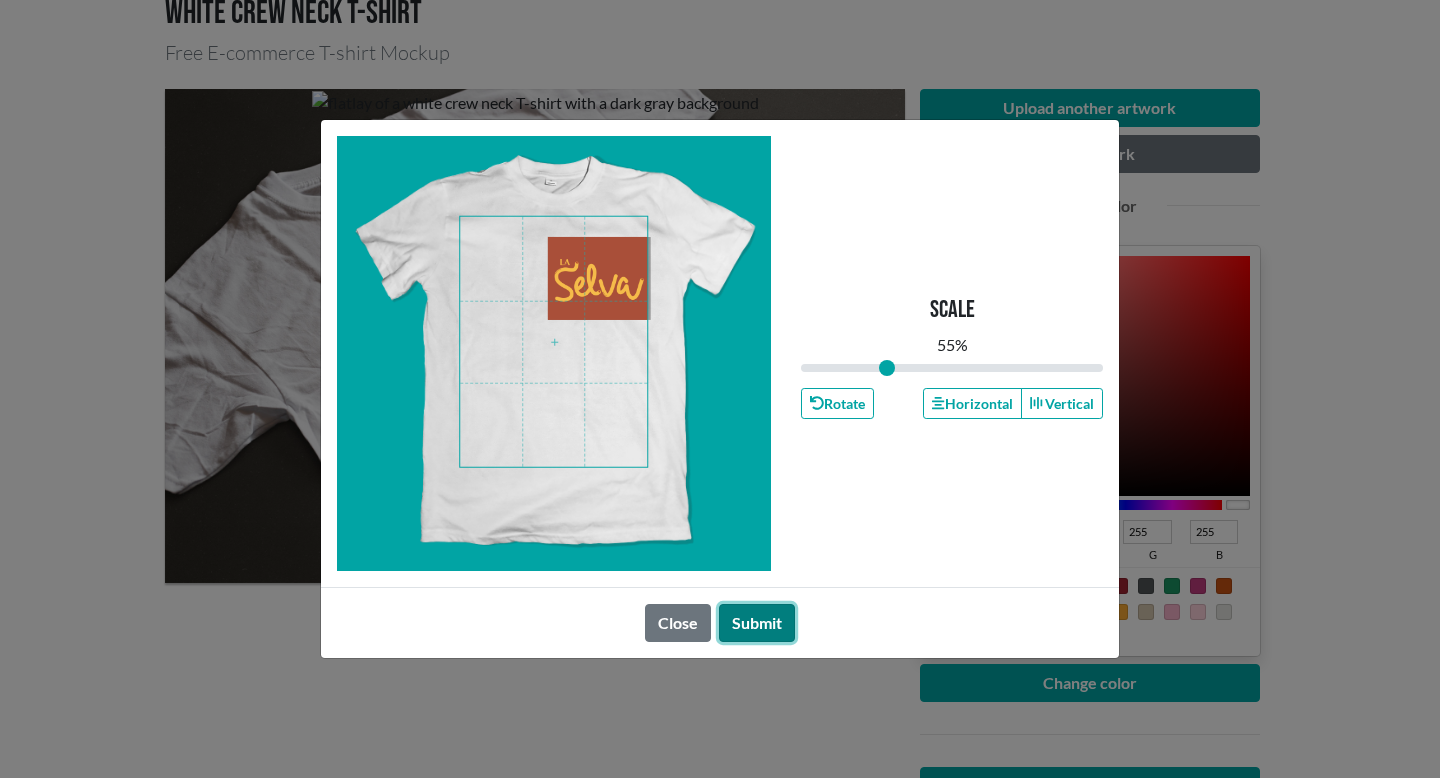 click on "Submit" at bounding box center [757, 623] 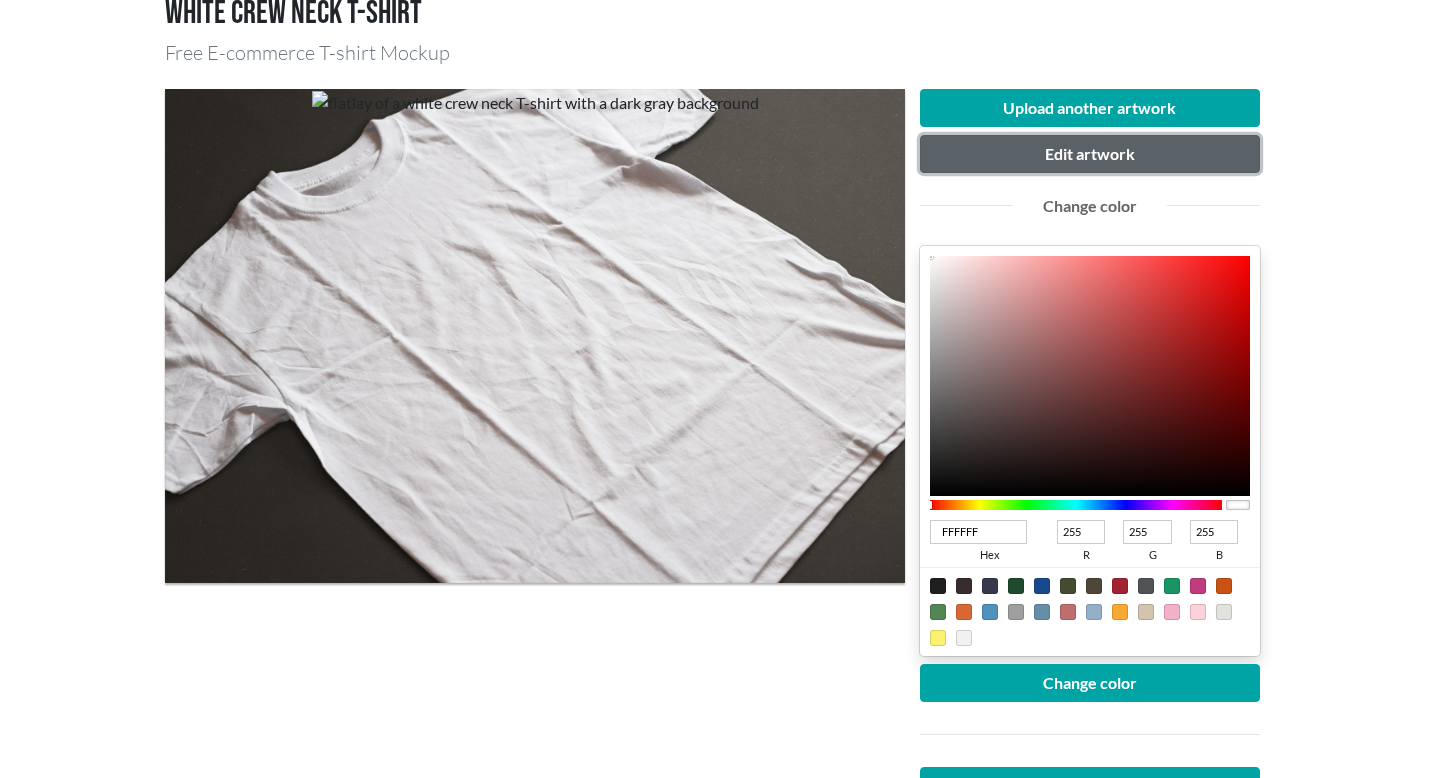 click on "Edit artwork" at bounding box center [1090, 154] 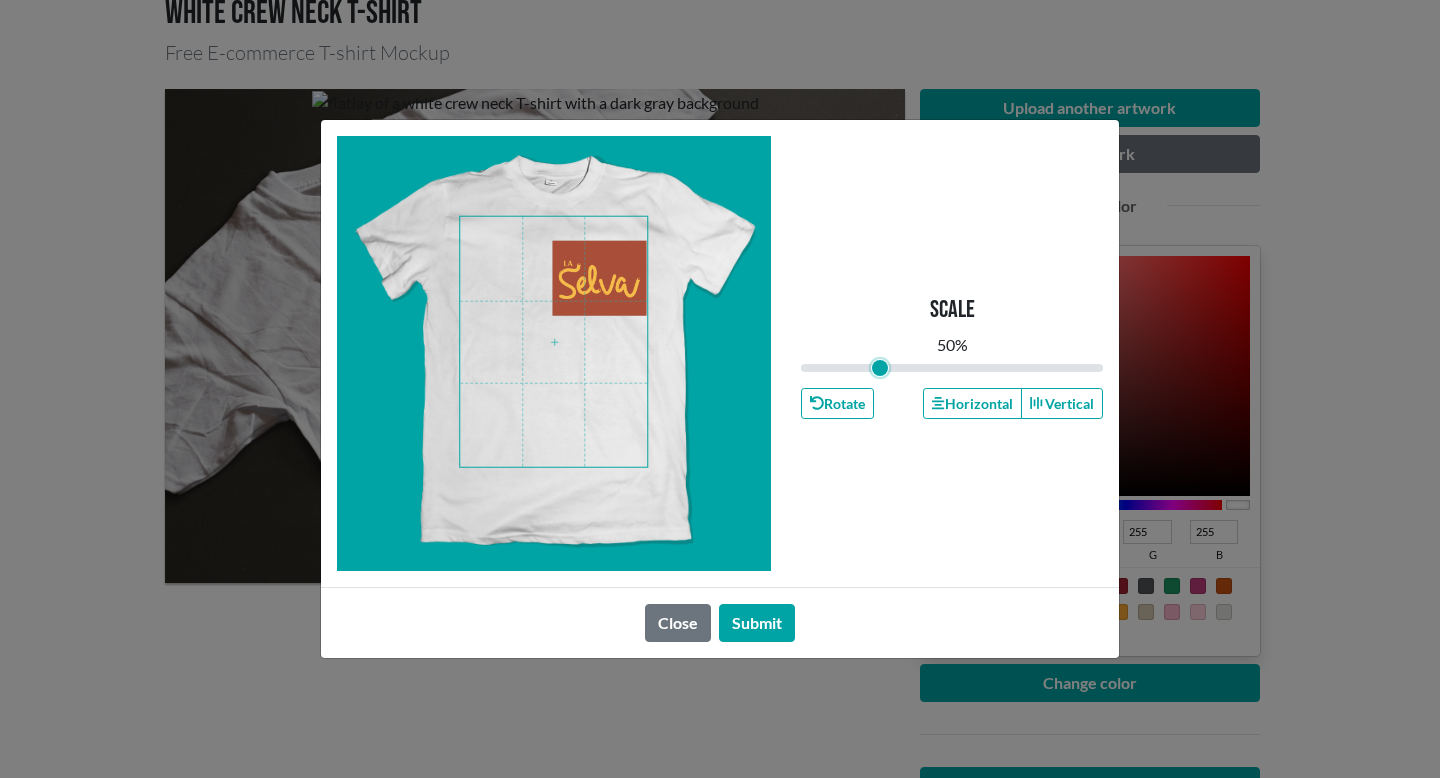 type on "0.5" 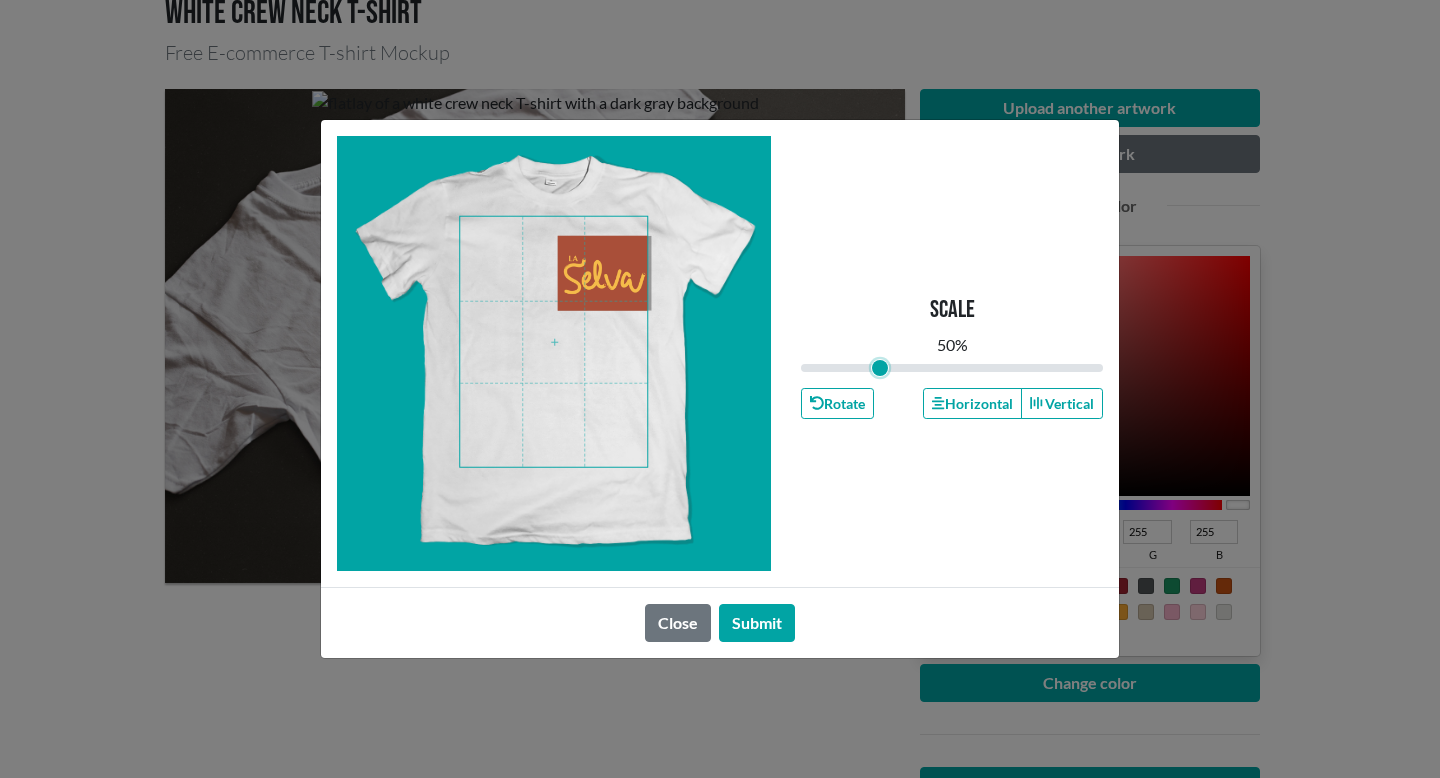 click at bounding box center [553, 342] 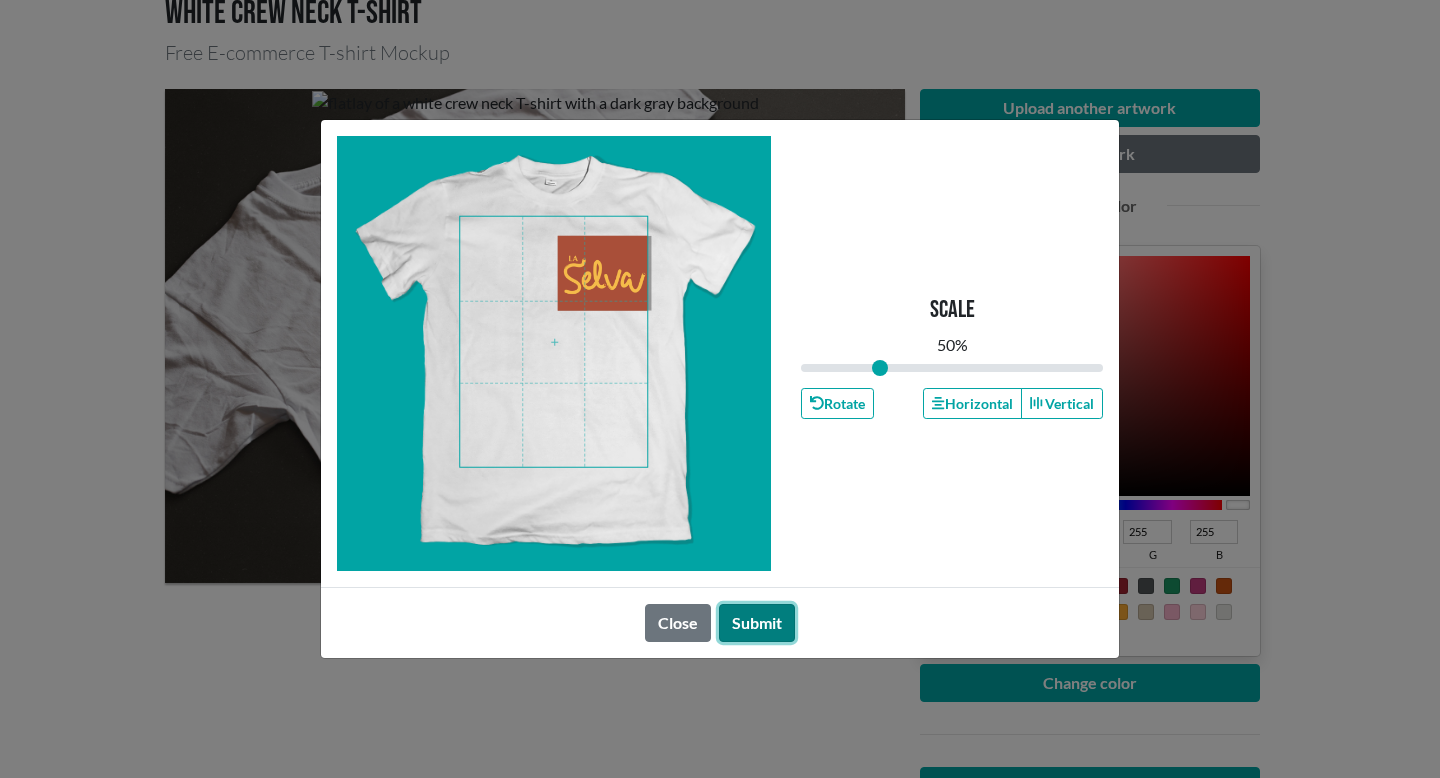 click on "Submit" at bounding box center (757, 623) 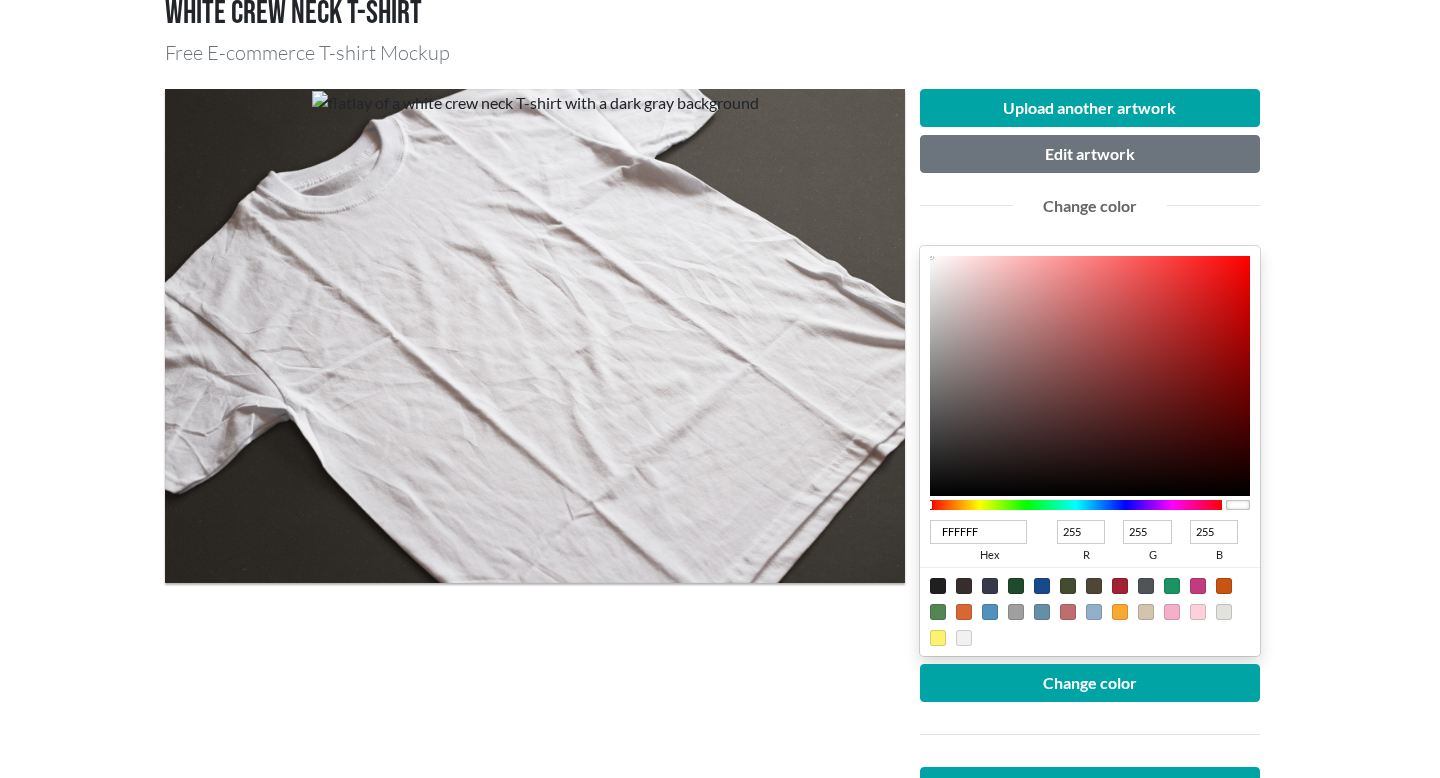 click at bounding box center (1238, 505) 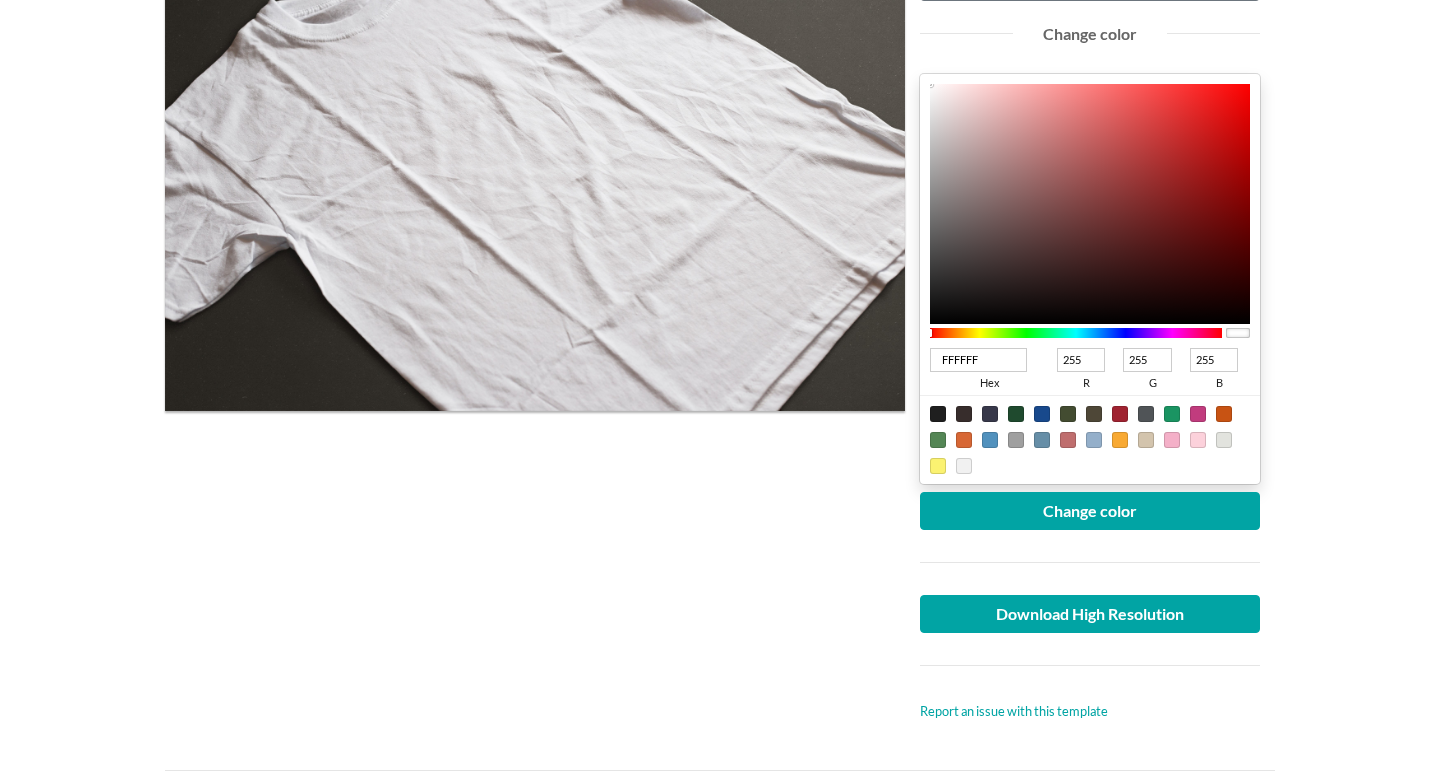 scroll, scrollTop: 339, scrollLeft: 0, axis: vertical 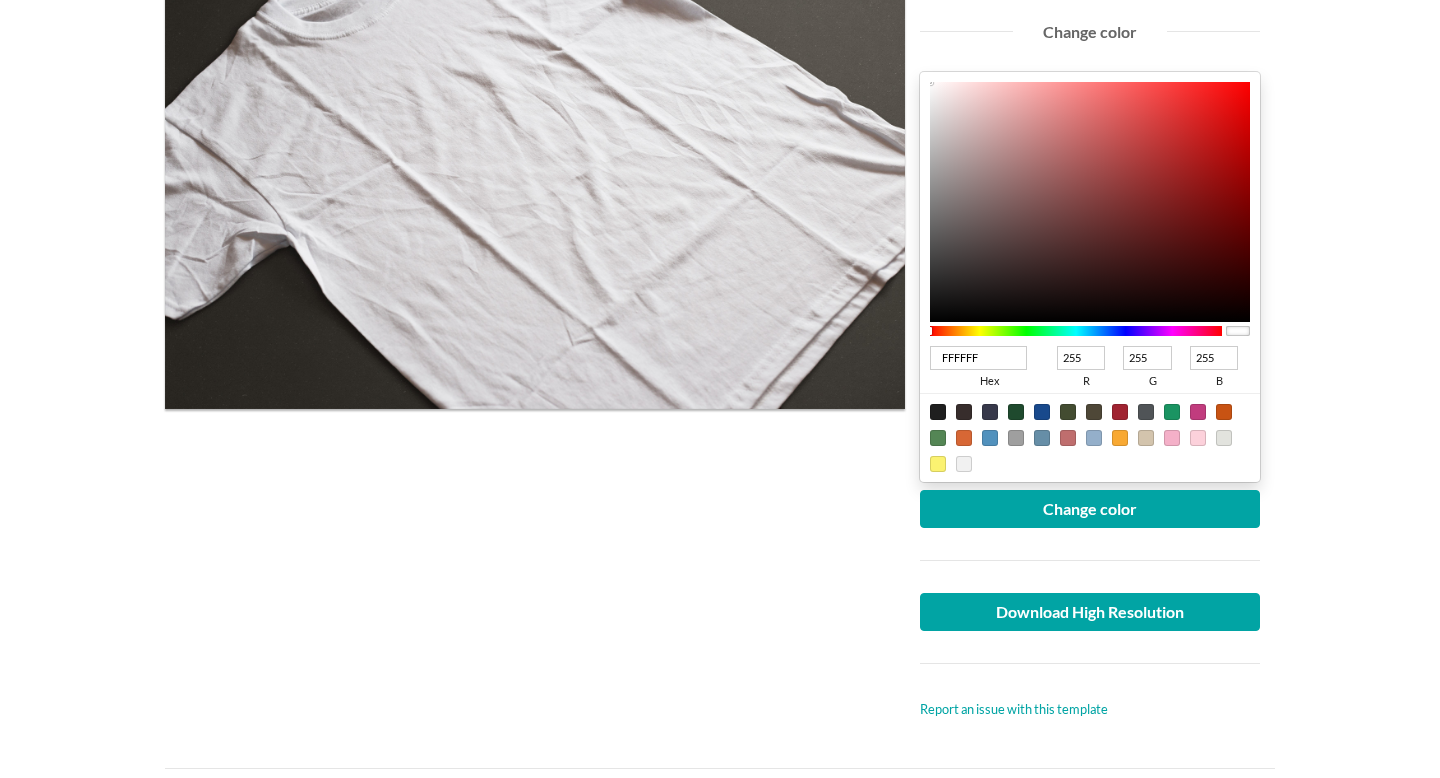 click at bounding box center [1238, 331] 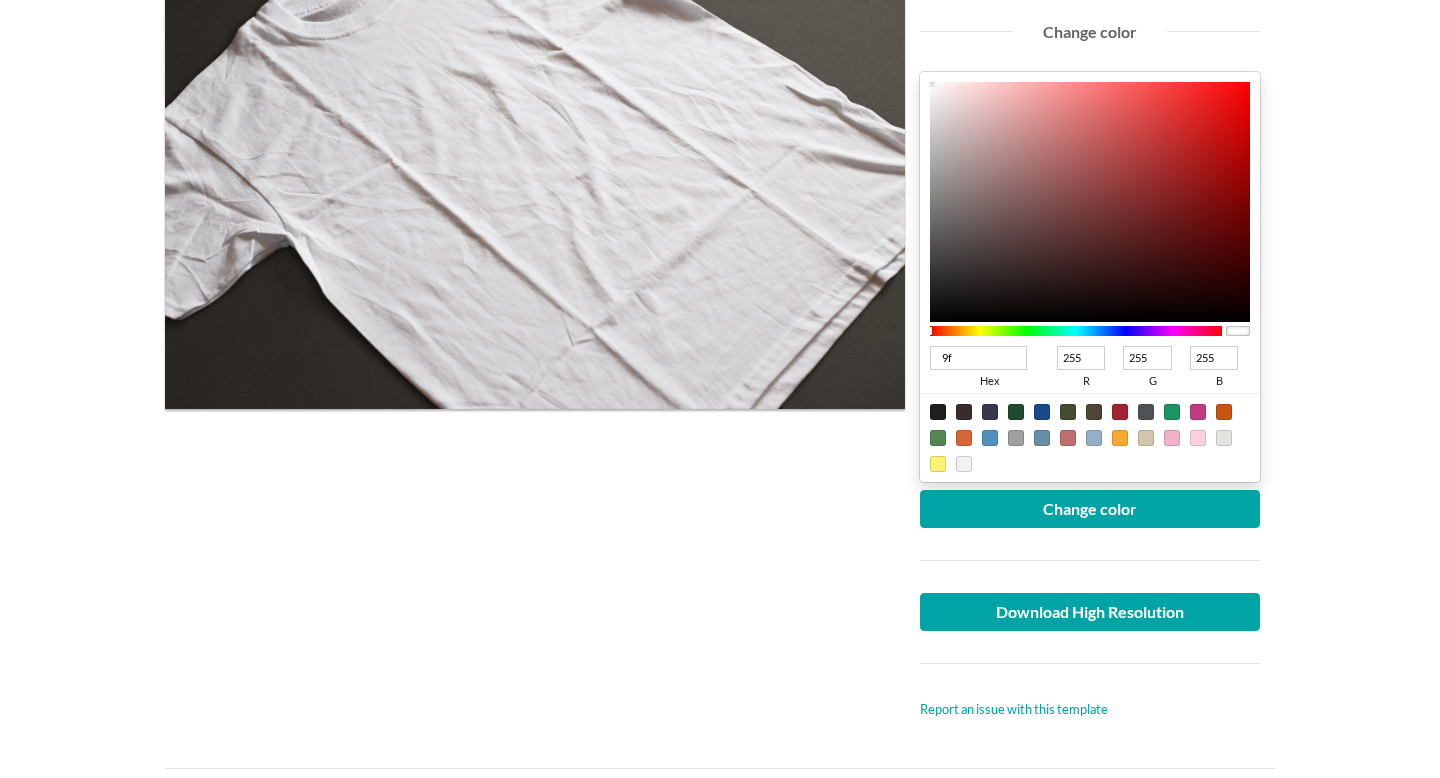 type on "9f3" 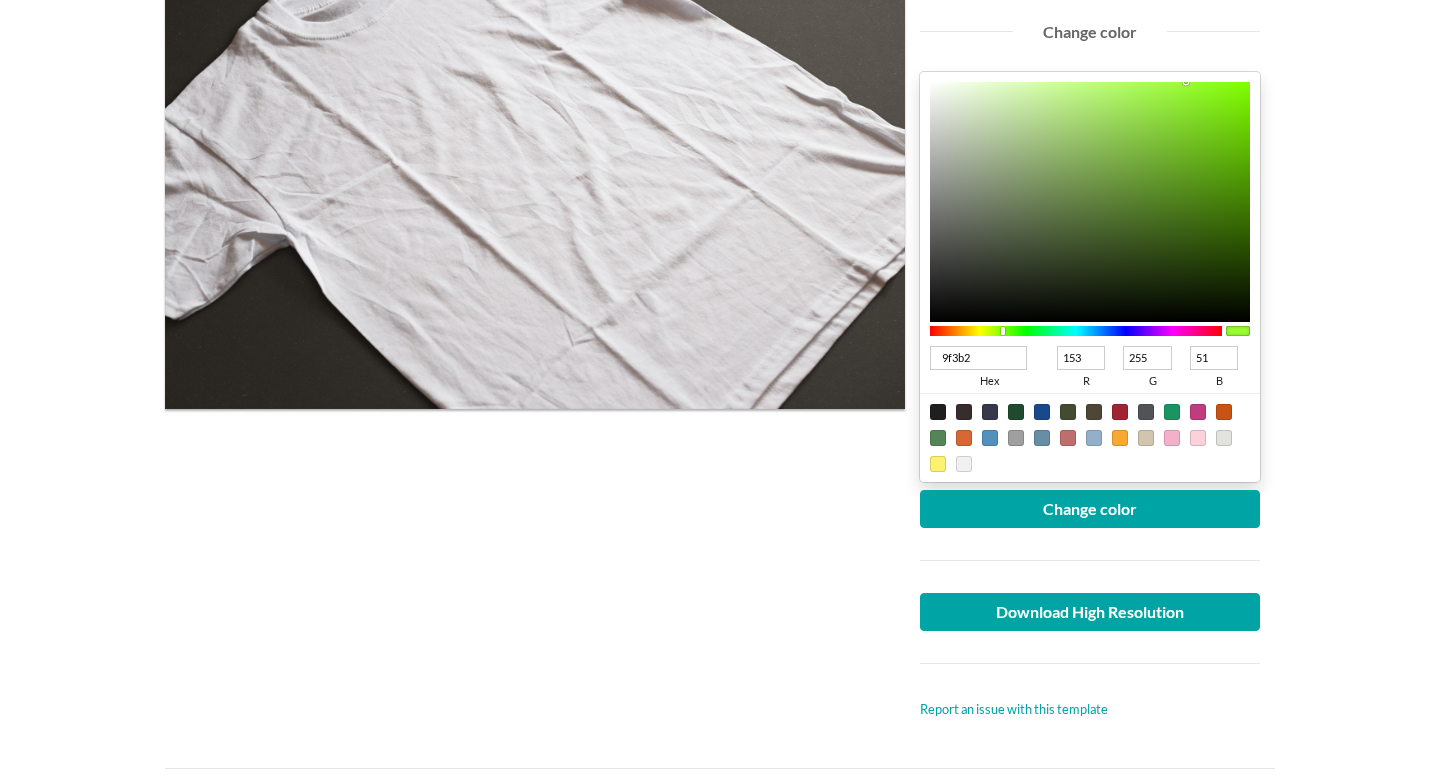 type on "9f3b22" 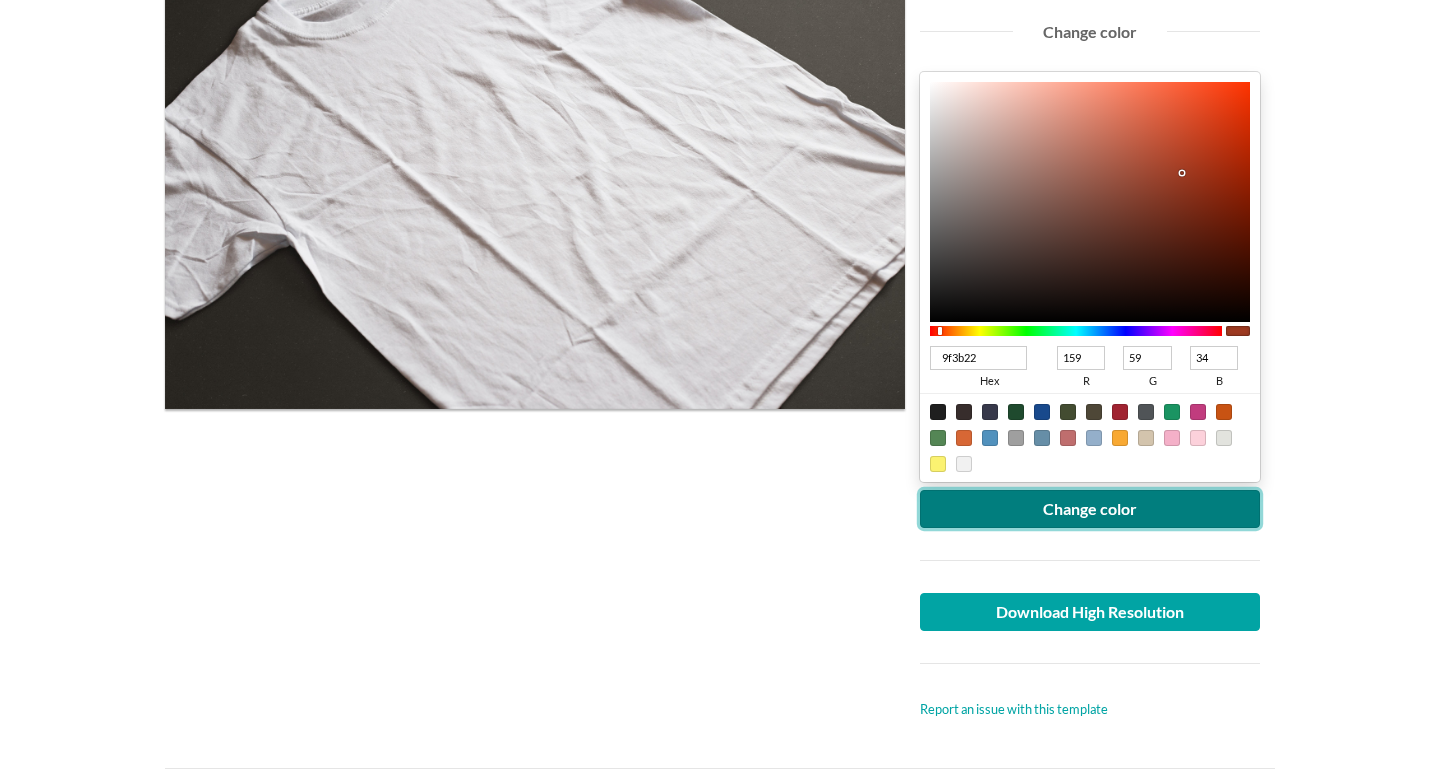 type on "9F3B22" 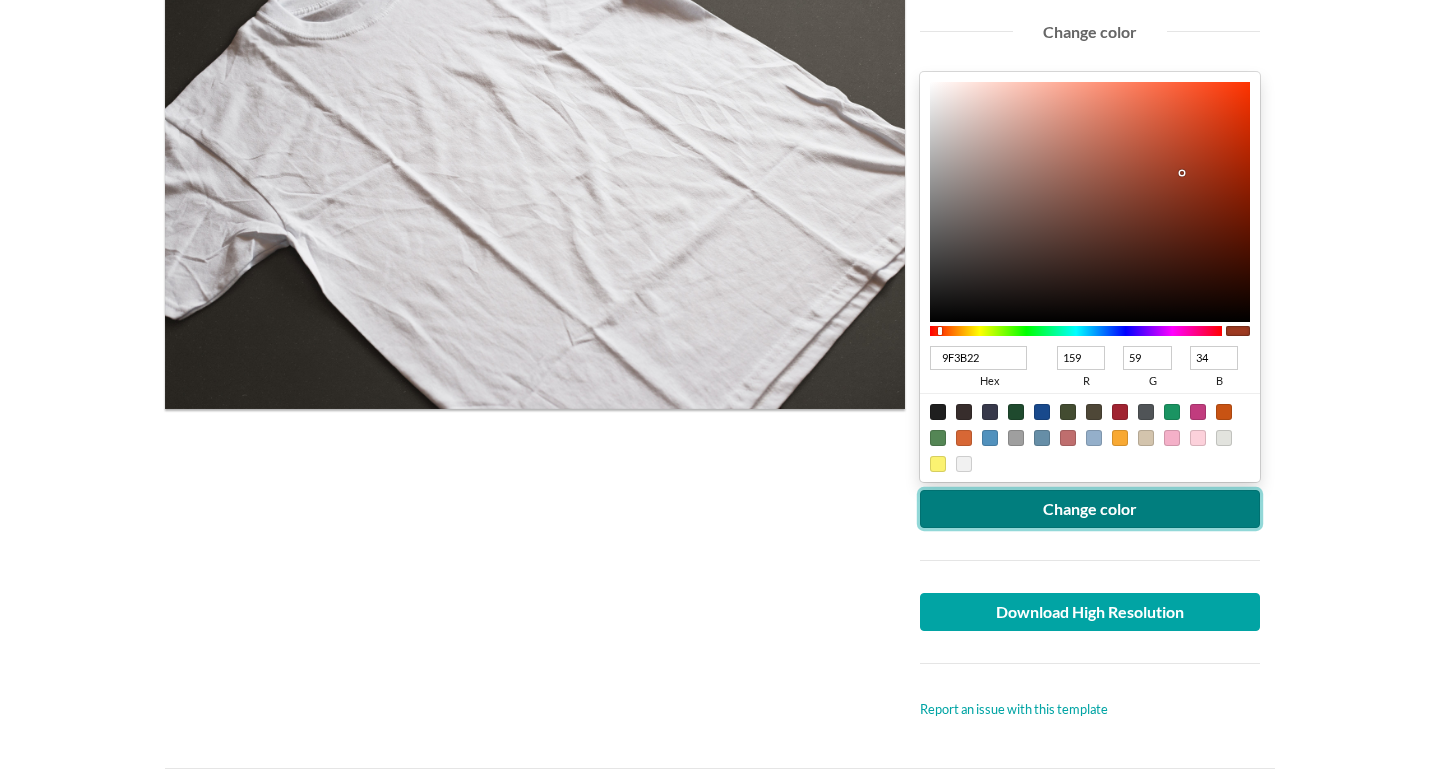 click on "Change color" at bounding box center [1090, 509] 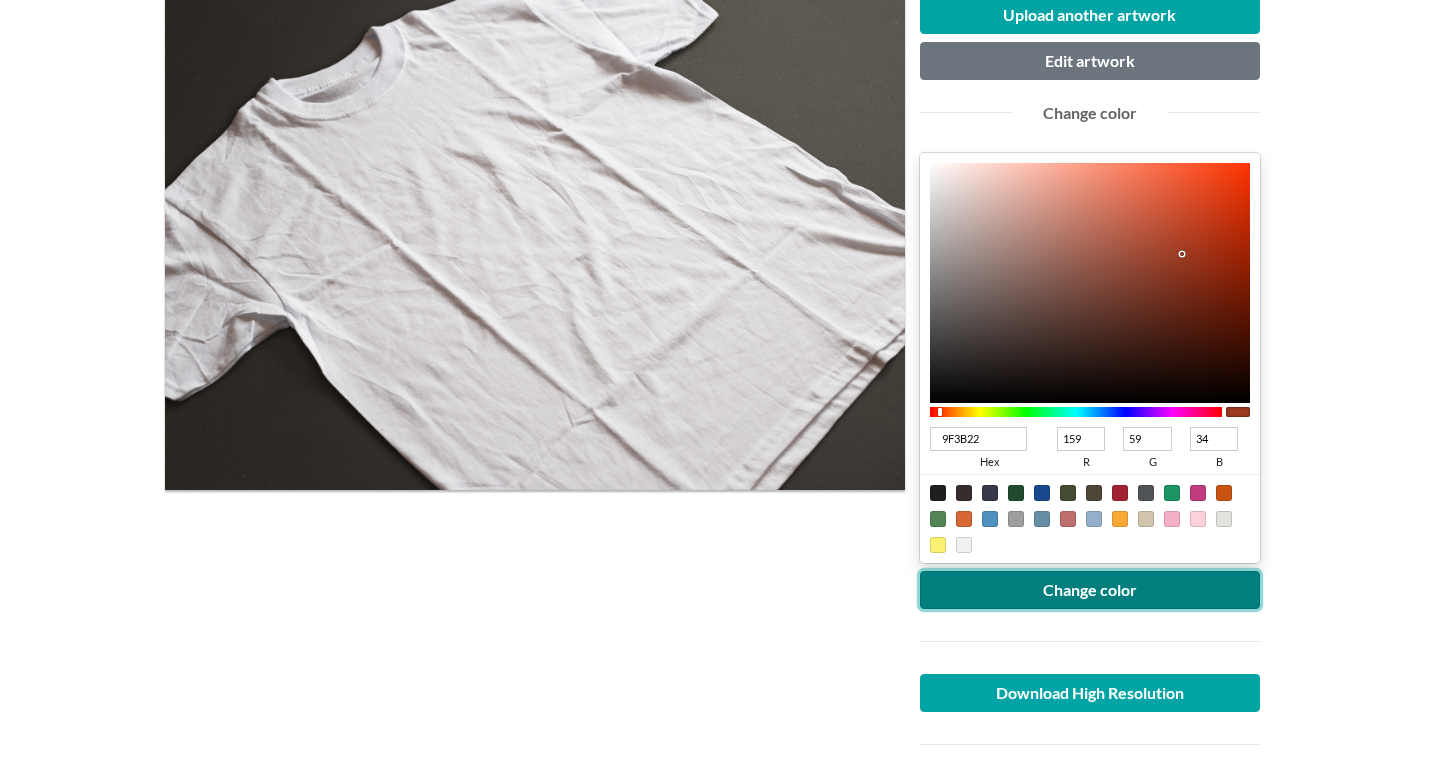 scroll, scrollTop: 291, scrollLeft: 0, axis: vertical 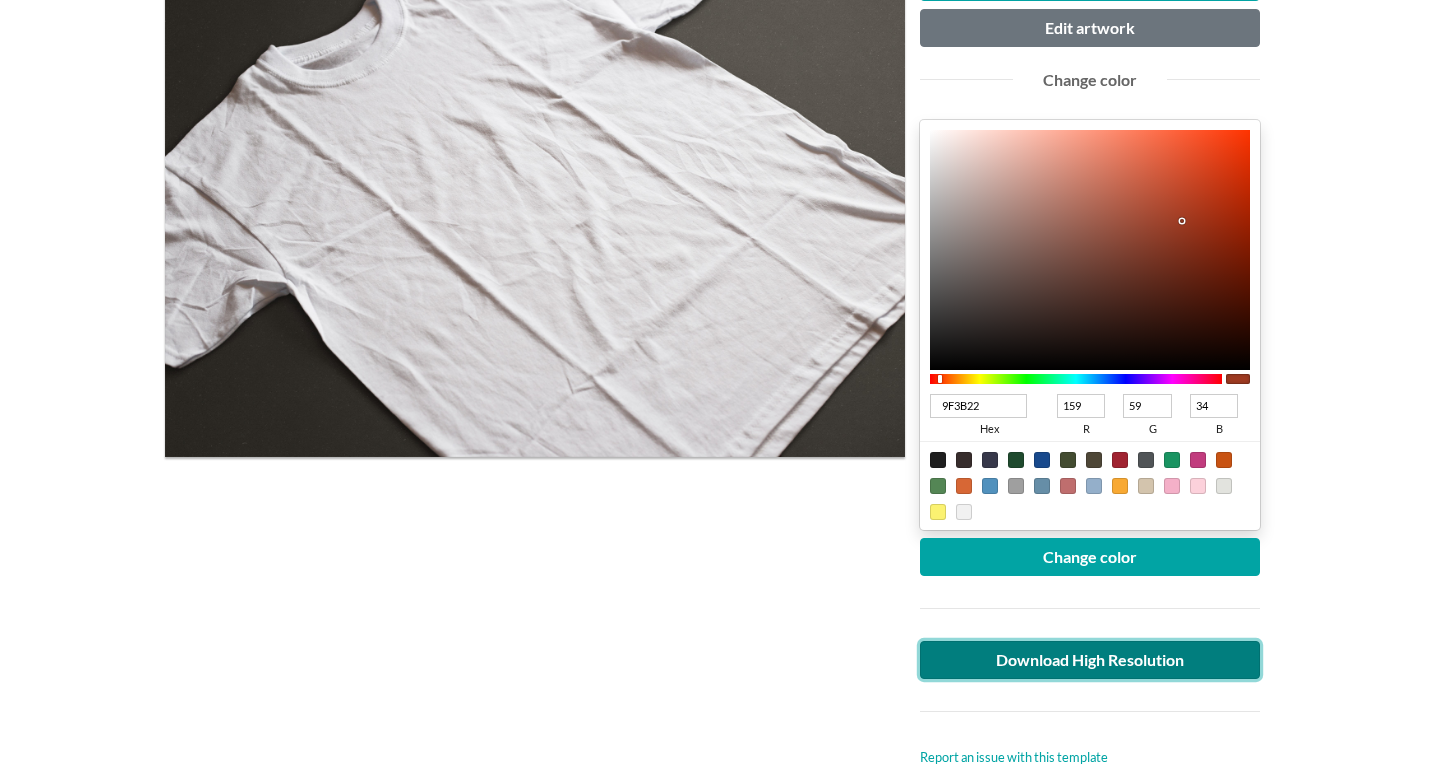 click on "Download High Resolution" at bounding box center [1090, 660] 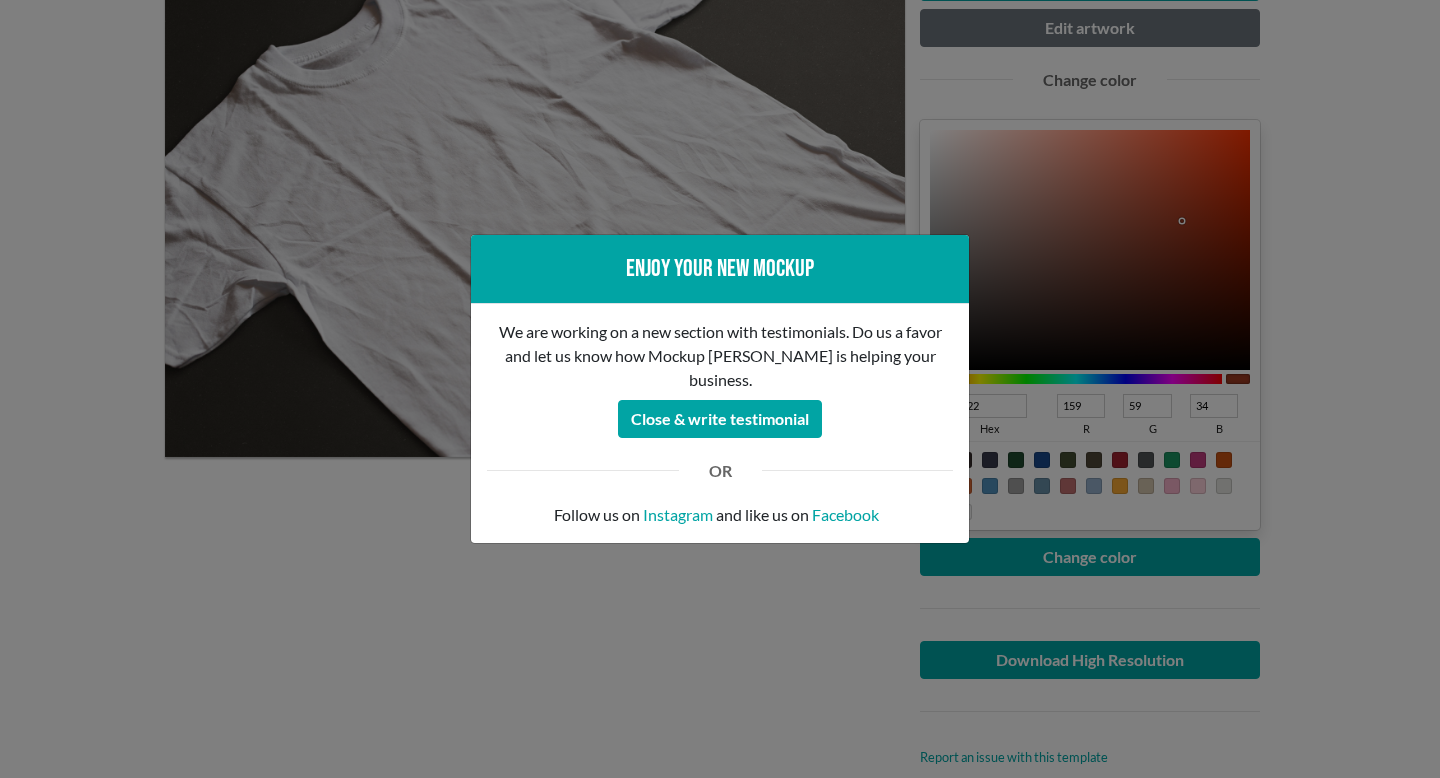 click on "Enjoy your new mockup We are working on a new section with testimonials. Do us a favor and let us know how Mockup [PERSON_NAME] is helping your business. Close & write testimonial OR Follow us on   Instagram   and like us on   Facebook" at bounding box center (720, 389) 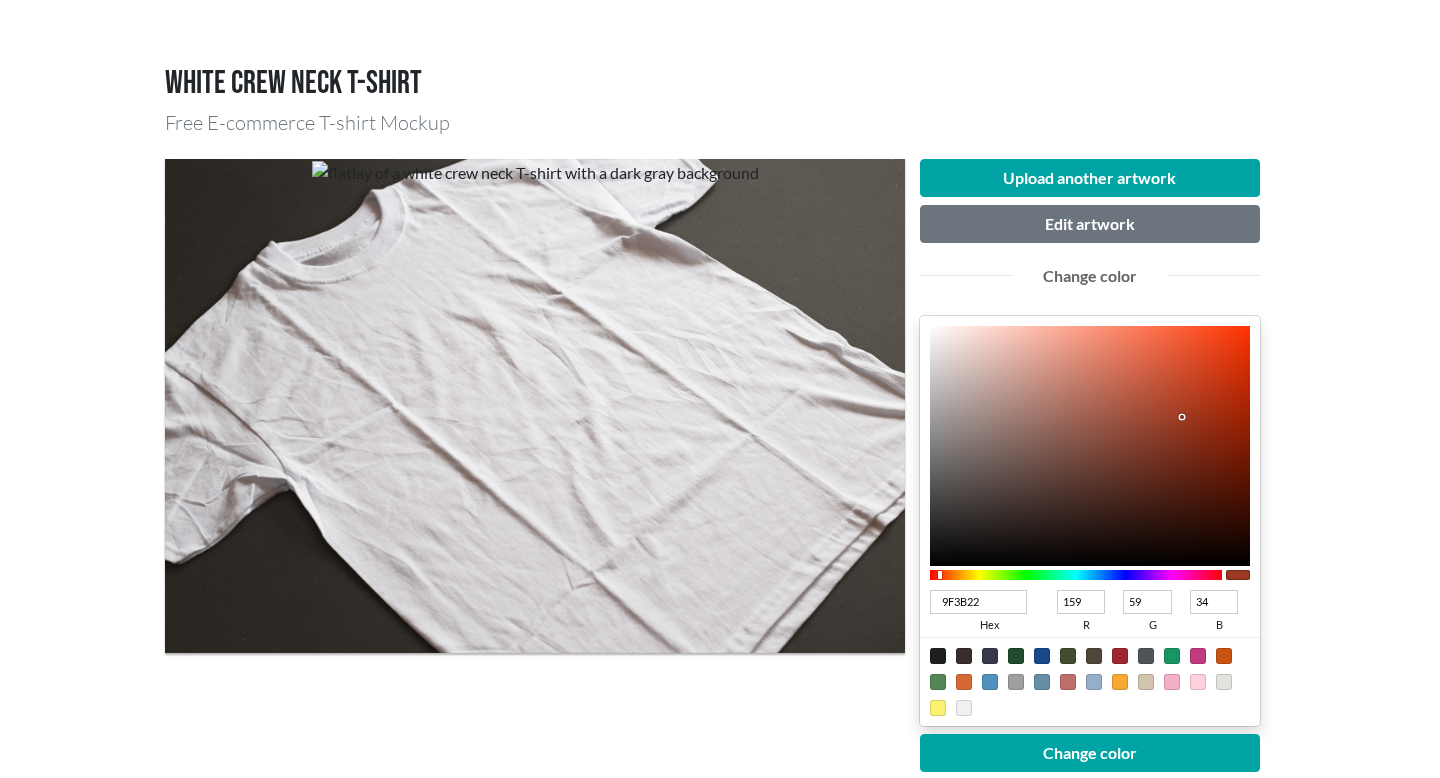 scroll, scrollTop: 0, scrollLeft: 0, axis: both 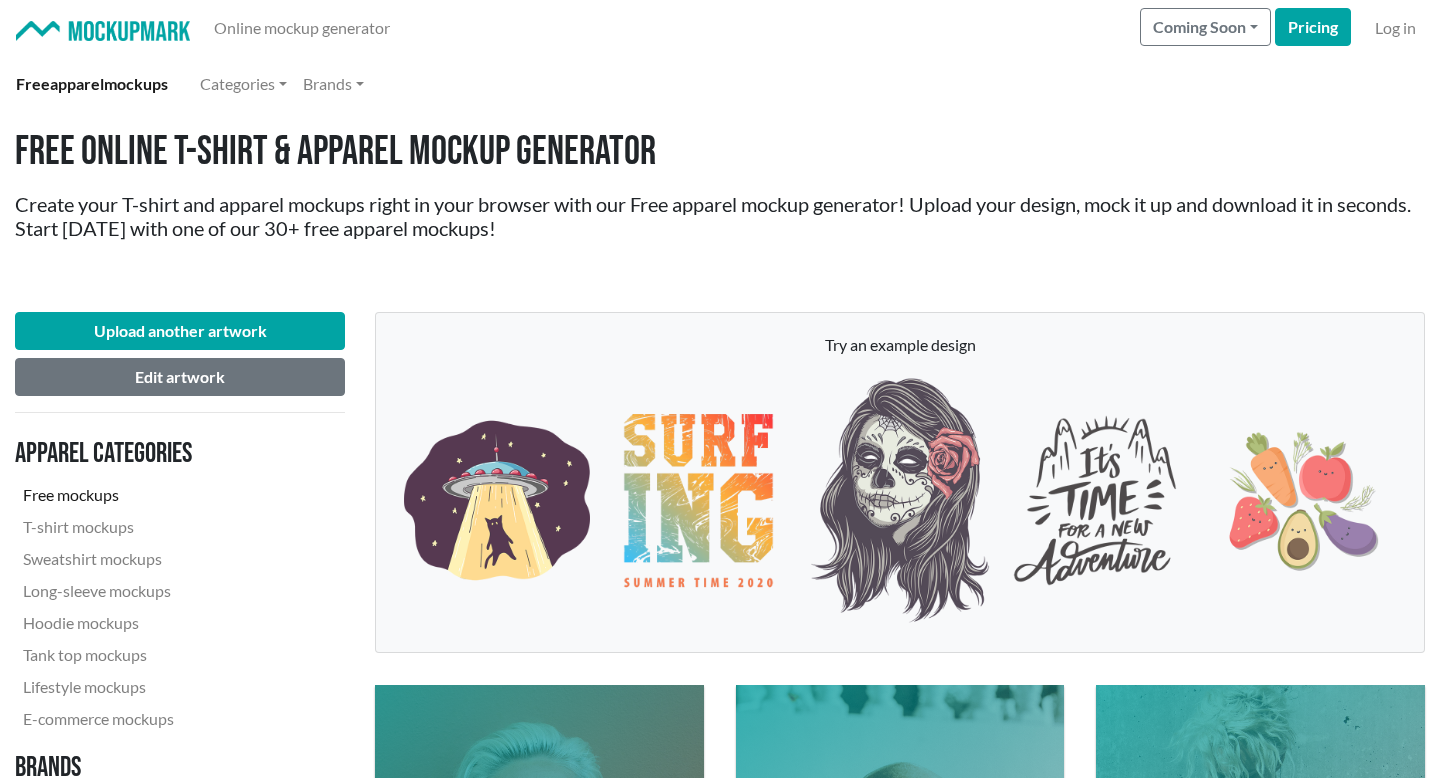 click at bounding box center (103, 31) 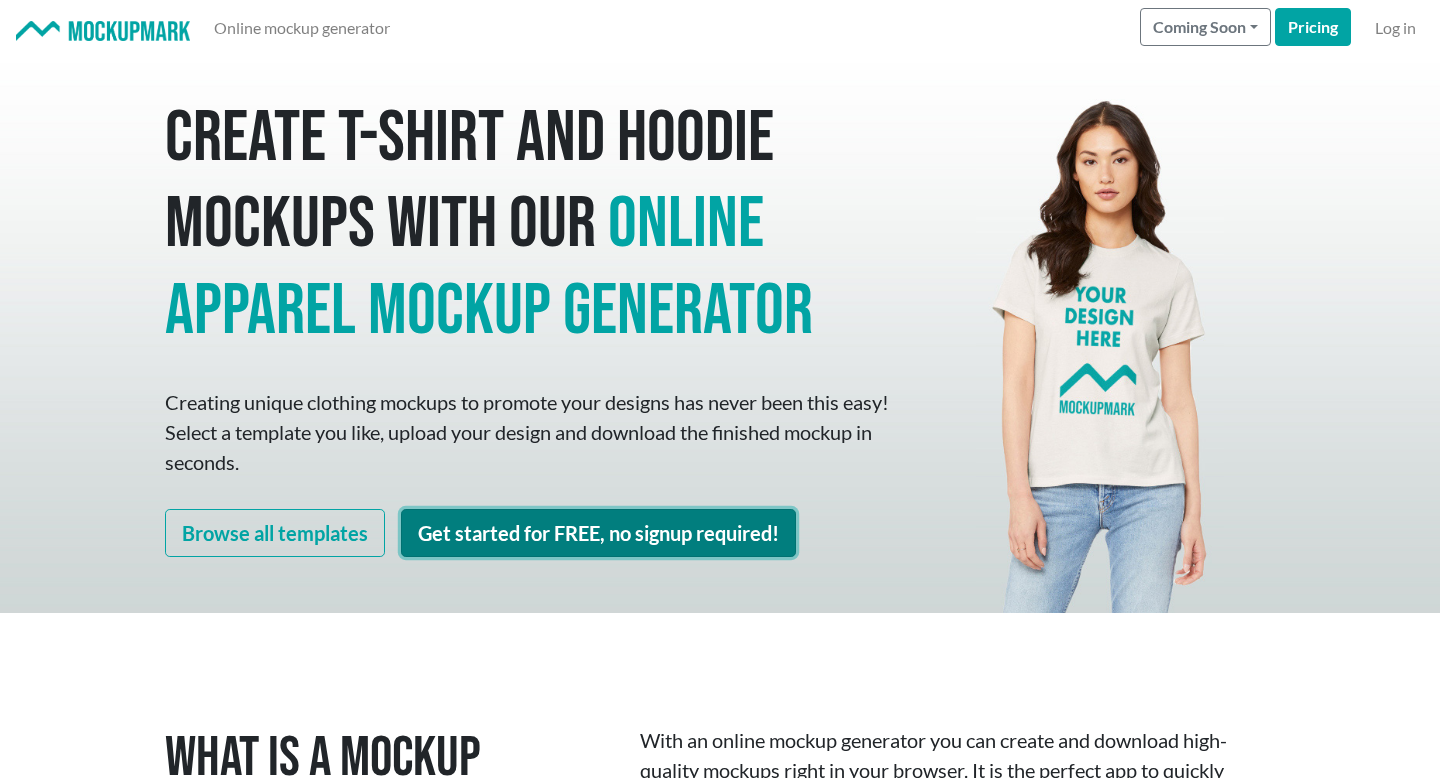 click on "Get started for FREE, no signup required!" at bounding box center (598, 533) 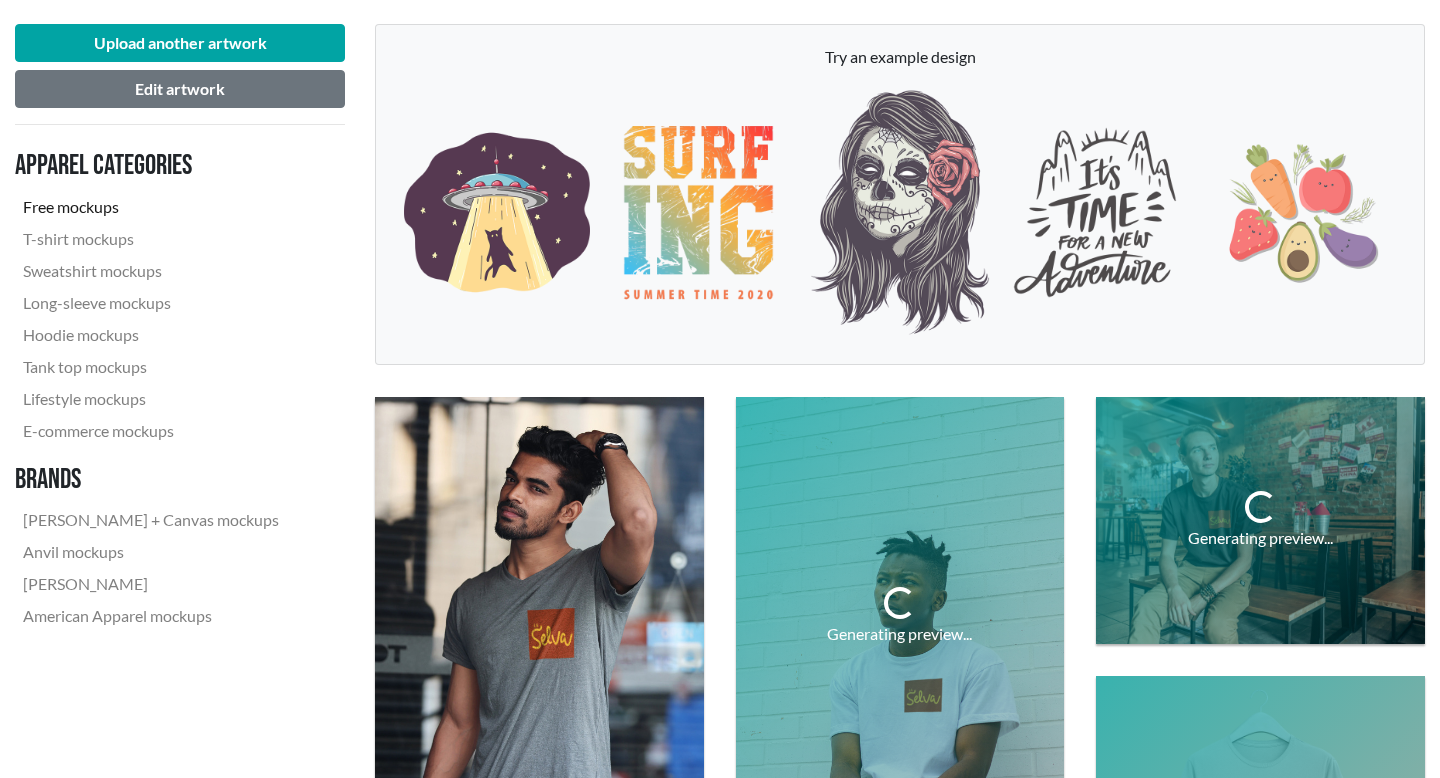 scroll, scrollTop: 291, scrollLeft: 0, axis: vertical 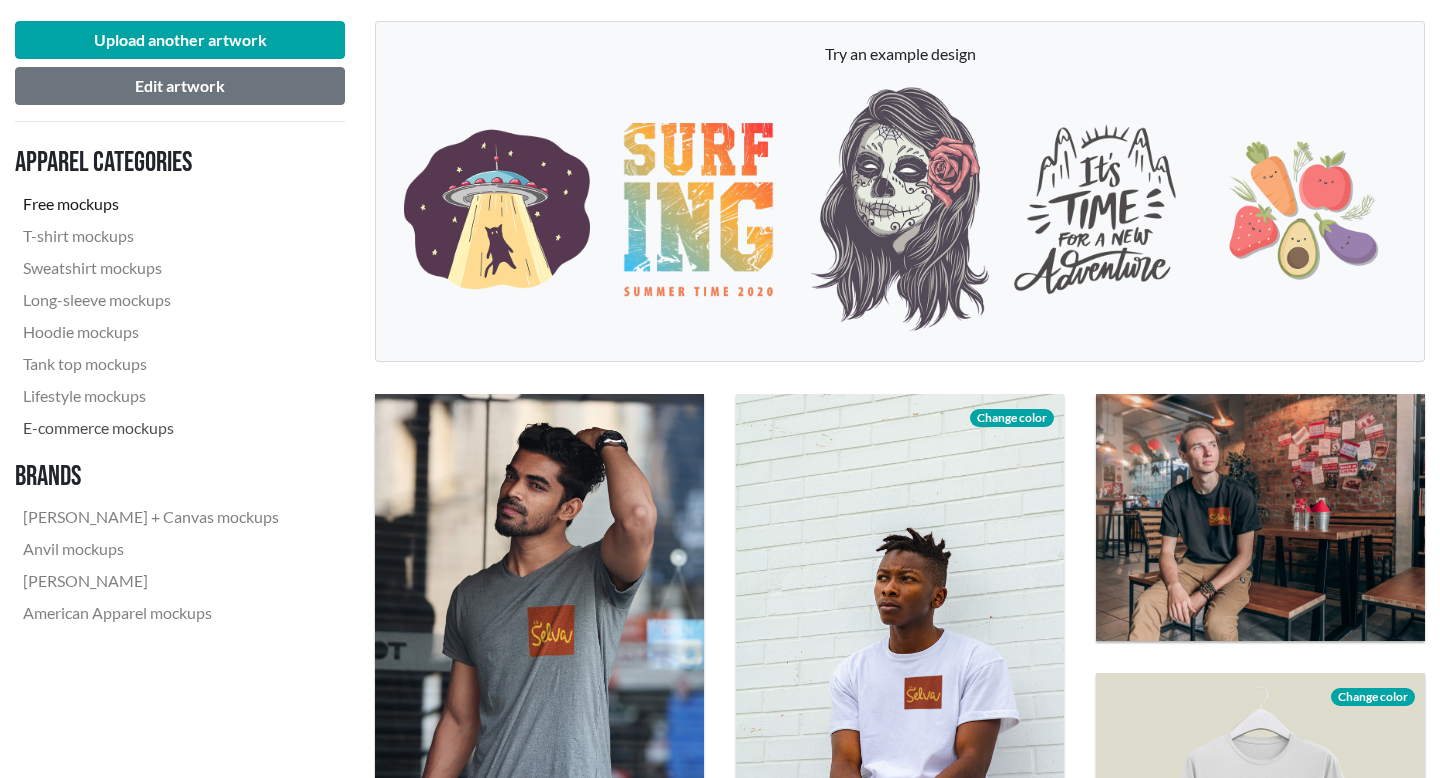 click on "E-commerce mockups" at bounding box center [151, 428] 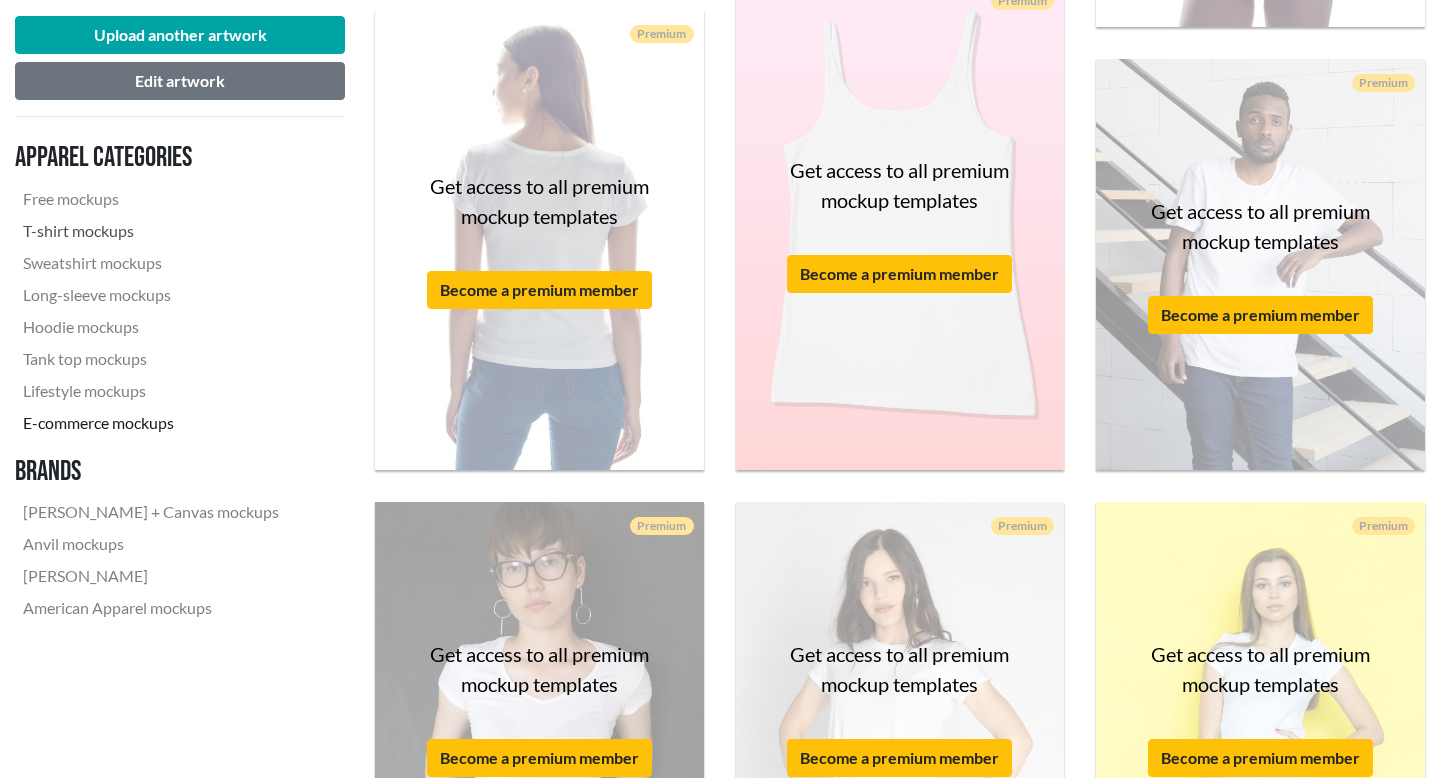 scroll, scrollTop: 1465, scrollLeft: 0, axis: vertical 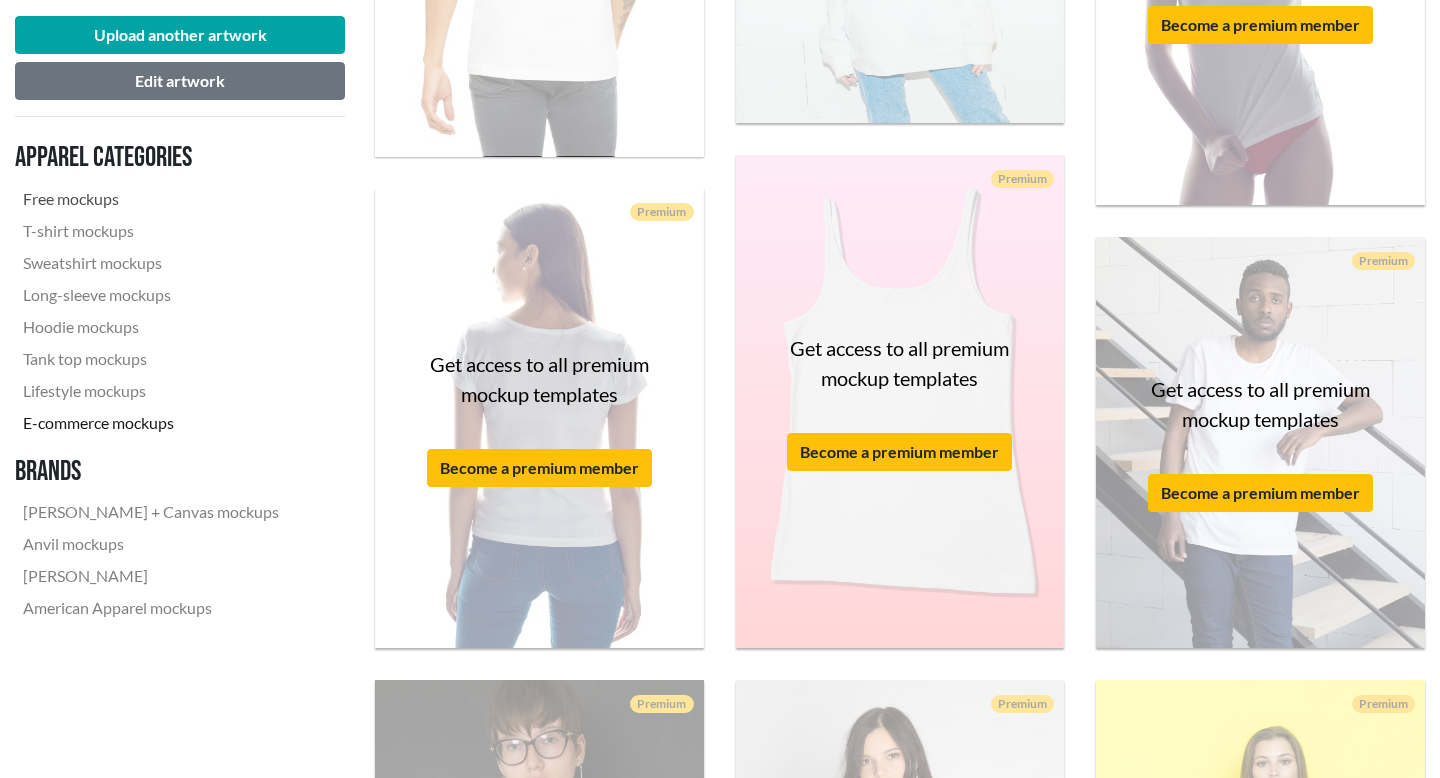 click on "Free mockups" at bounding box center (151, 199) 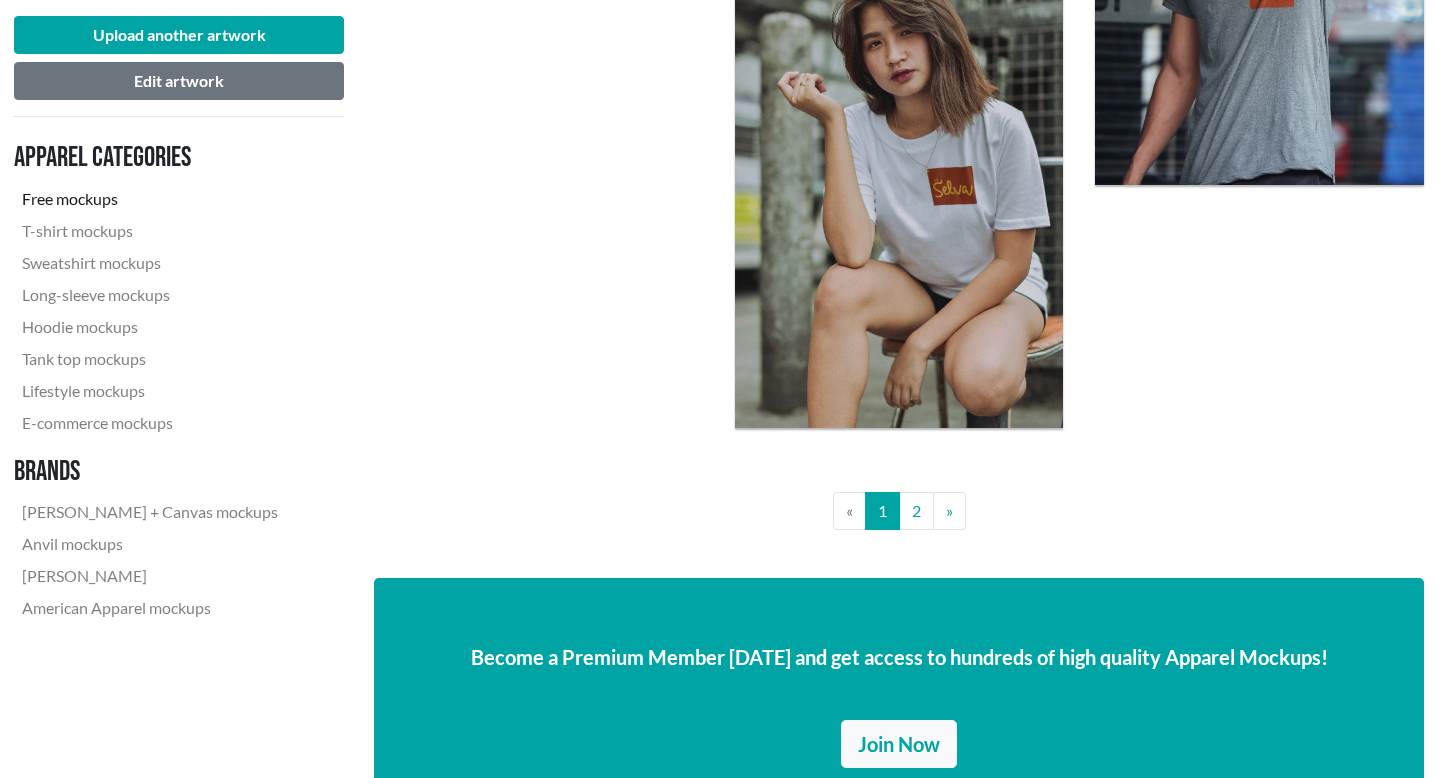 scroll, scrollTop: 3983, scrollLeft: 1, axis: both 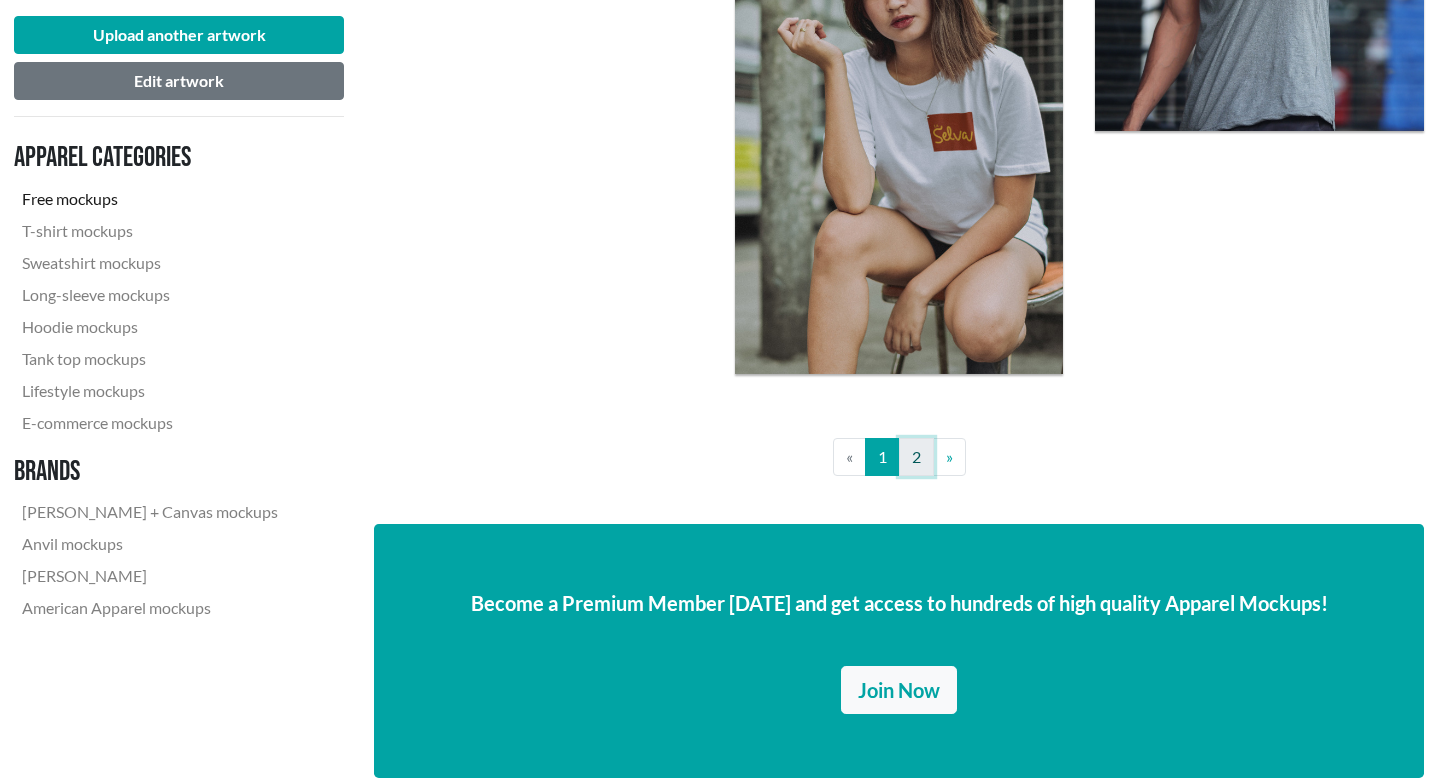 click on "2" at bounding box center (916, 457) 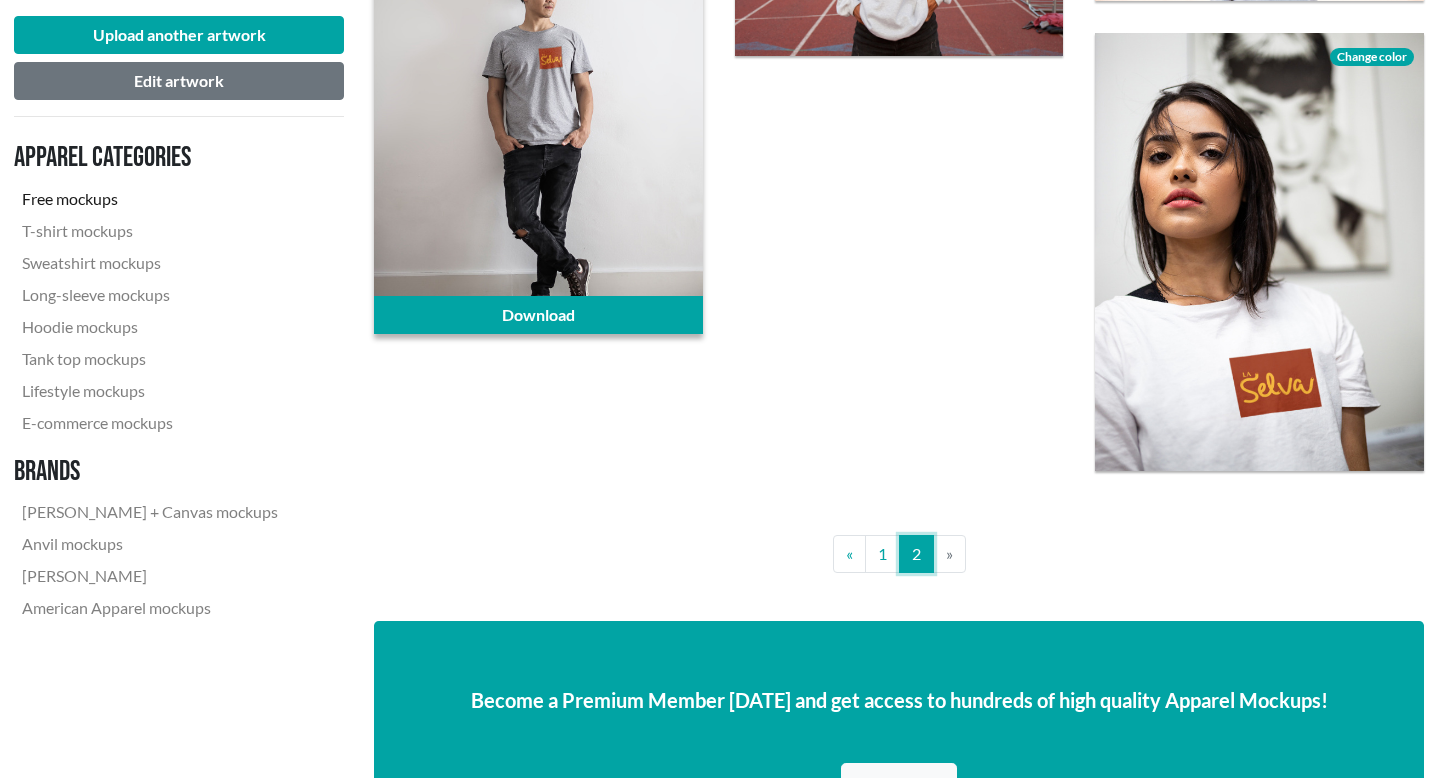 scroll, scrollTop: 1912, scrollLeft: 1, axis: both 